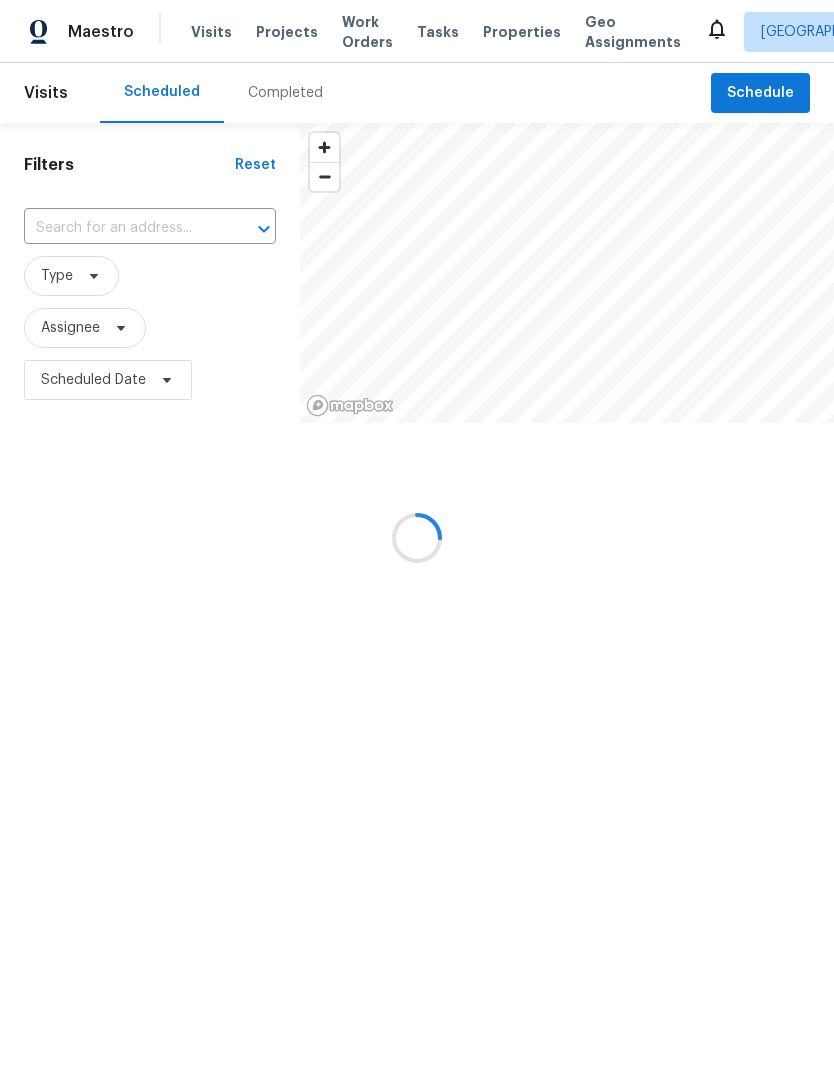 scroll, scrollTop: 0, scrollLeft: 0, axis: both 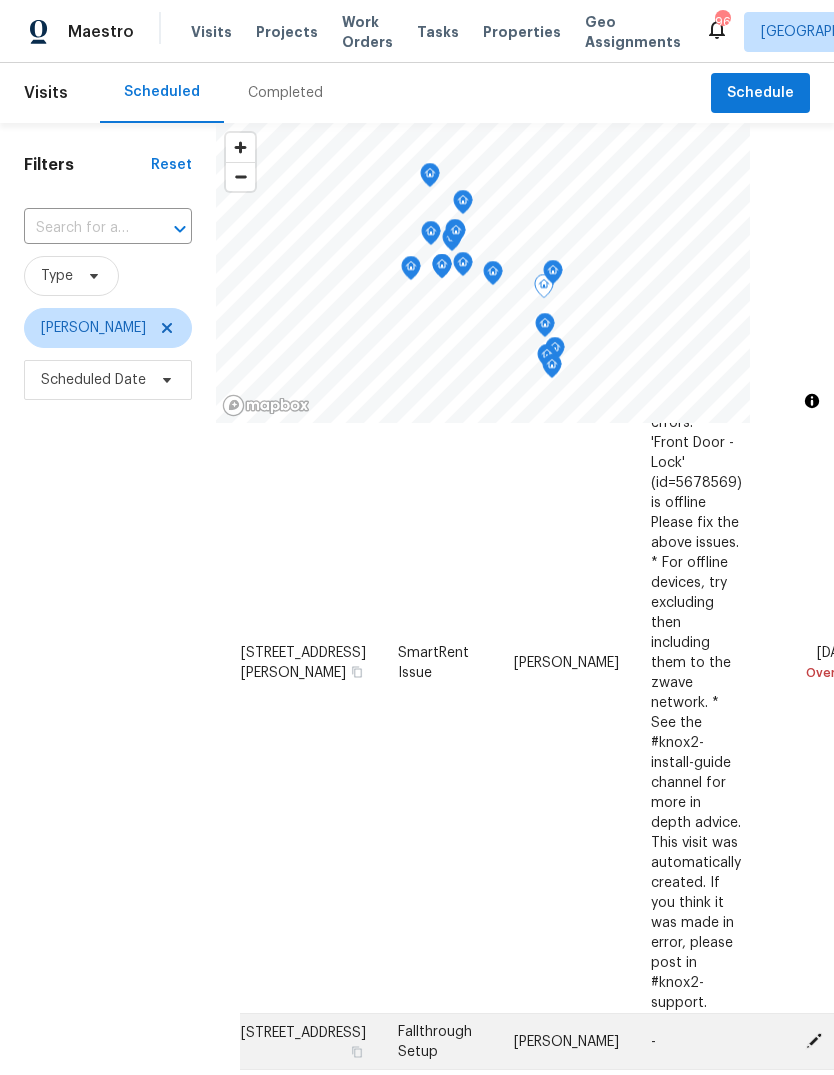 click 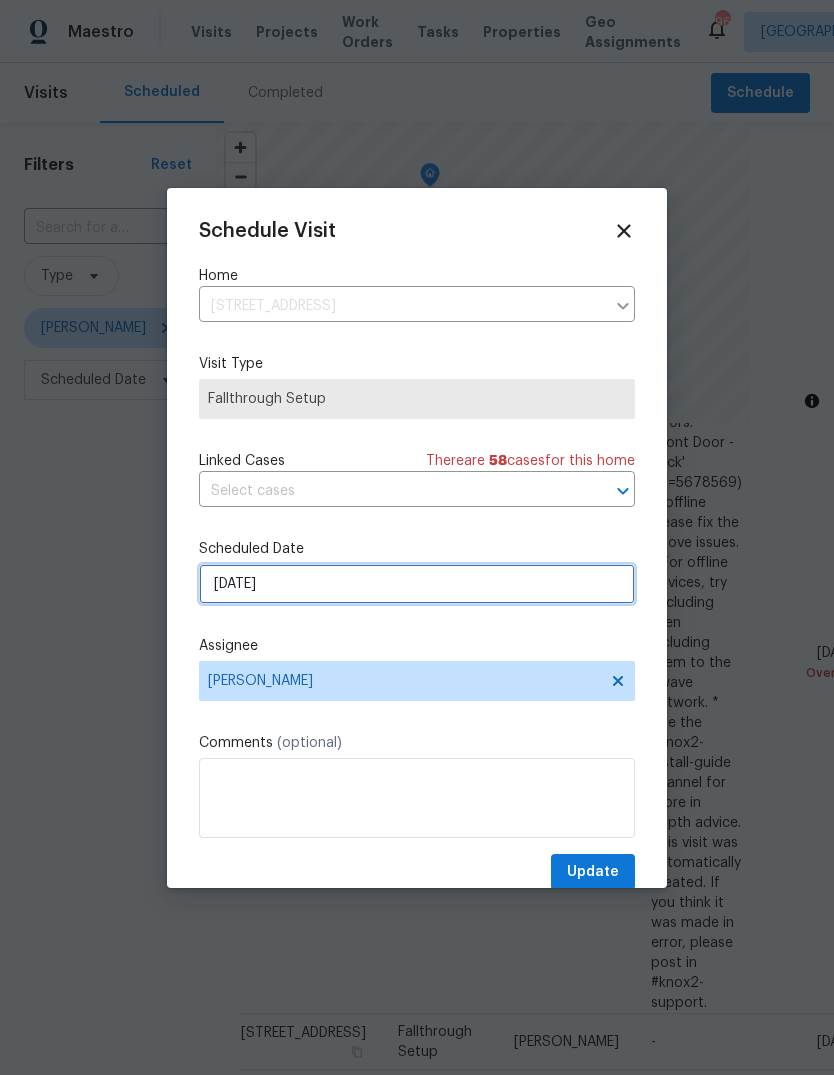 click on "7/21/2025" at bounding box center (417, 584) 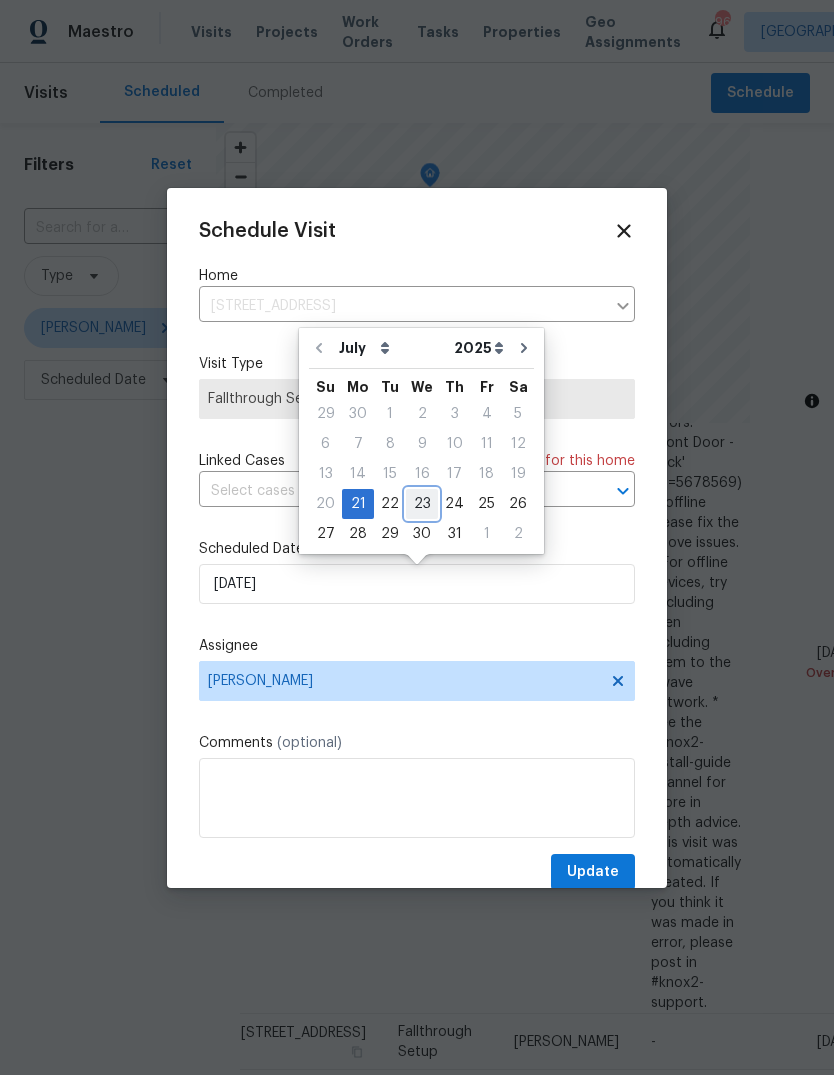 click on "23" at bounding box center [422, 504] 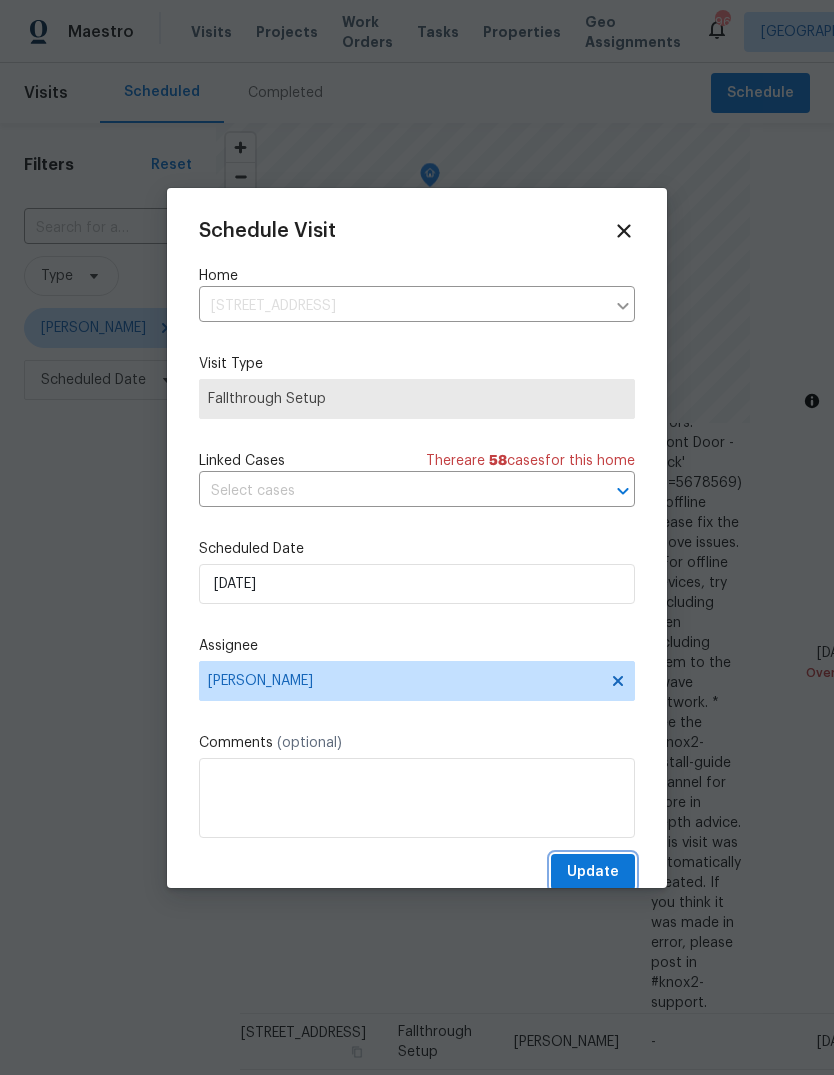 click on "Update" at bounding box center [593, 872] 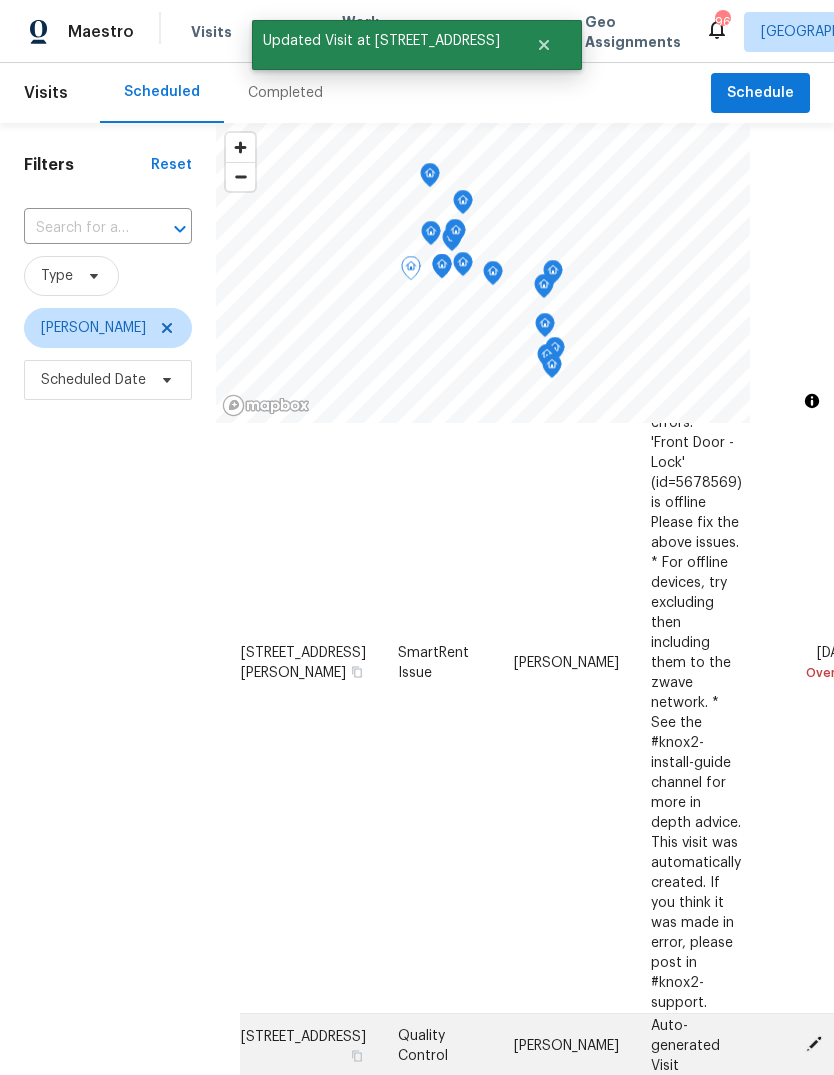 click 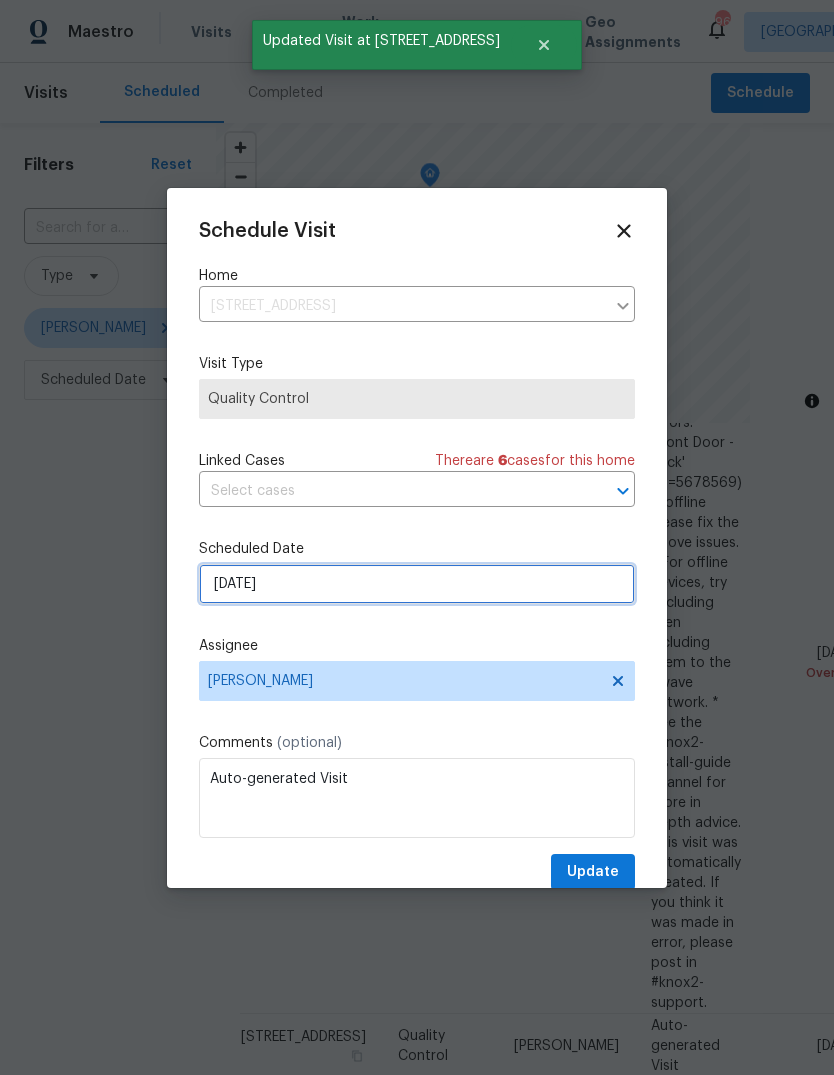 click on "[DATE]" at bounding box center [417, 584] 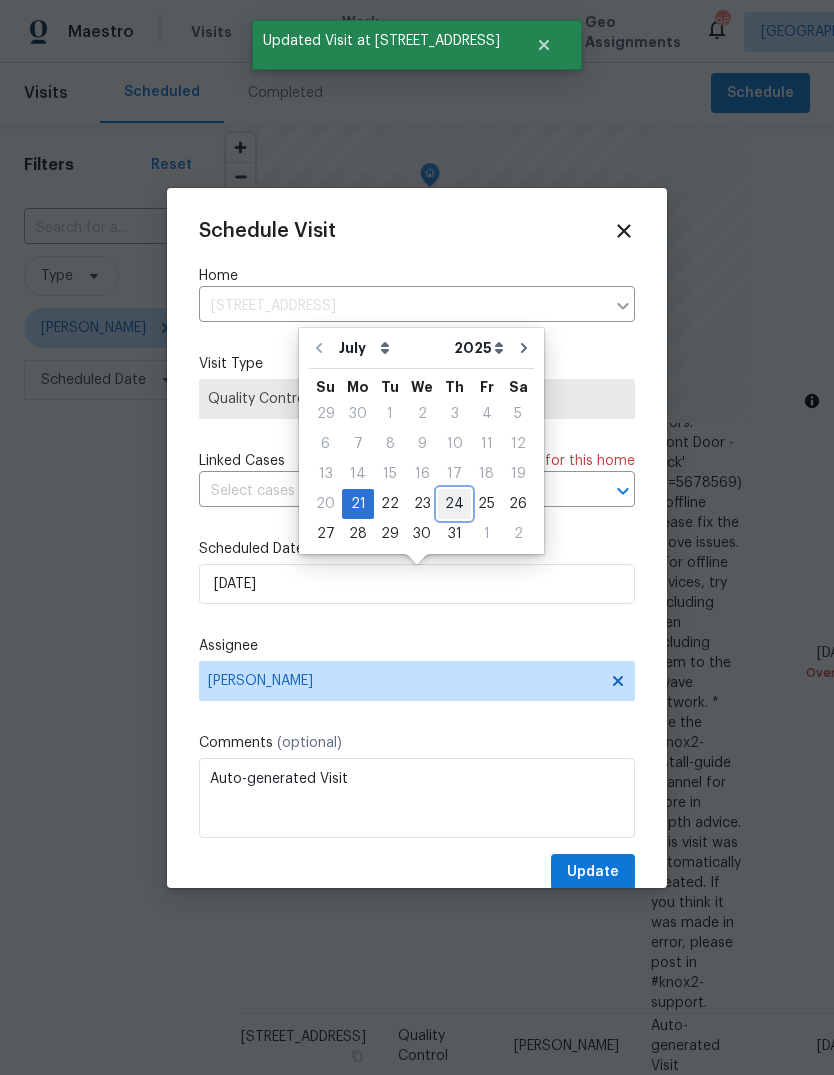 click on "24" at bounding box center [454, 504] 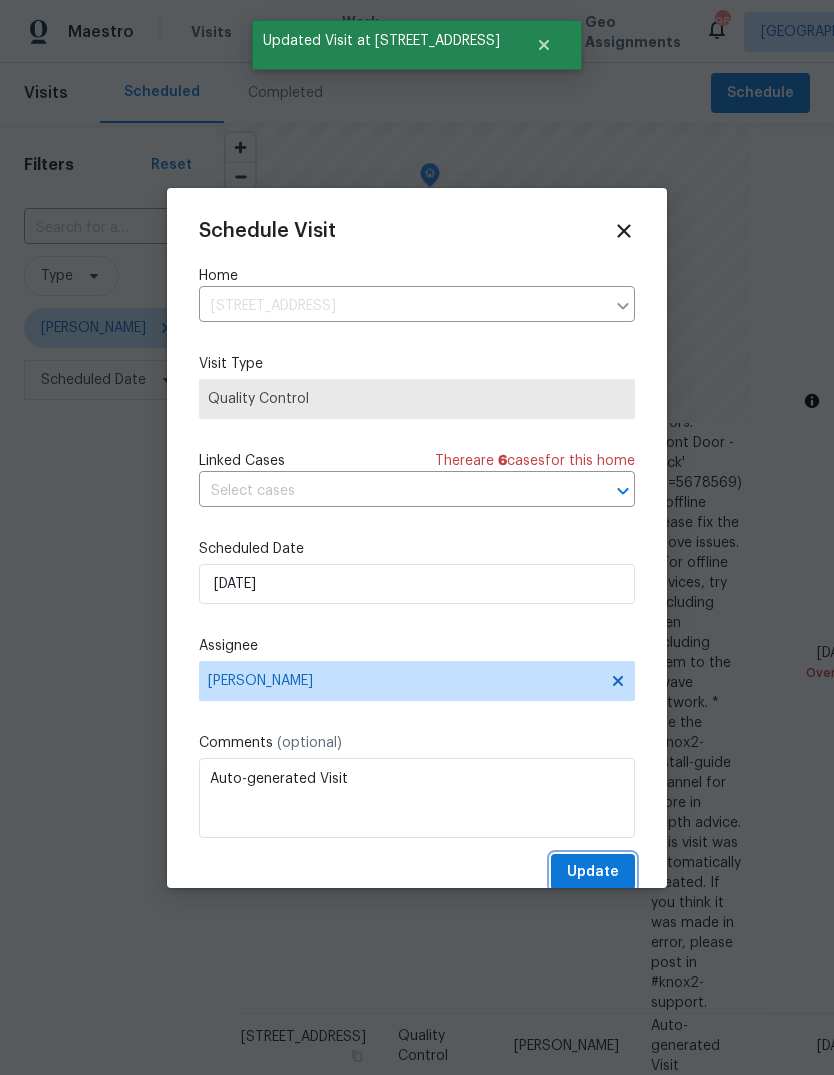 click on "Update" at bounding box center (593, 872) 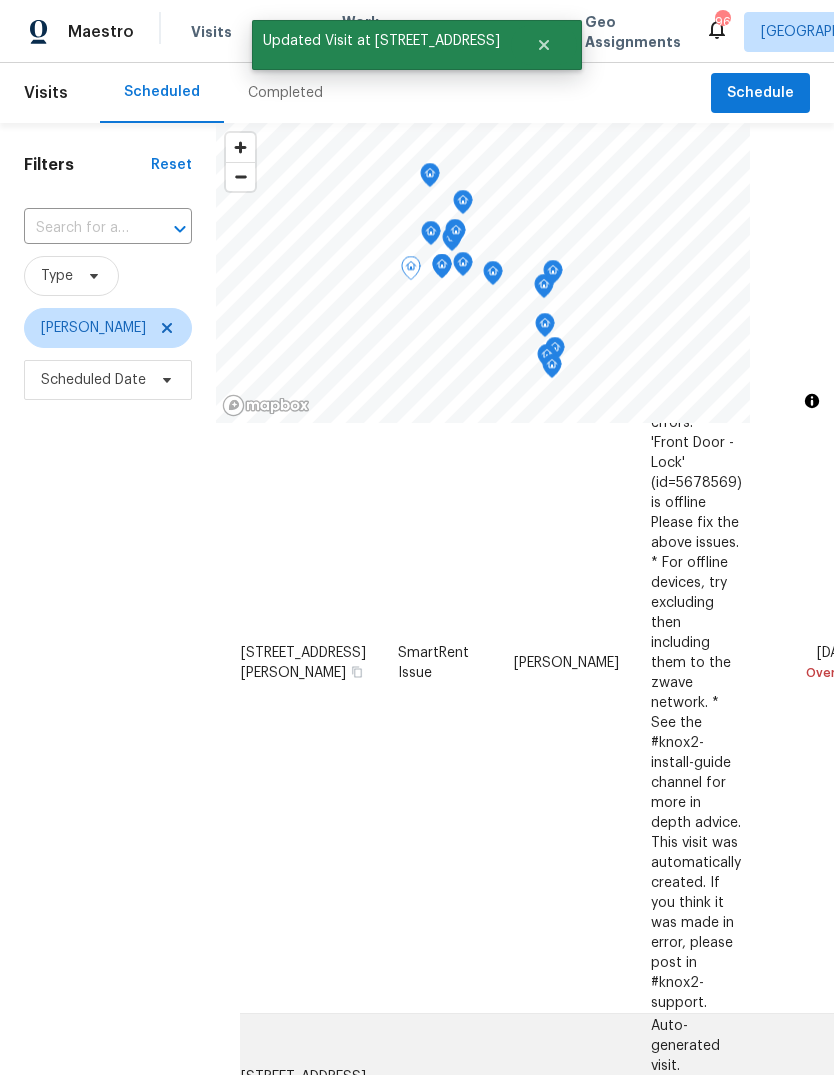click 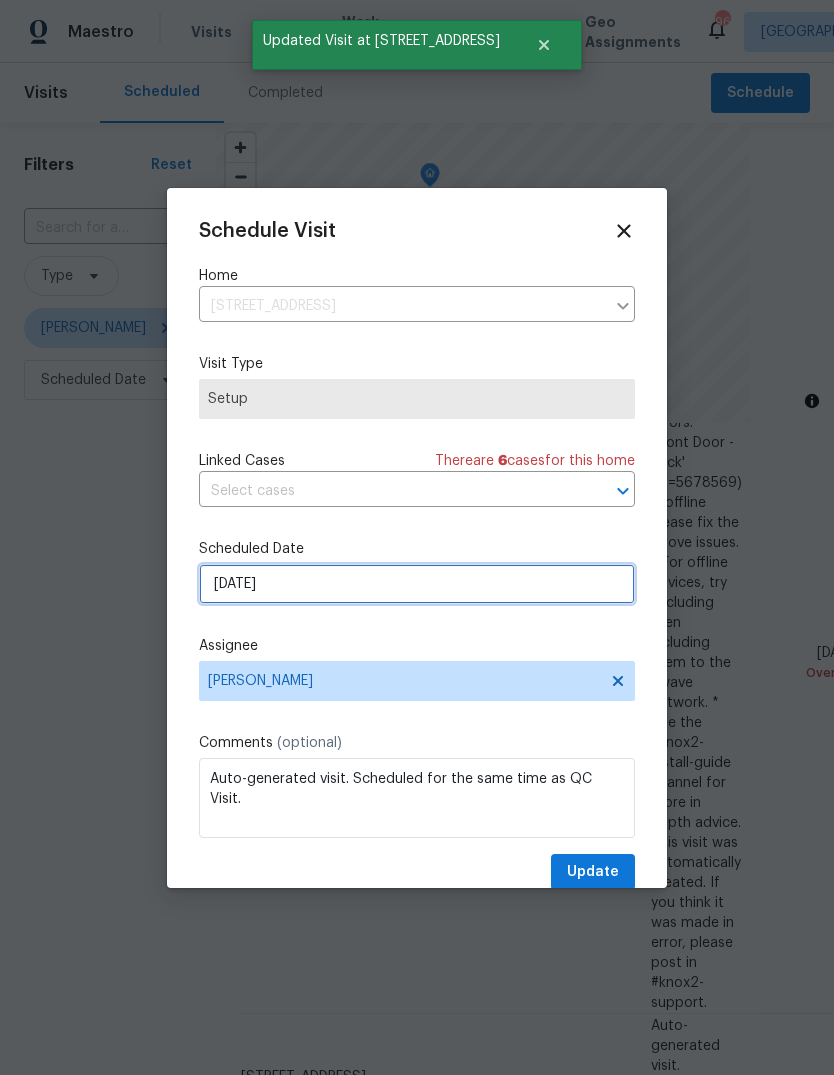 click on "[DATE]" at bounding box center [417, 584] 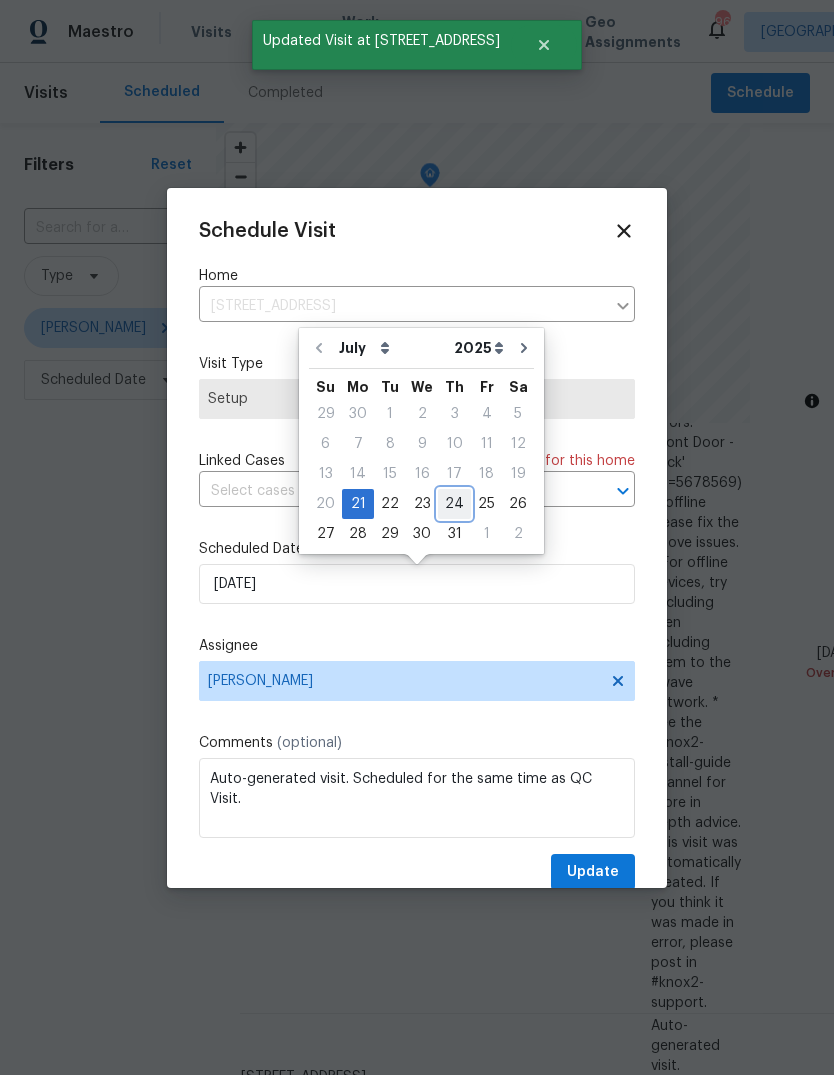click on "24" at bounding box center (454, 504) 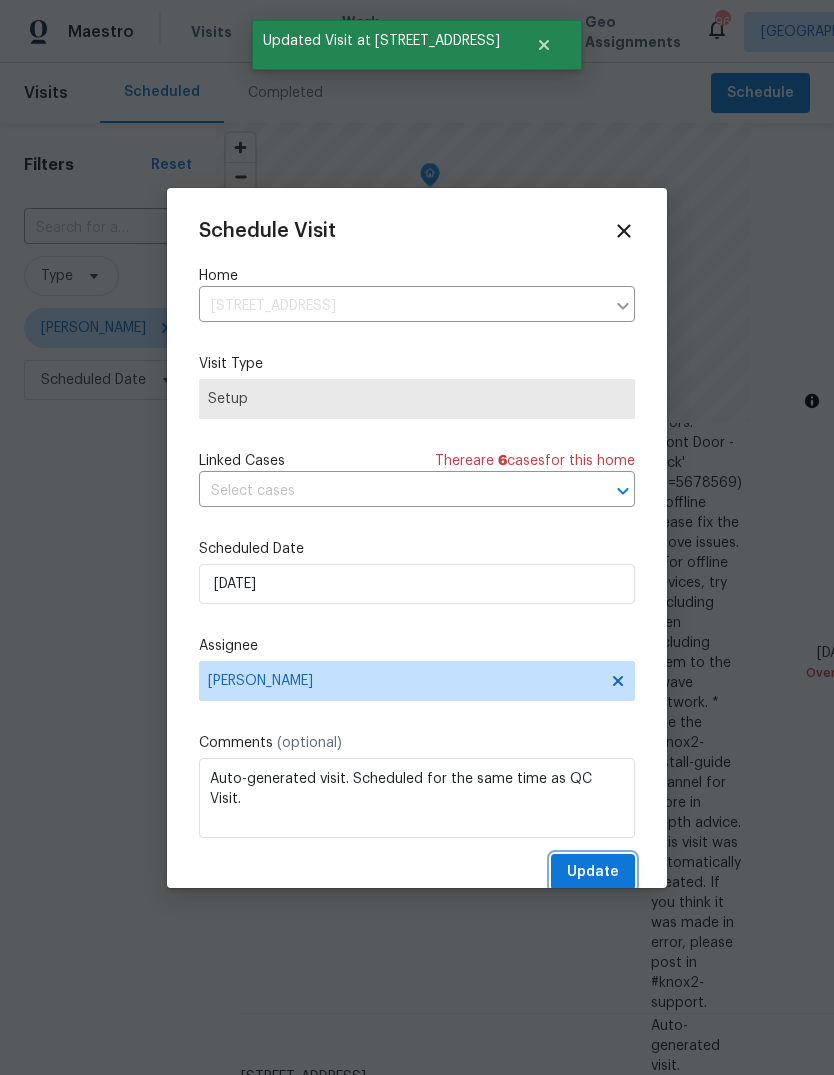 click on "Update" at bounding box center (593, 872) 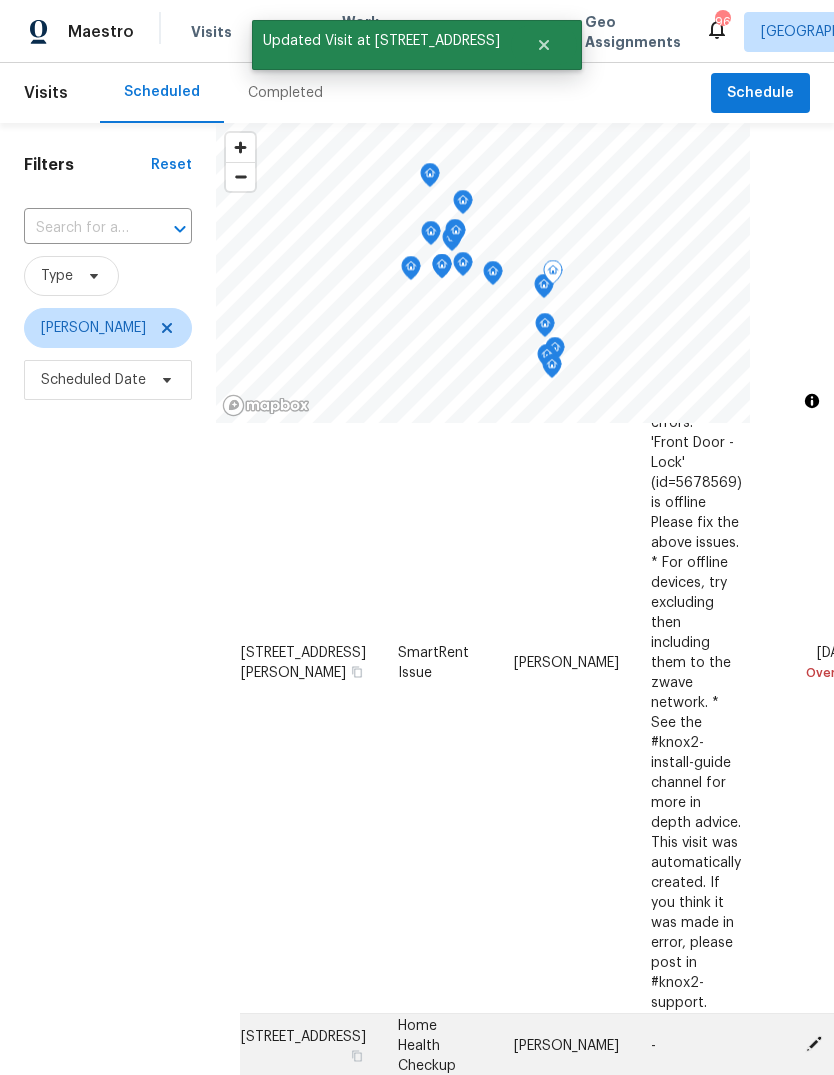 click 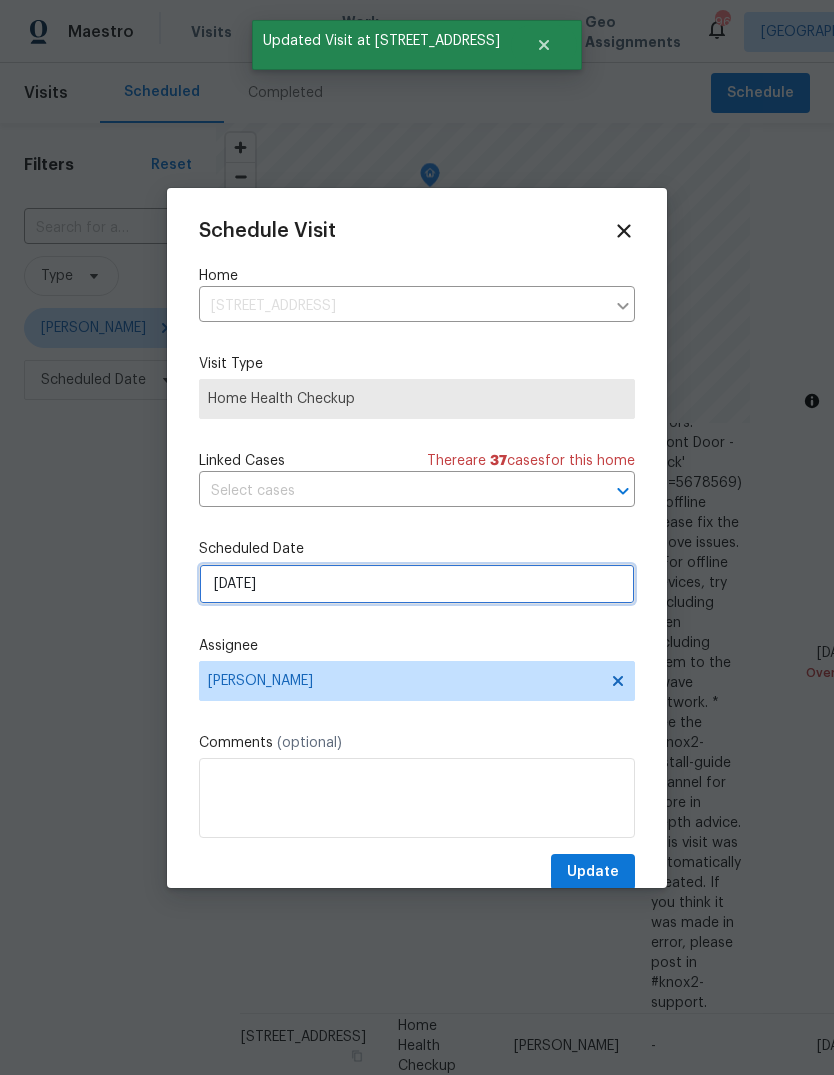 click on "[DATE]" at bounding box center [417, 584] 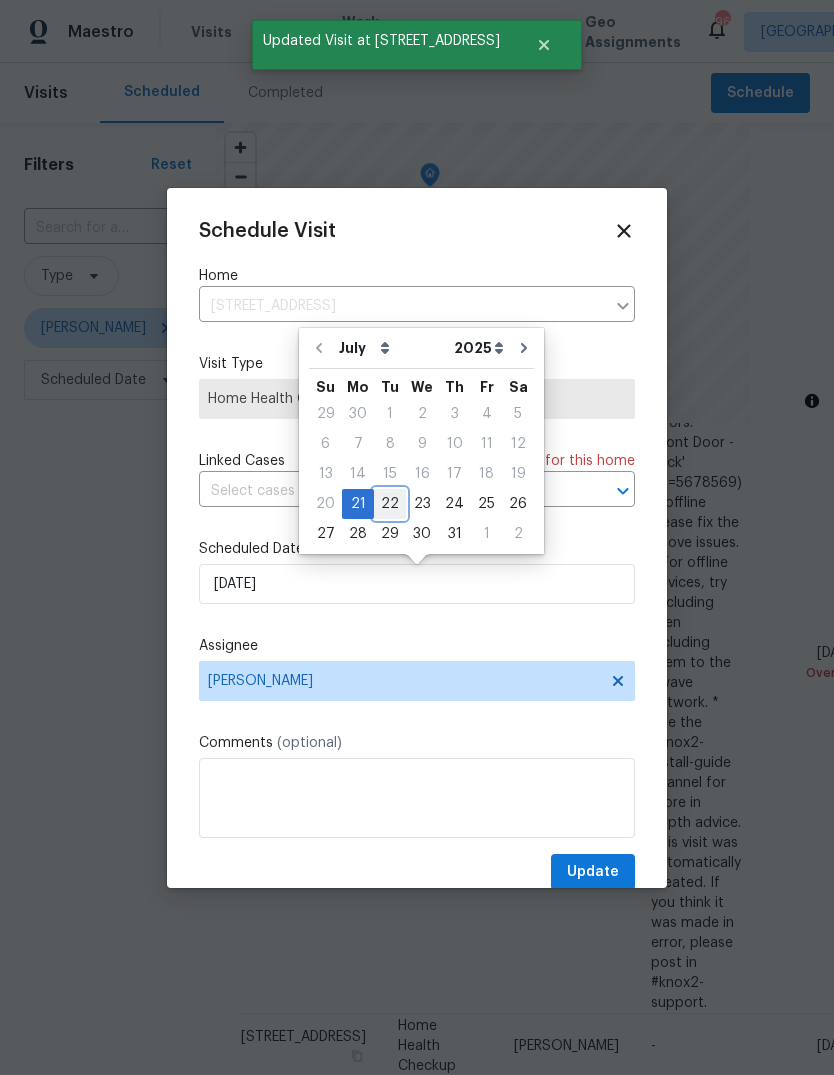 click on "22" at bounding box center (390, 504) 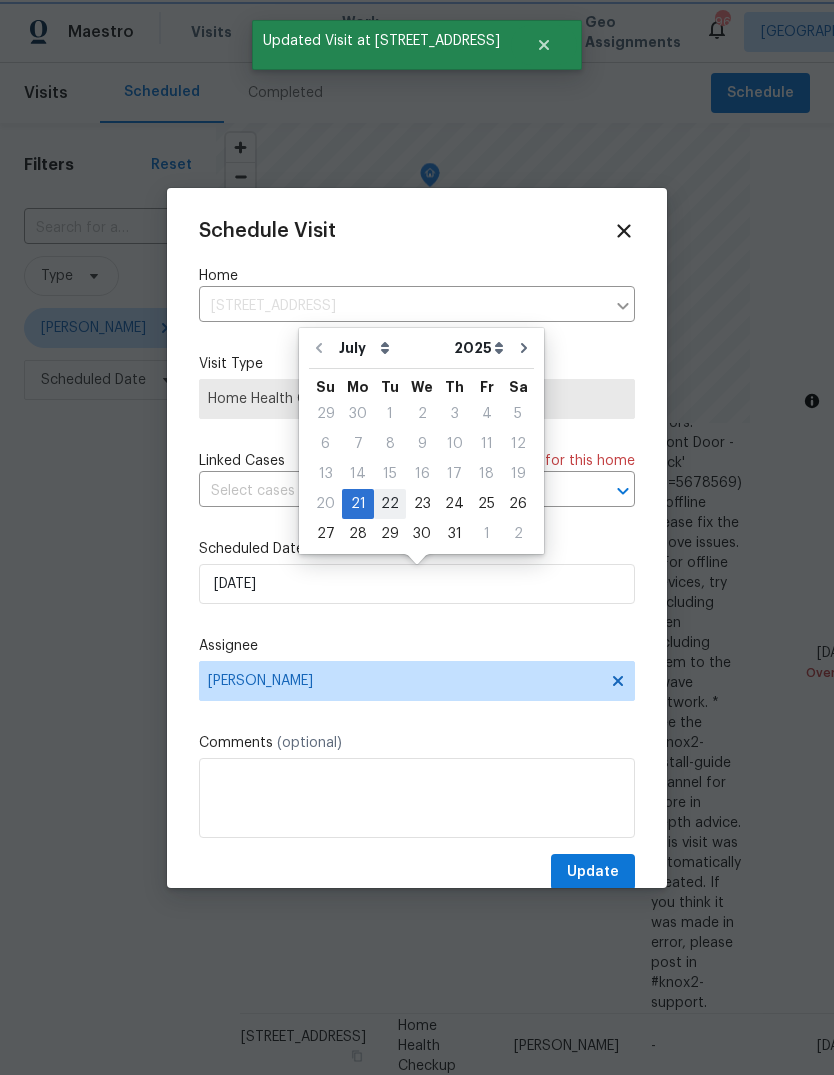 type on "7/22/2025" 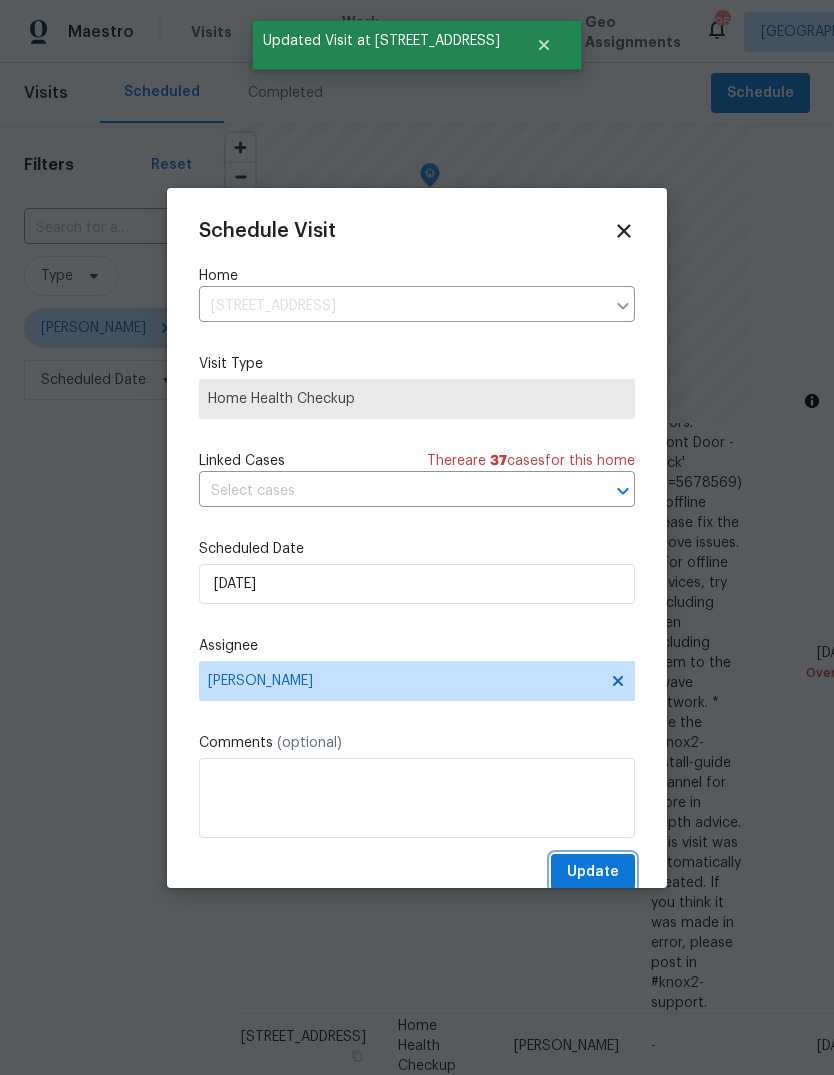 click on "Update" at bounding box center [593, 872] 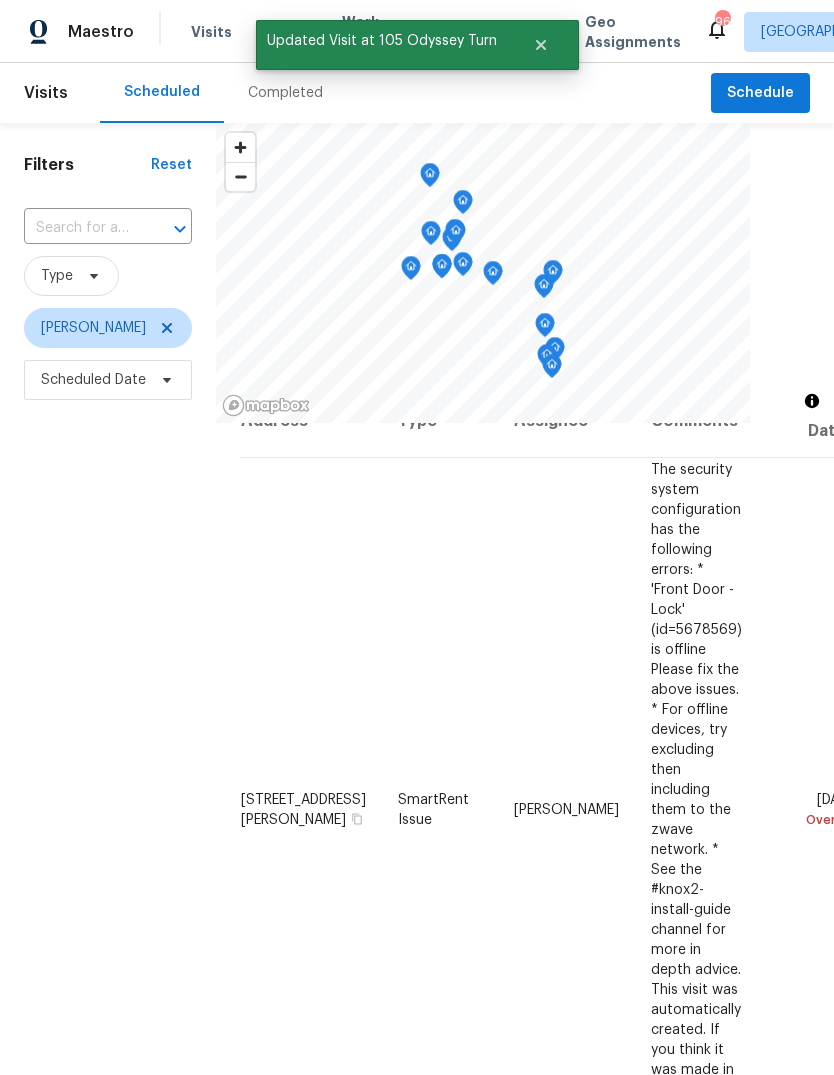 scroll, scrollTop: 24, scrollLeft: 0, axis: vertical 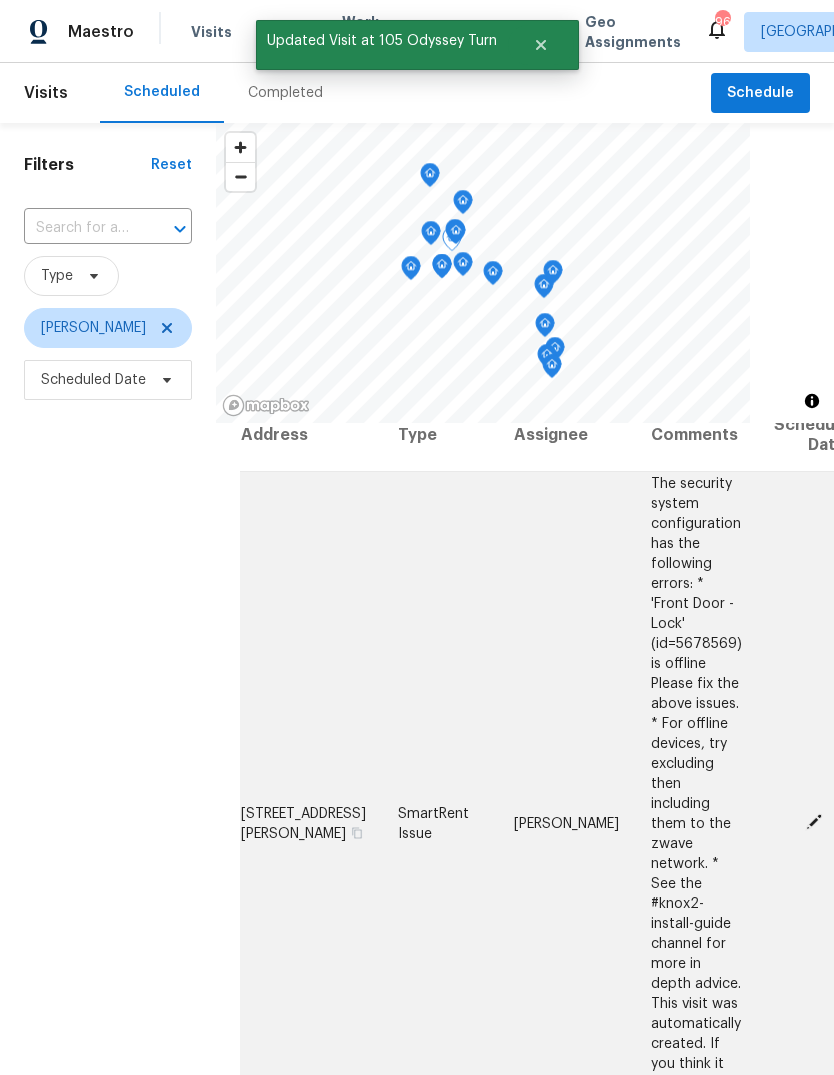 click 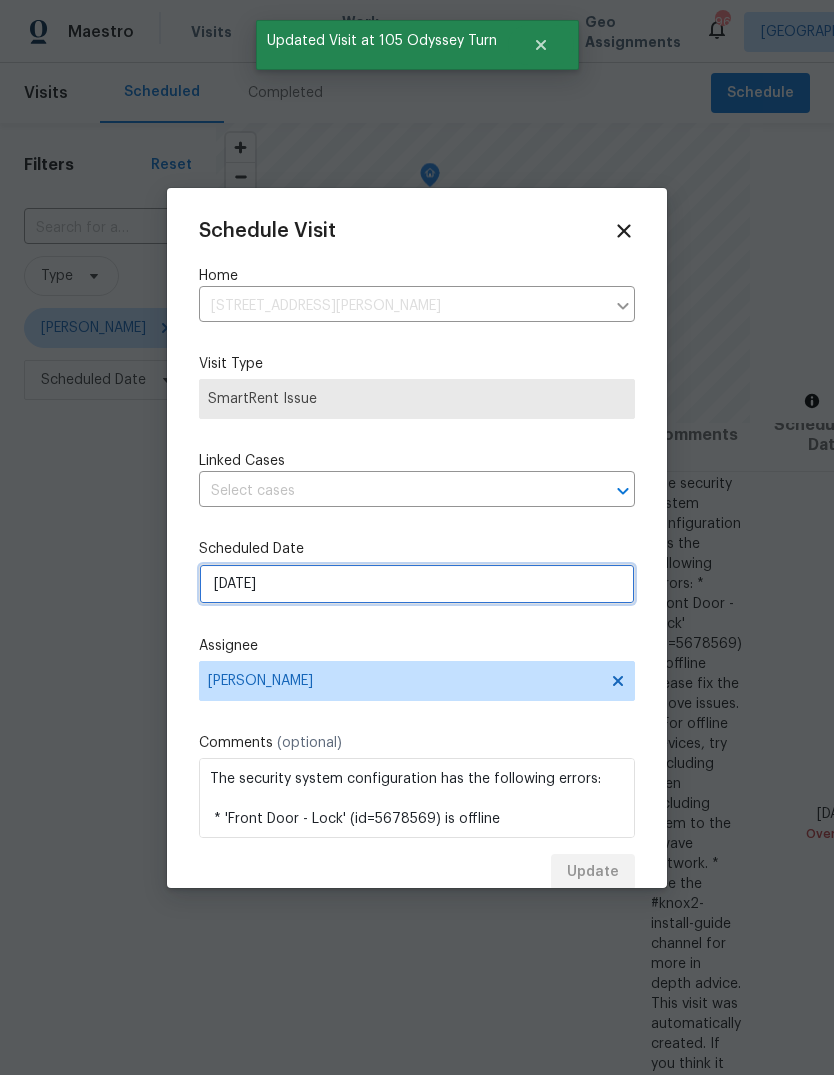 click on "7/19/2025" at bounding box center [417, 584] 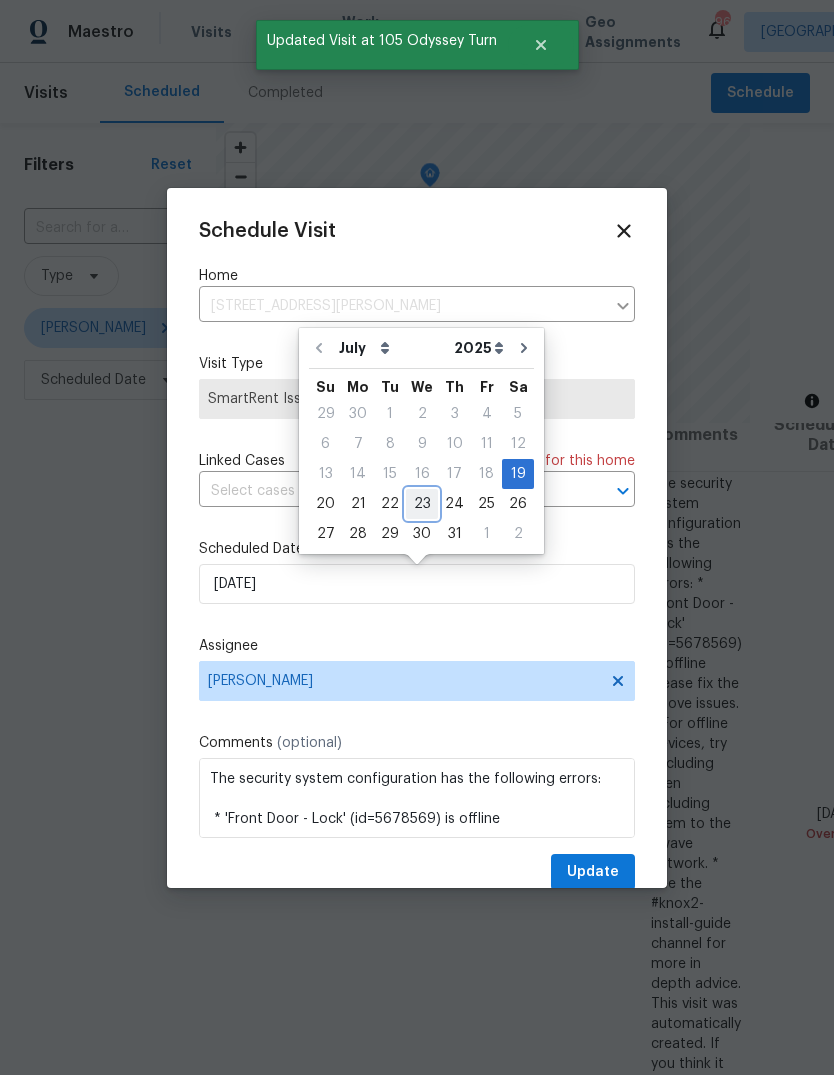click on "23" at bounding box center [422, 504] 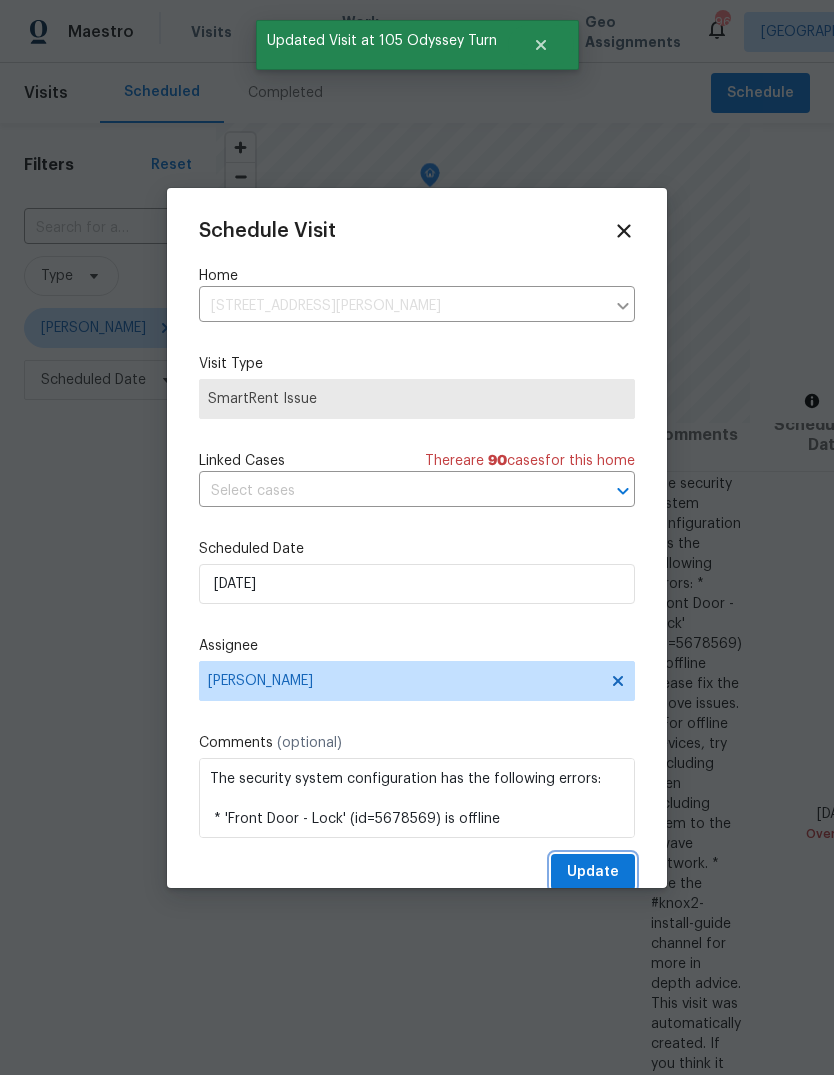 click on "Update" at bounding box center [593, 872] 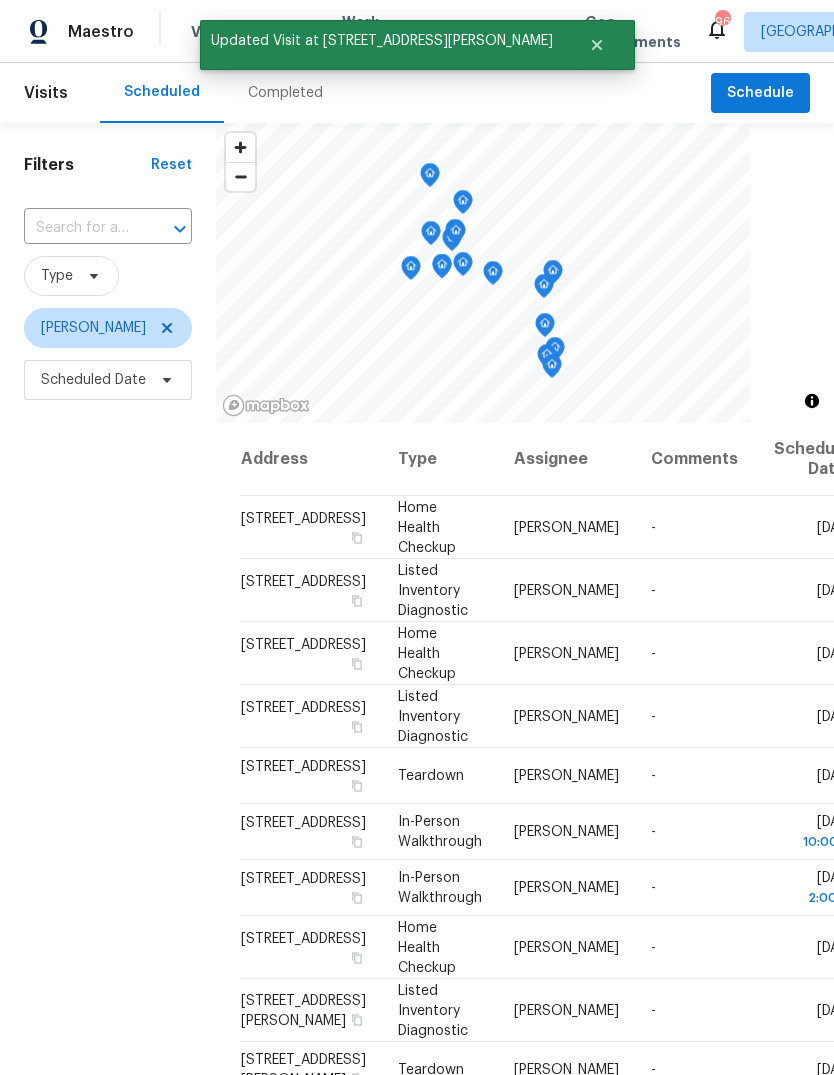 scroll, scrollTop: 0, scrollLeft: 0, axis: both 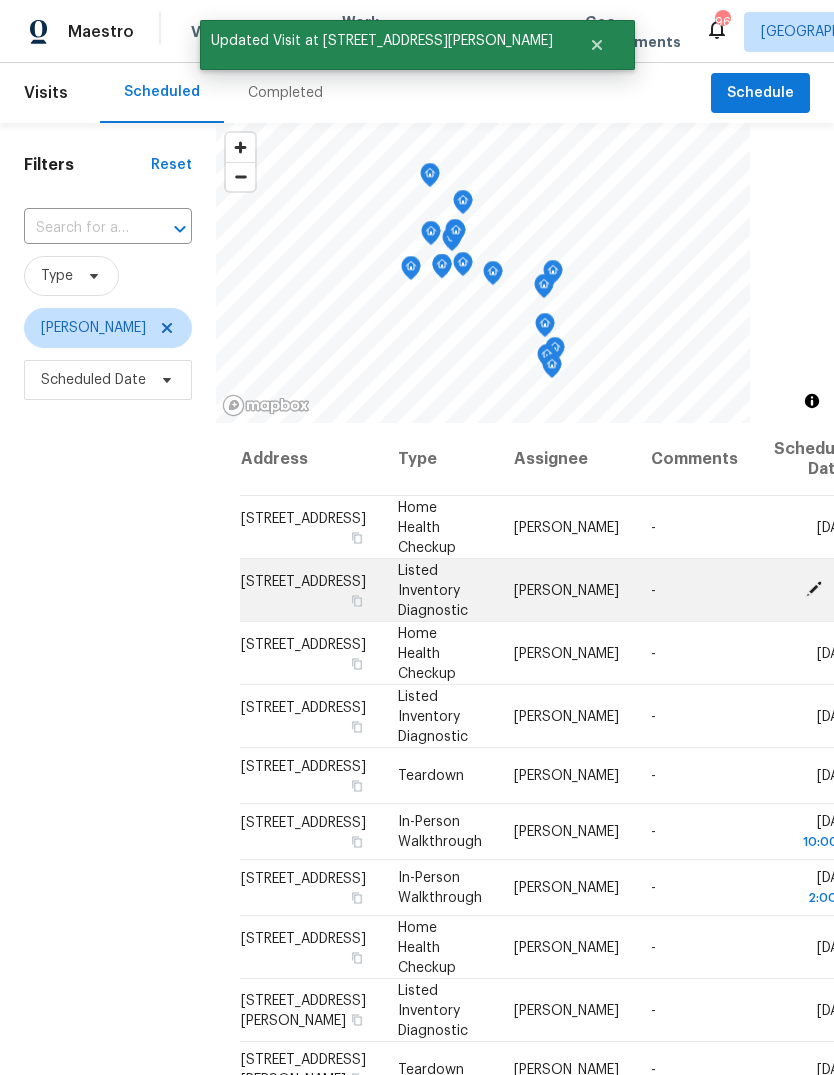 click 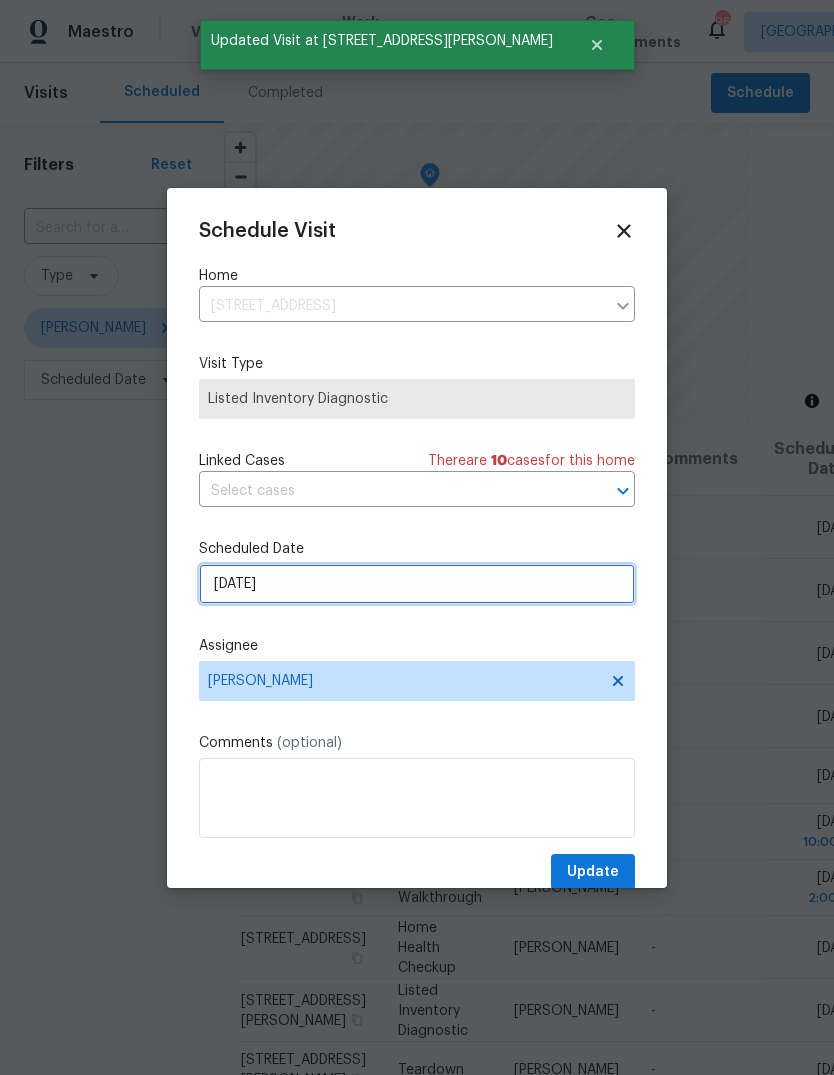click on "[DATE]" at bounding box center [417, 584] 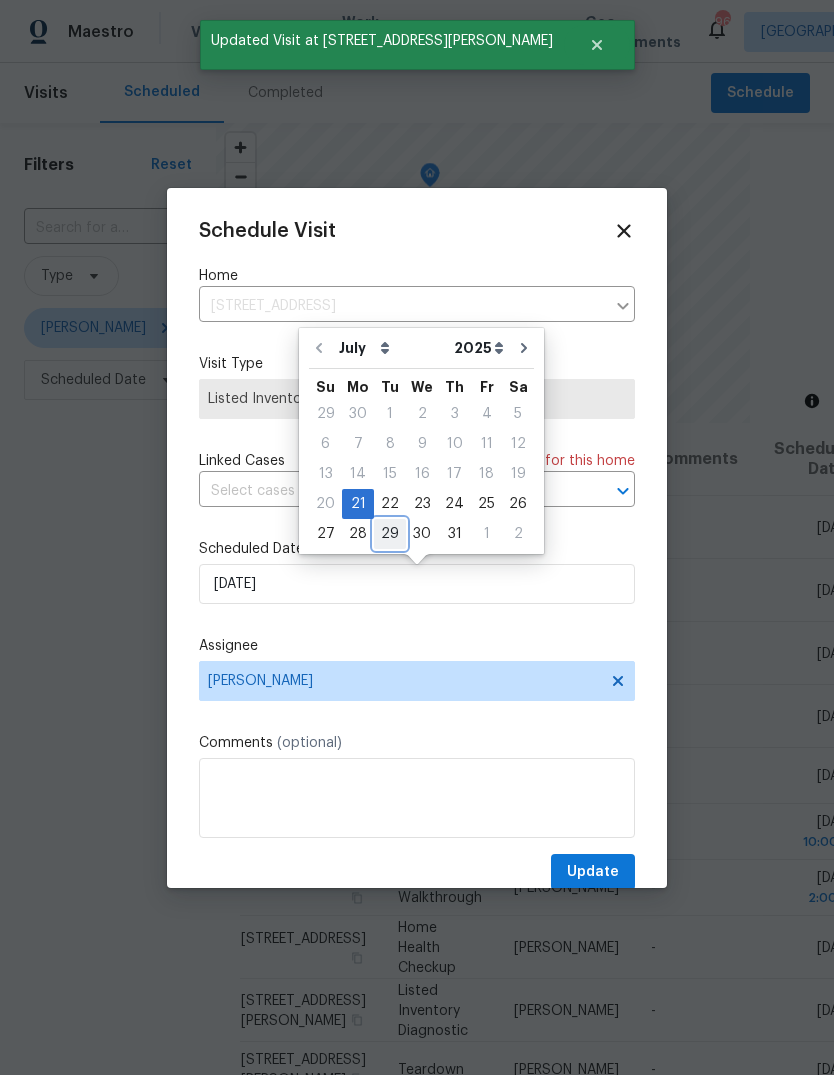 click on "29" at bounding box center [390, 534] 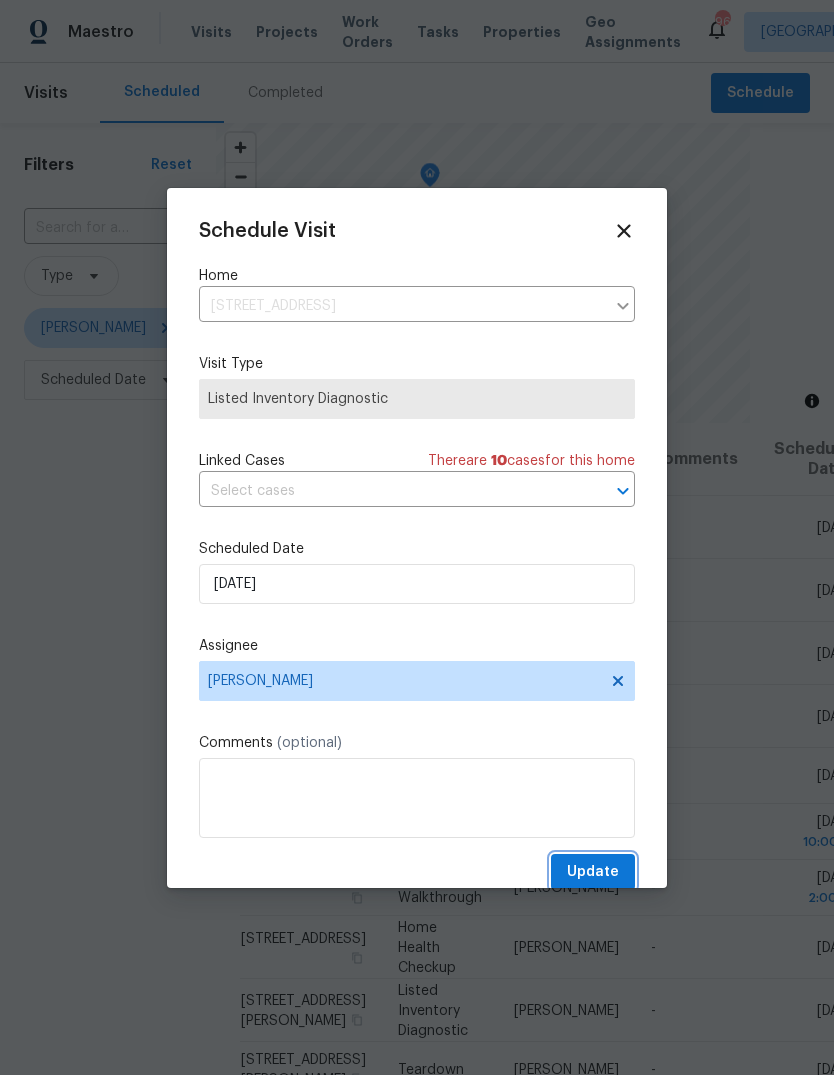 click on "Update" at bounding box center [593, 872] 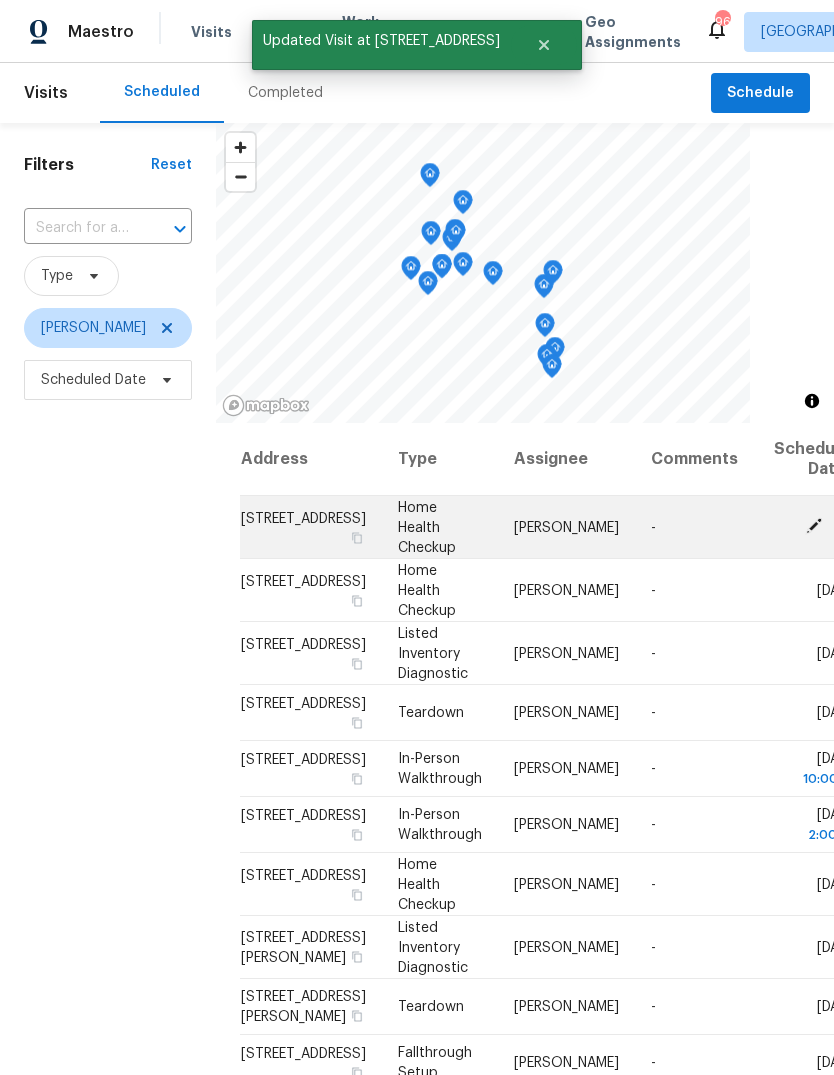 click 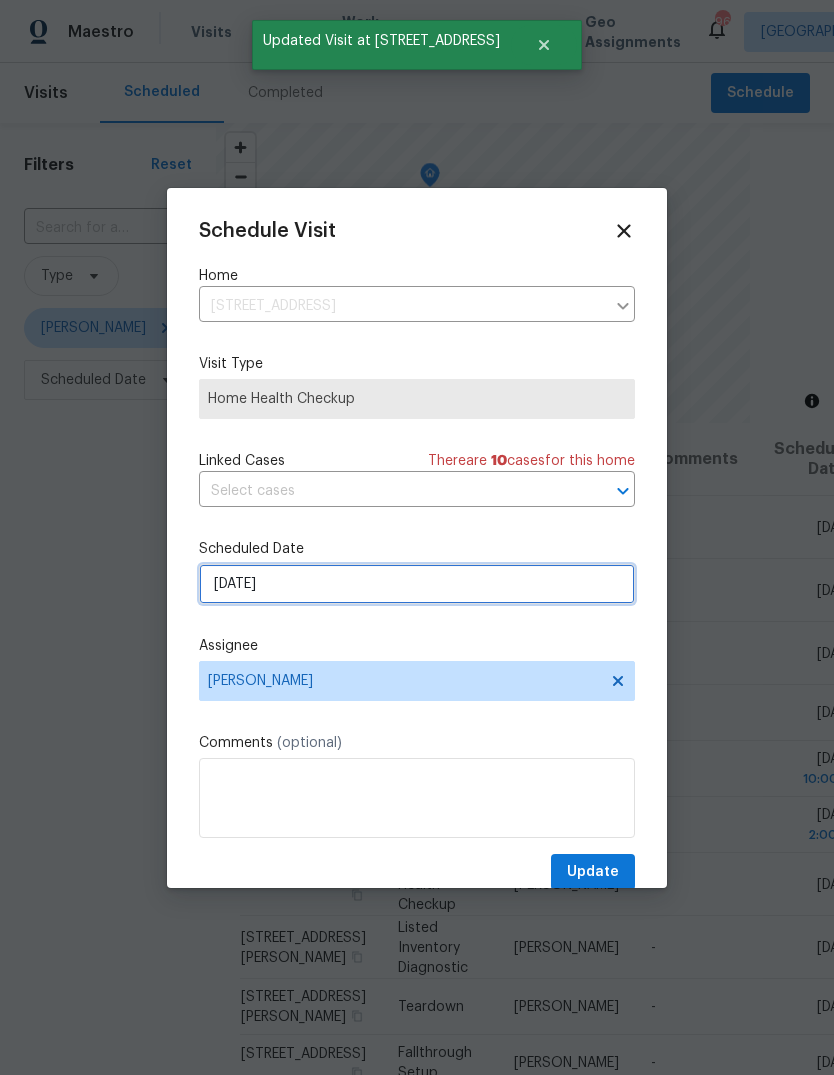 click on "7/21/2025" at bounding box center (417, 584) 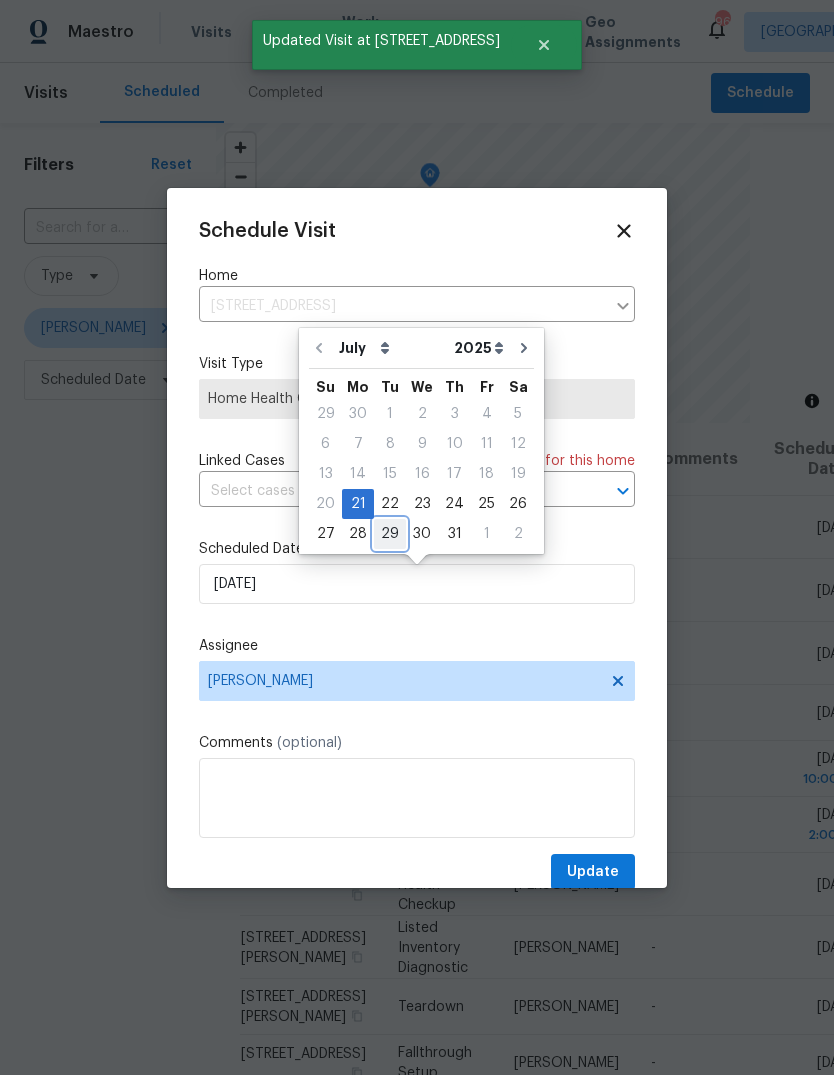 click on "29" at bounding box center (390, 534) 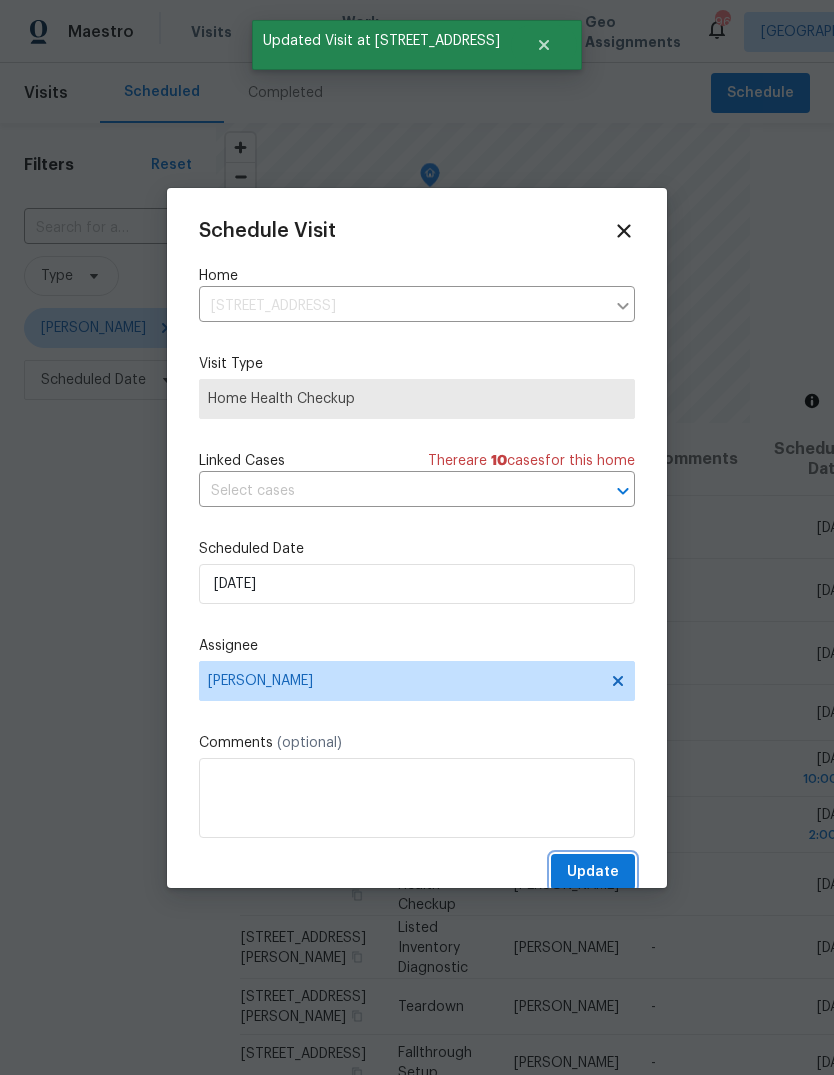 click on "Update" at bounding box center (593, 872) 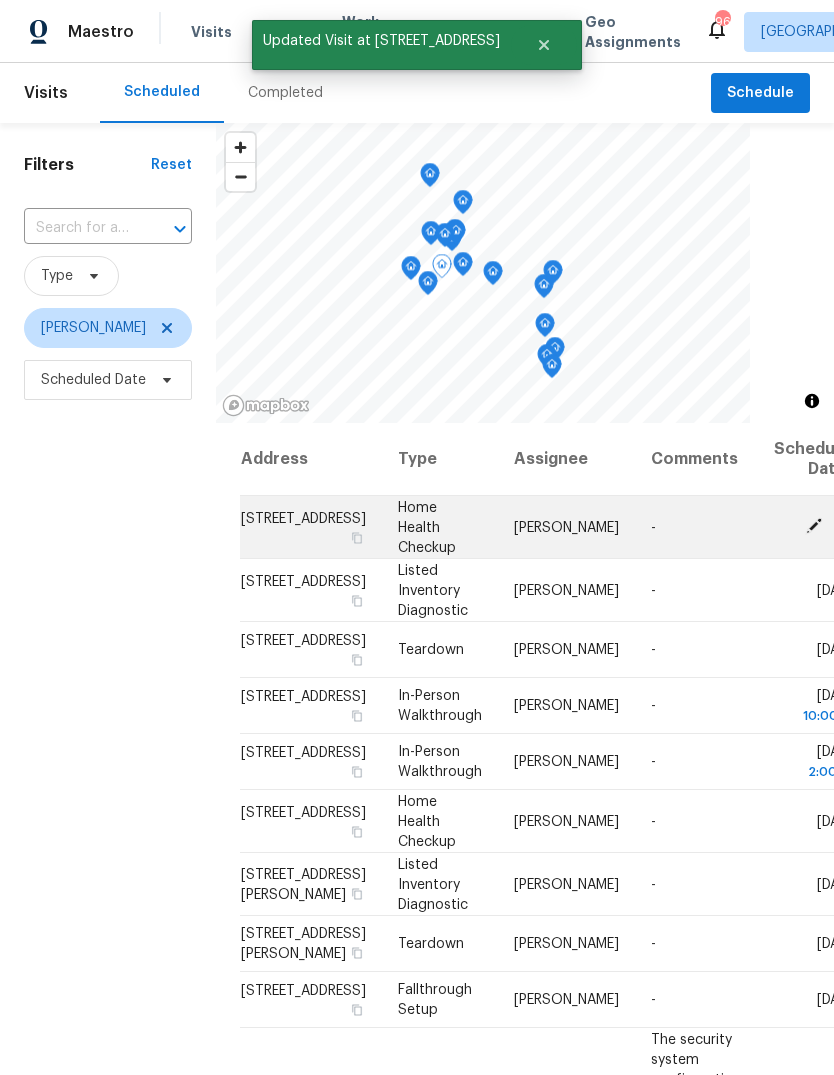 click 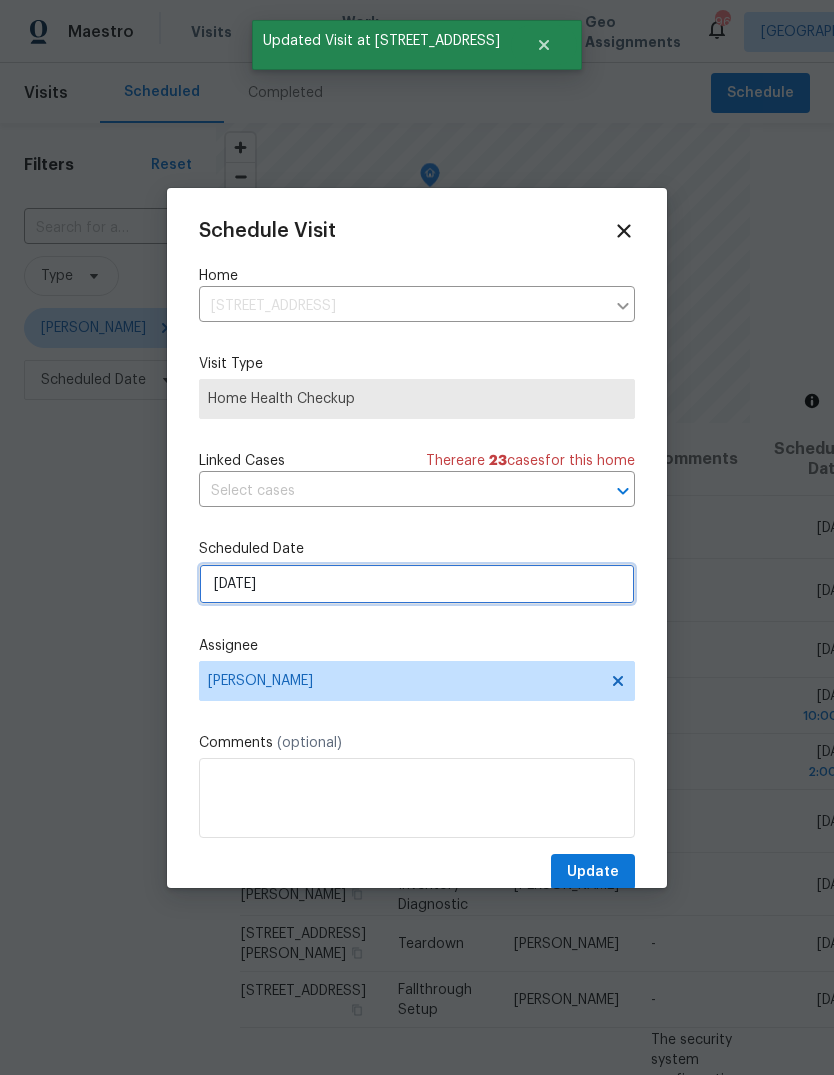 click on "7/21/2025" at bounding box center [417, 584] 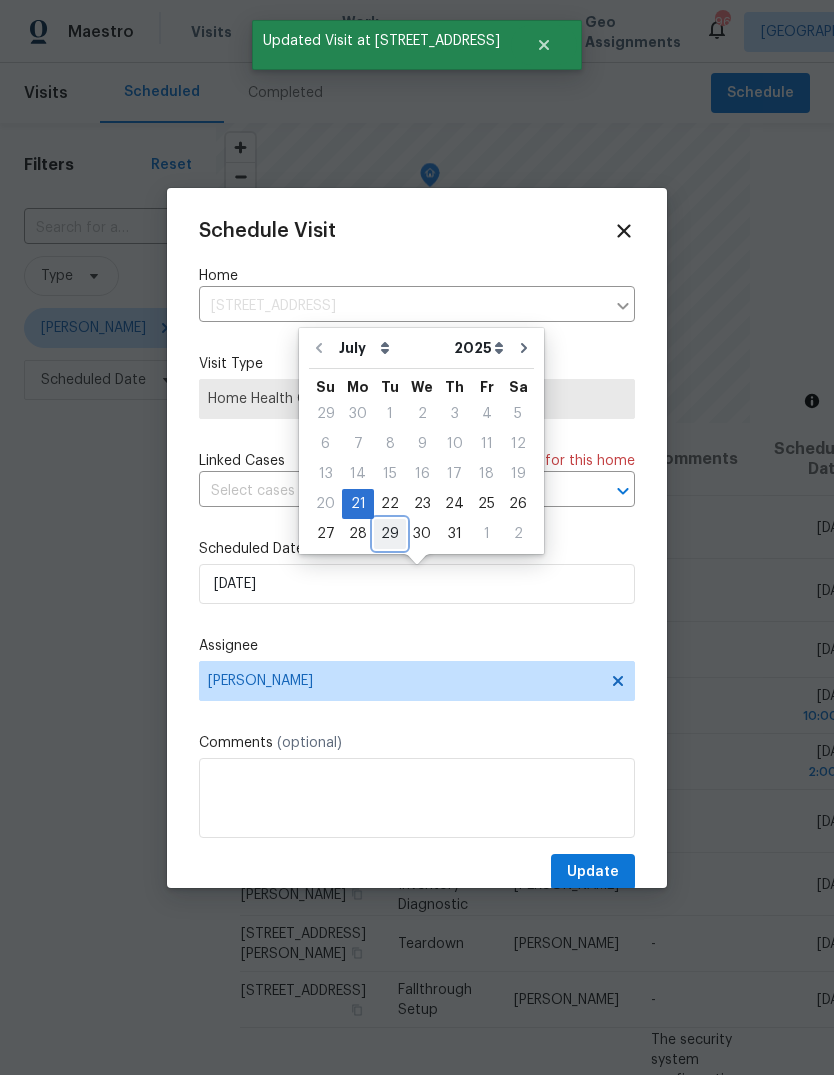 click on "29" at bounding box center (390, 534) 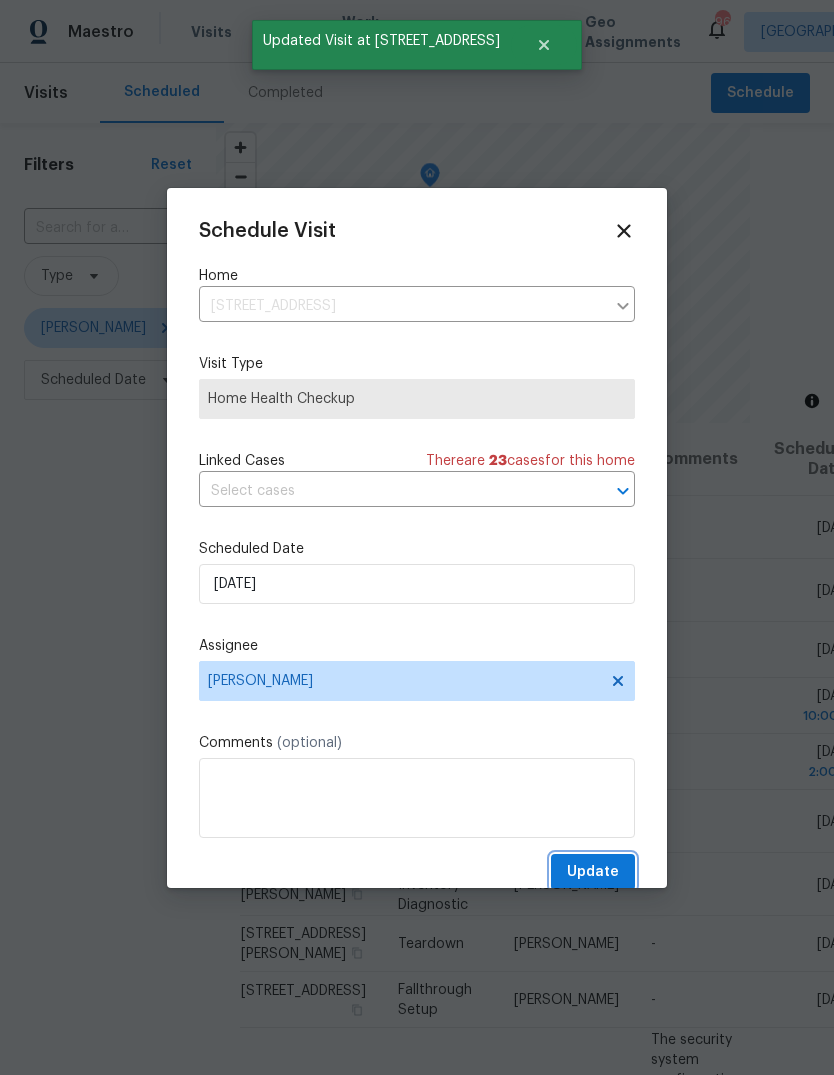 click on "Update" at bounding box center [593, 872] 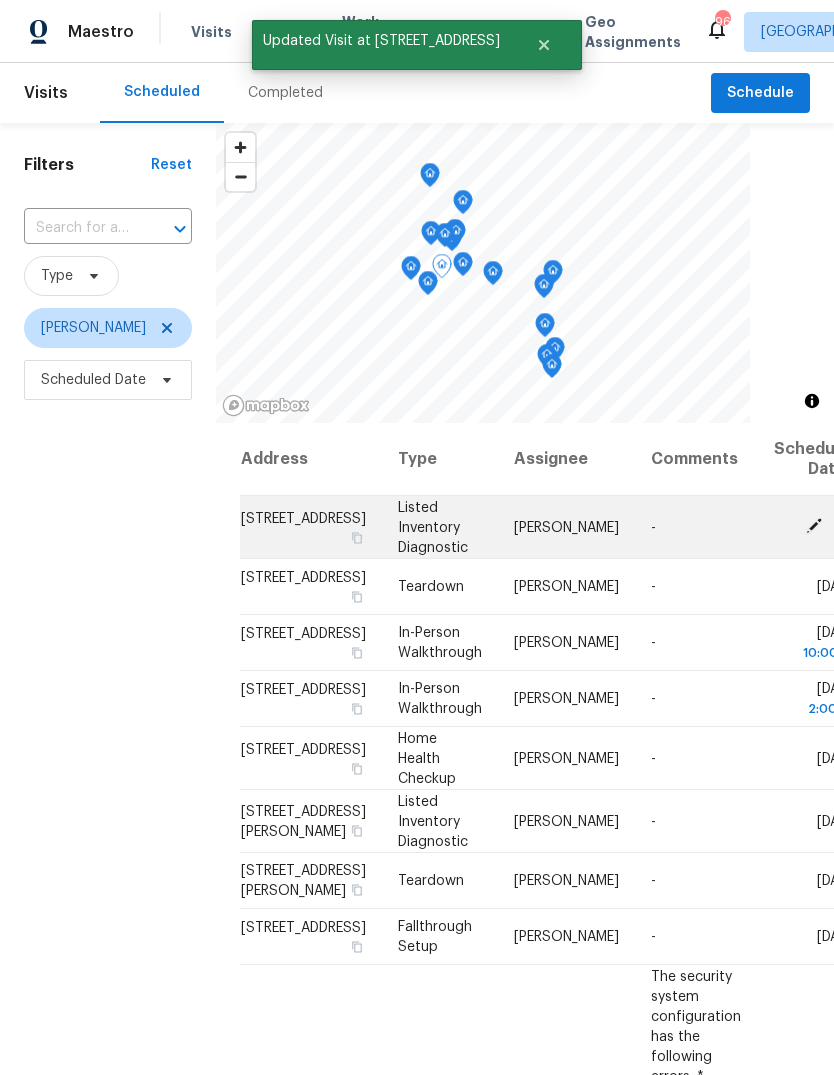 click 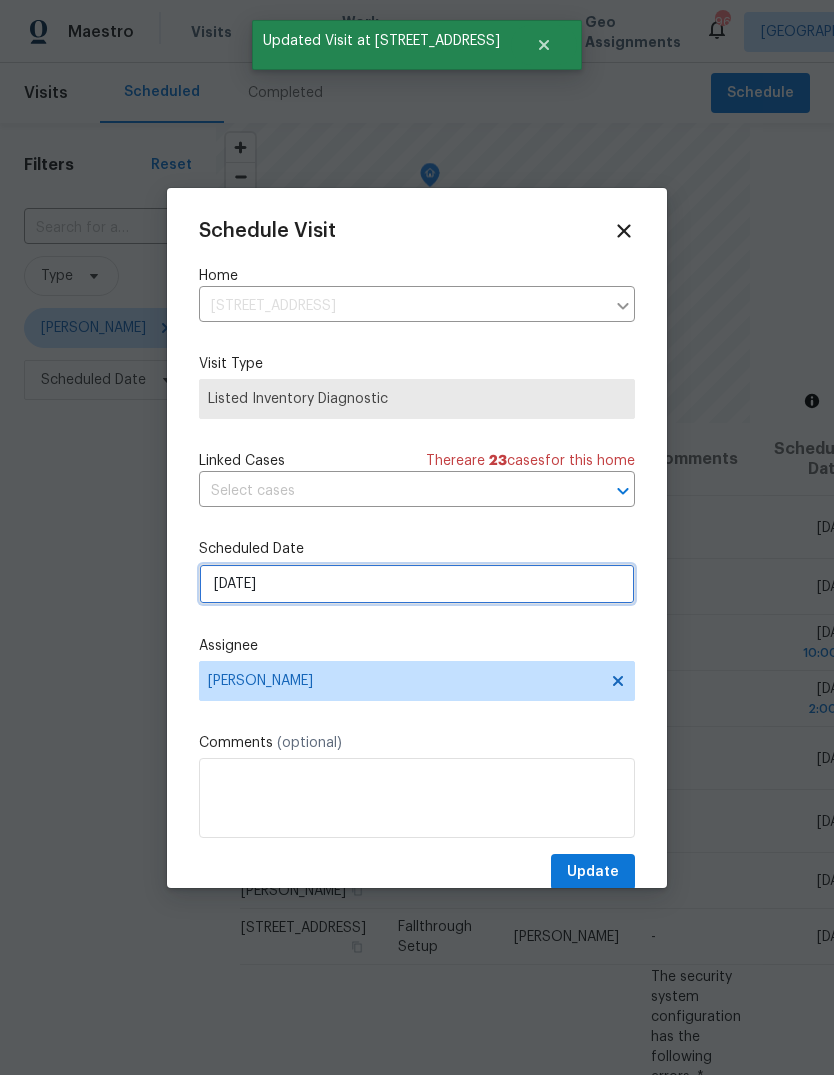 click on "7/21/2025" at bounding box center [417, 584] 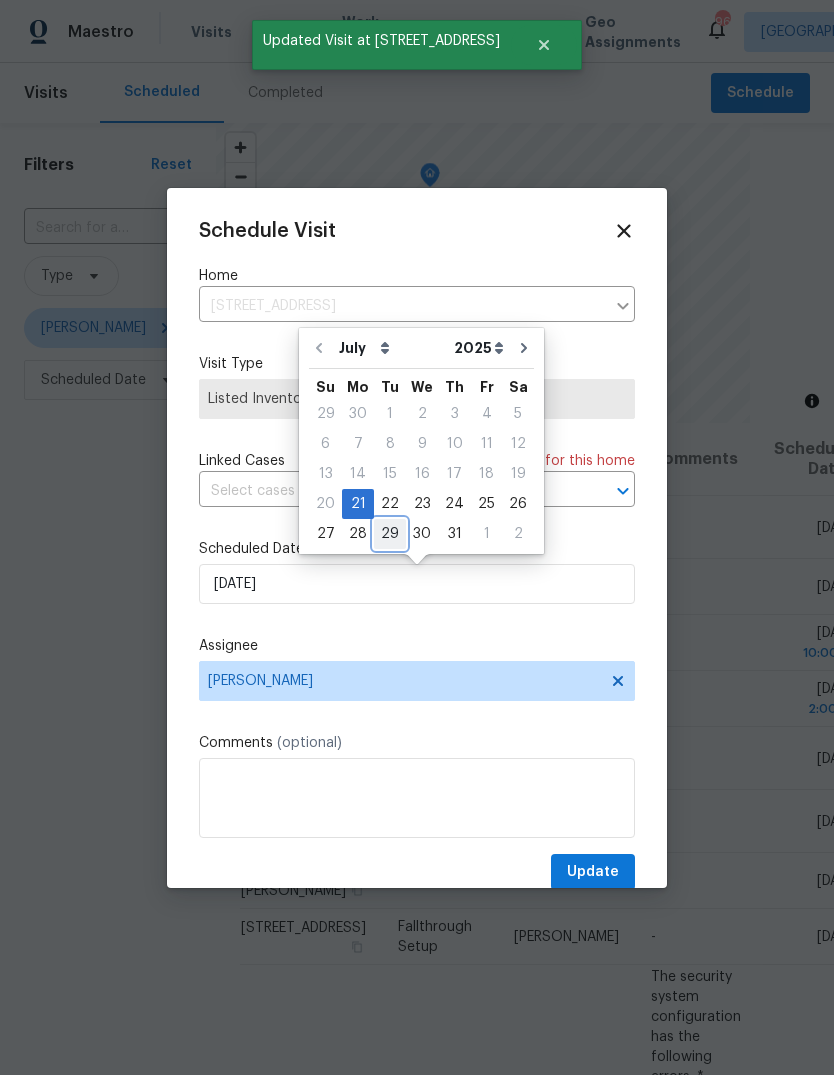 click on "29" at bounding box center [390, 534] 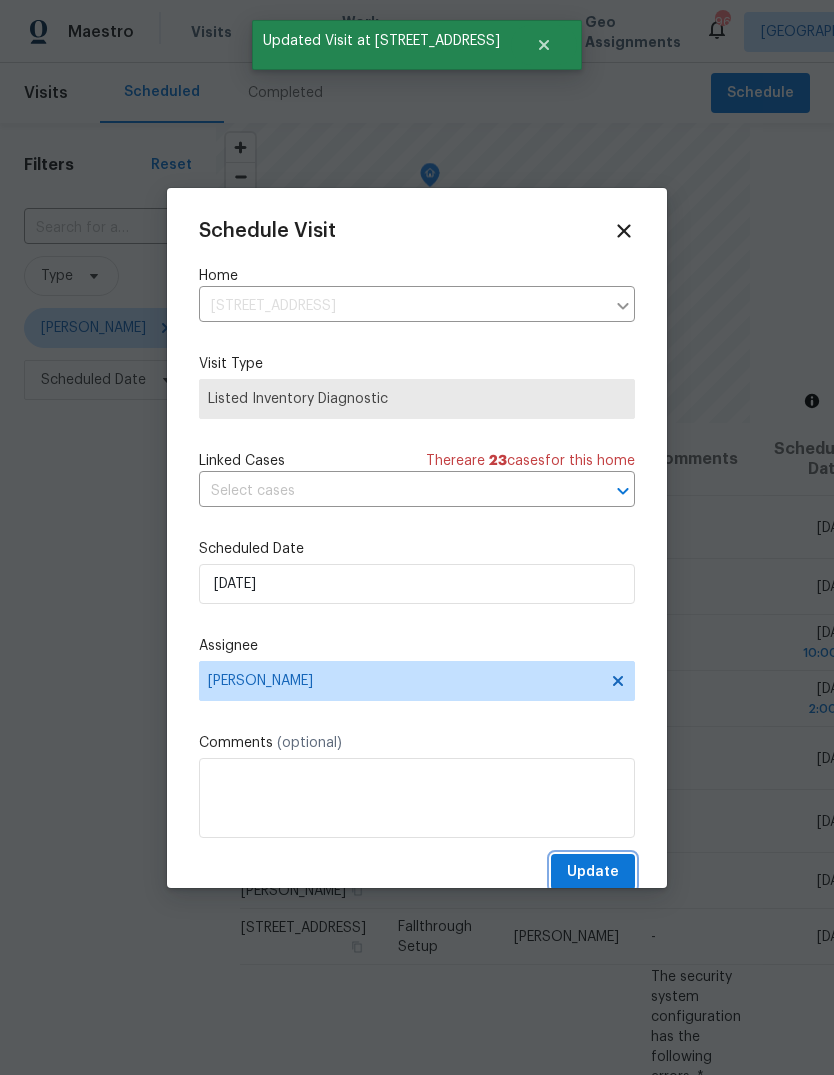 click on "Update" at bounding box center (593, 872) 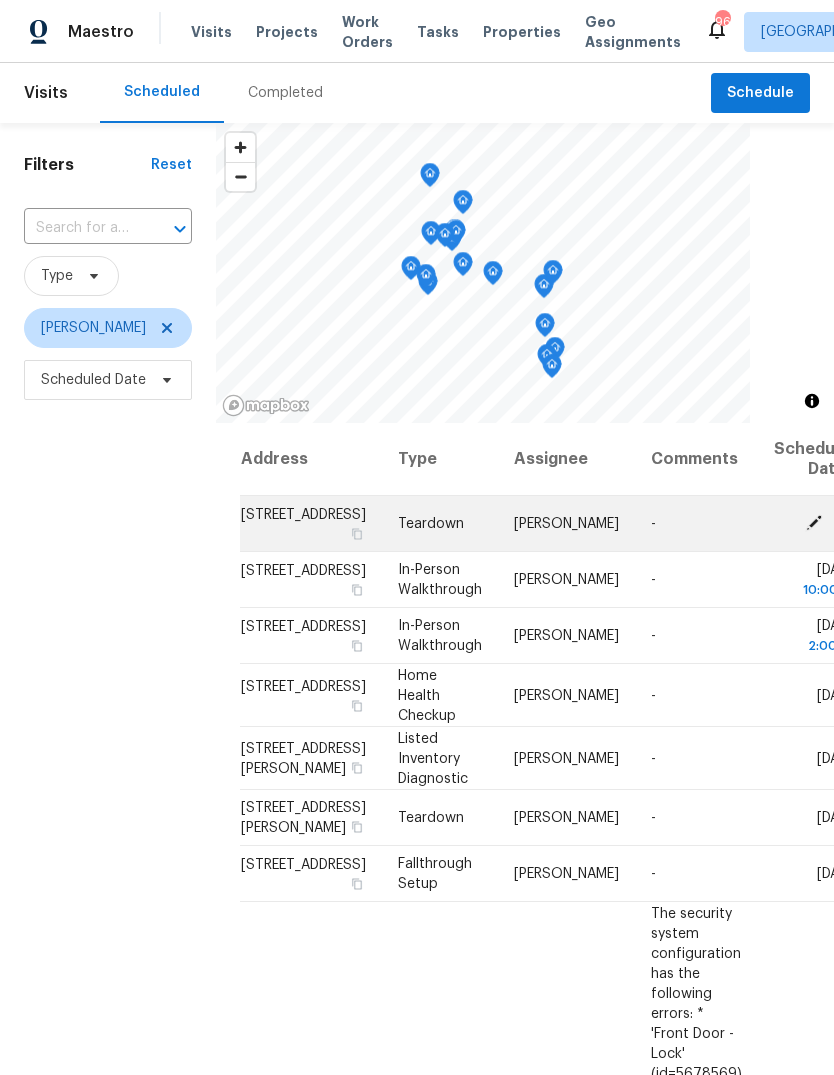 click 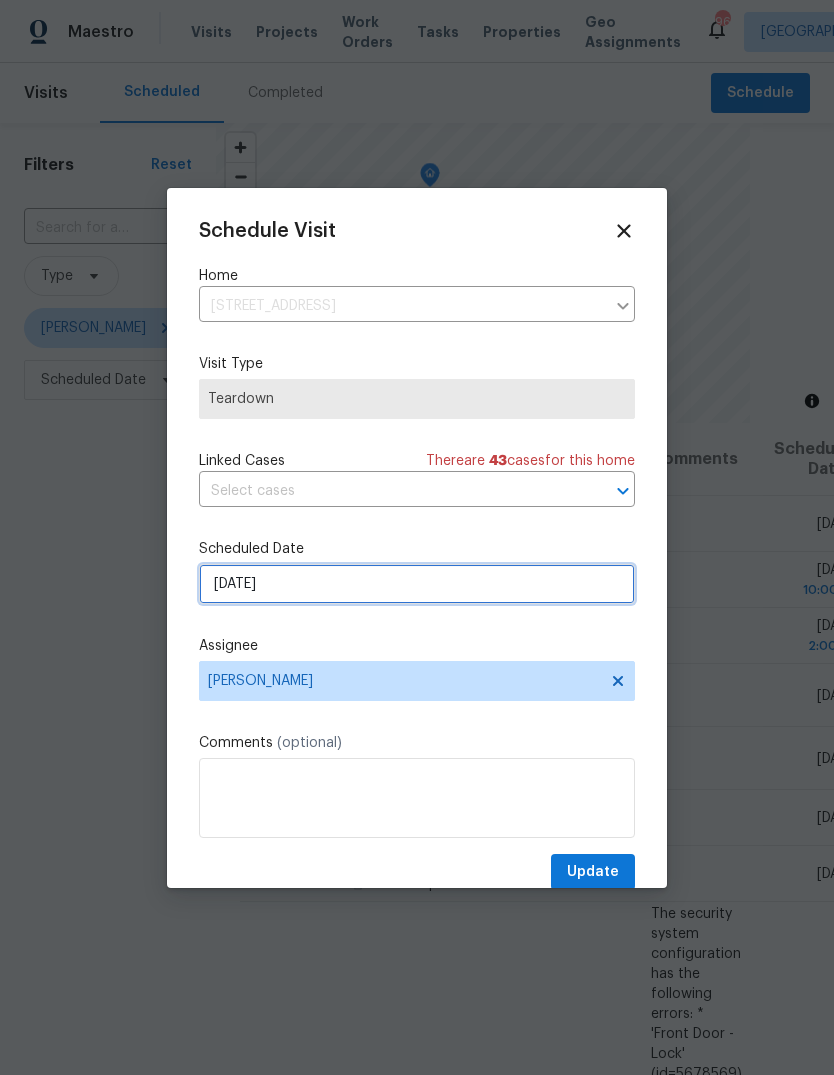 click on "7/21/2025" at bounding box center (417, 584) 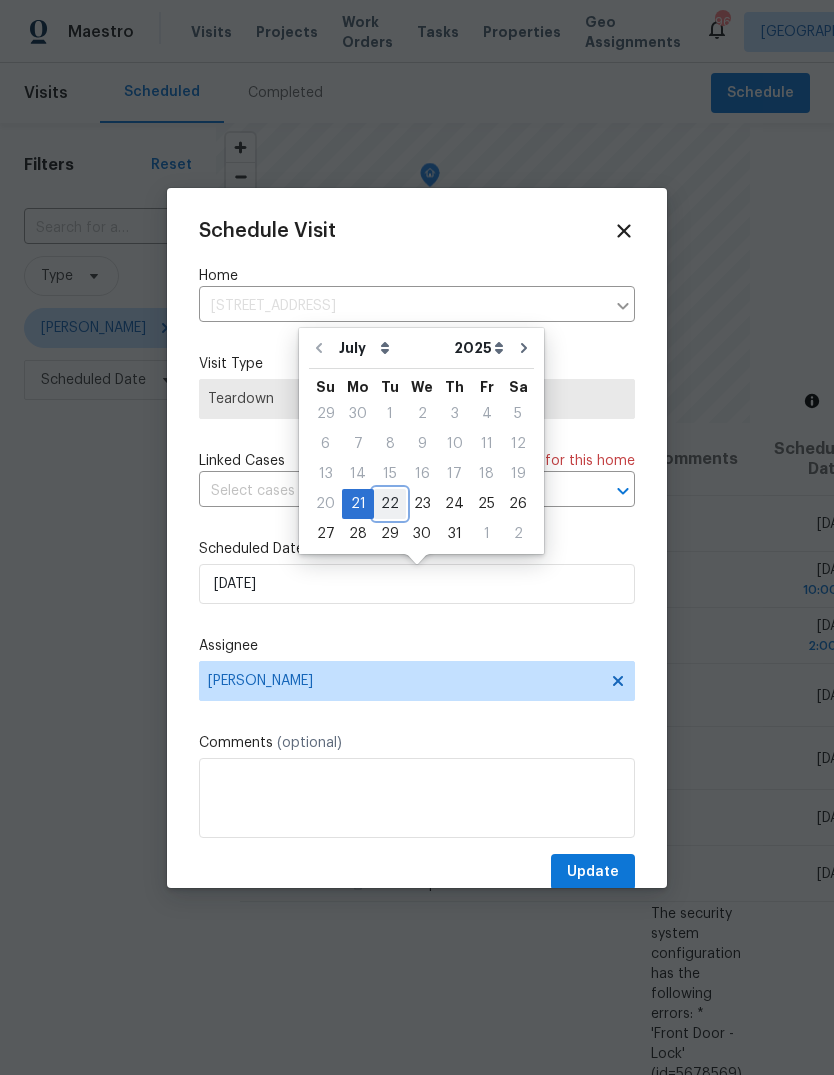 click on "22" at bounding box center [390, 504] 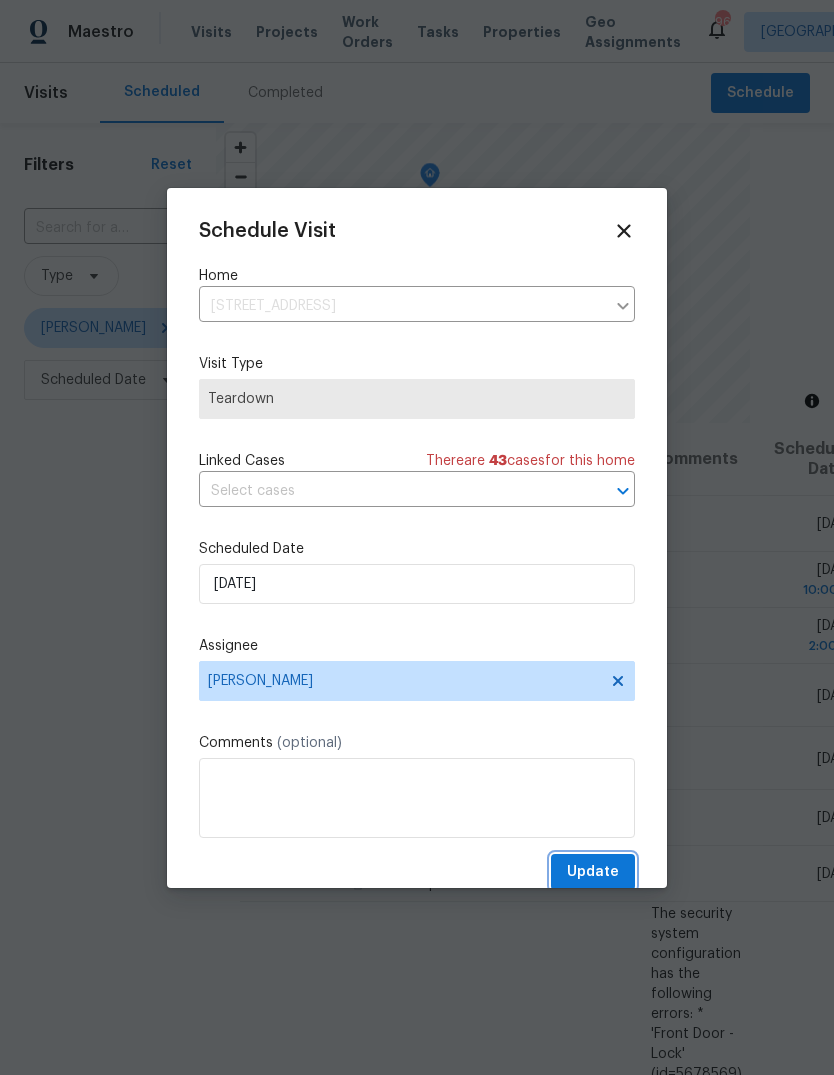 click on "Update" at bounding box center (593, 872) 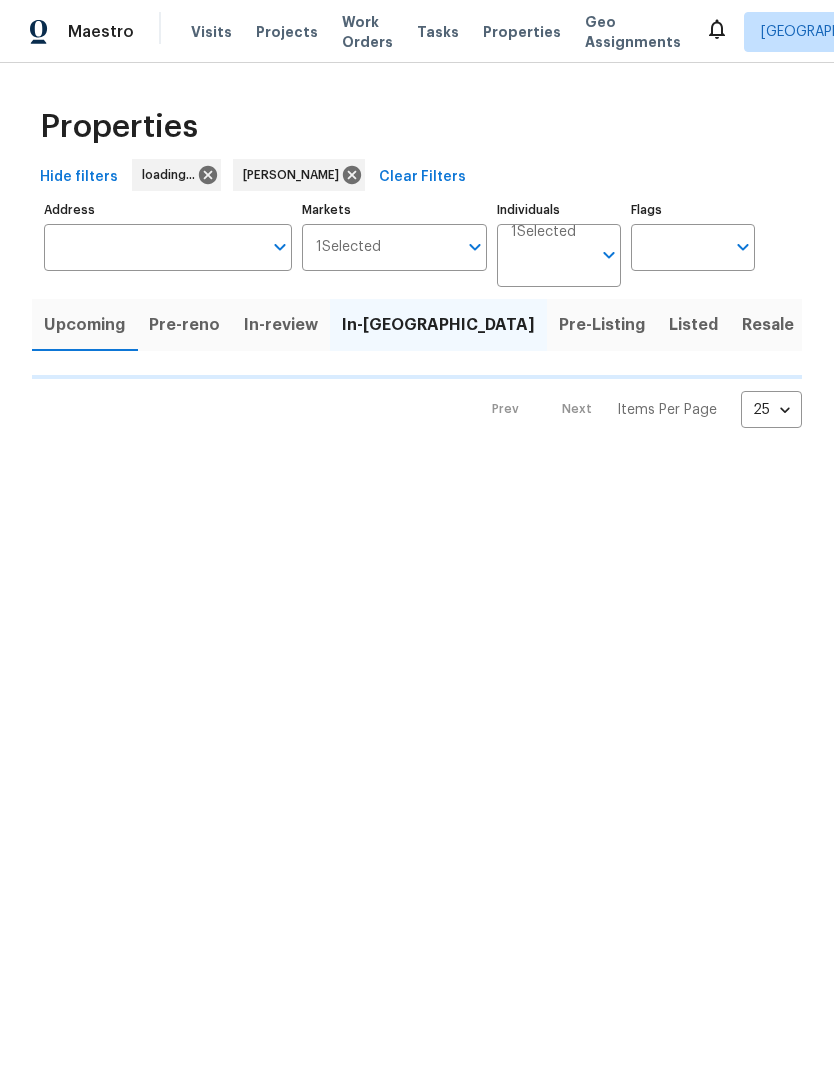 scroll, scrollTop: 0, scrollLeft: 0, axis: both 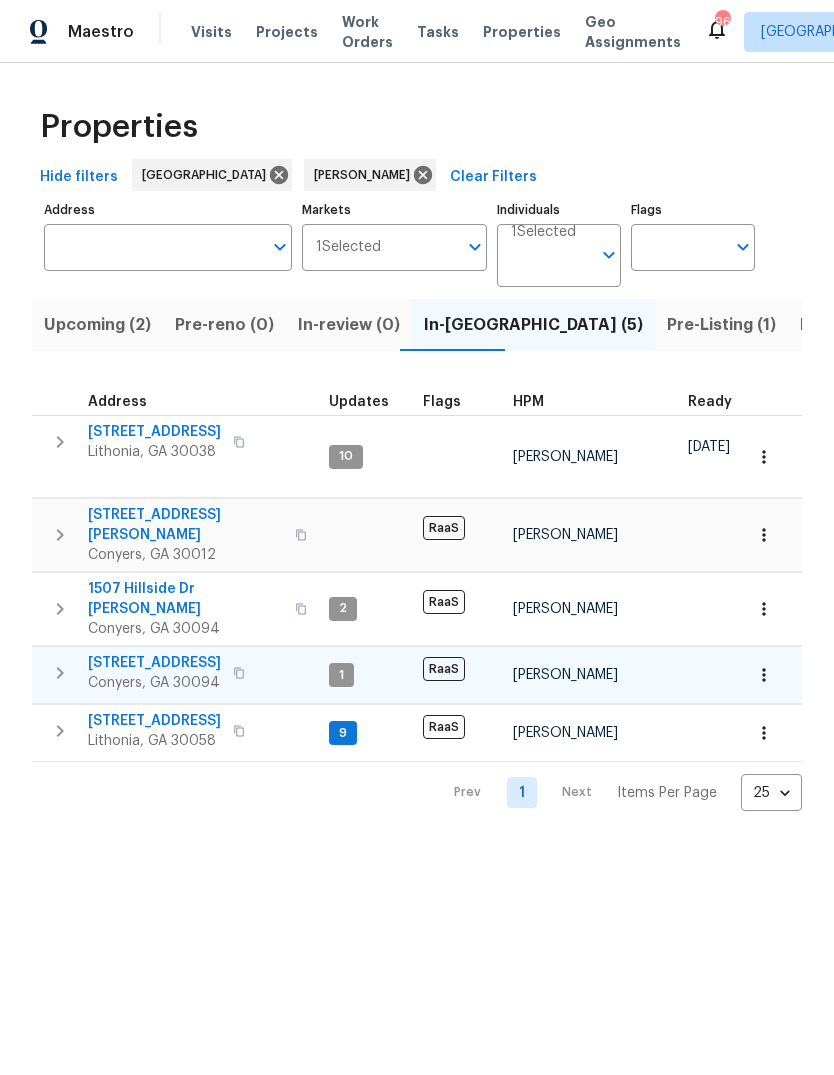 click 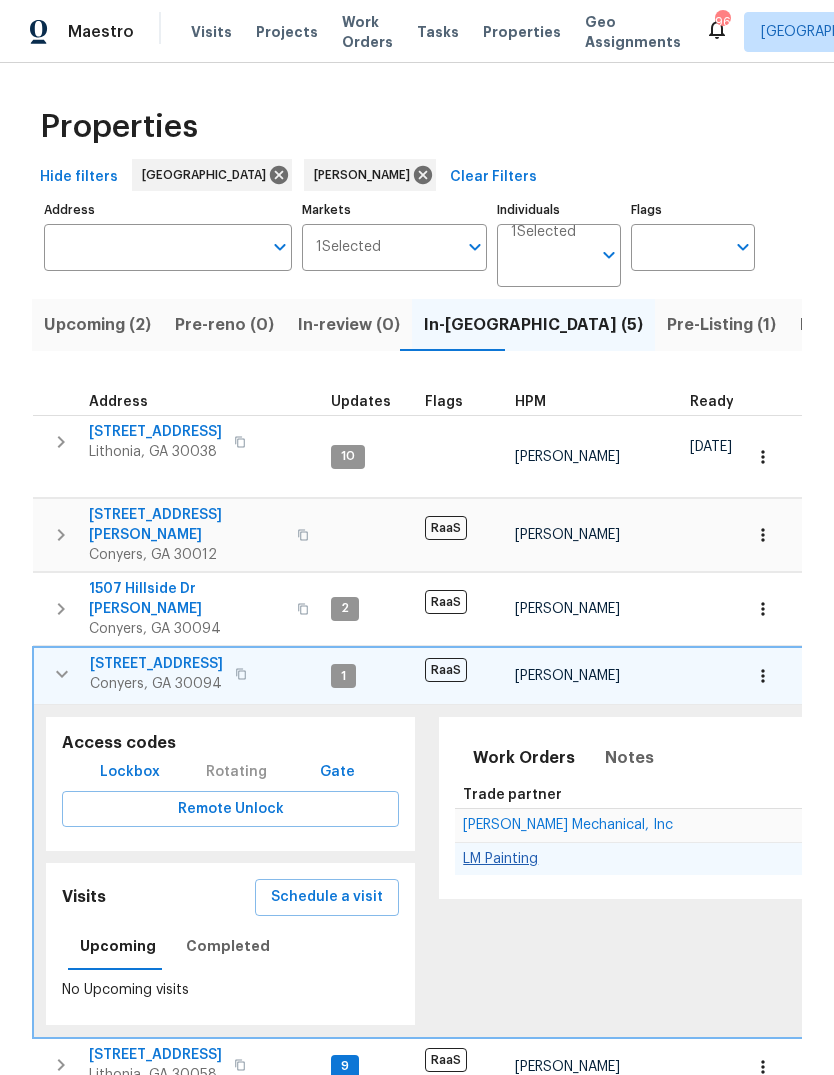 click on "LM Painting" at bounding box center [500, 859] 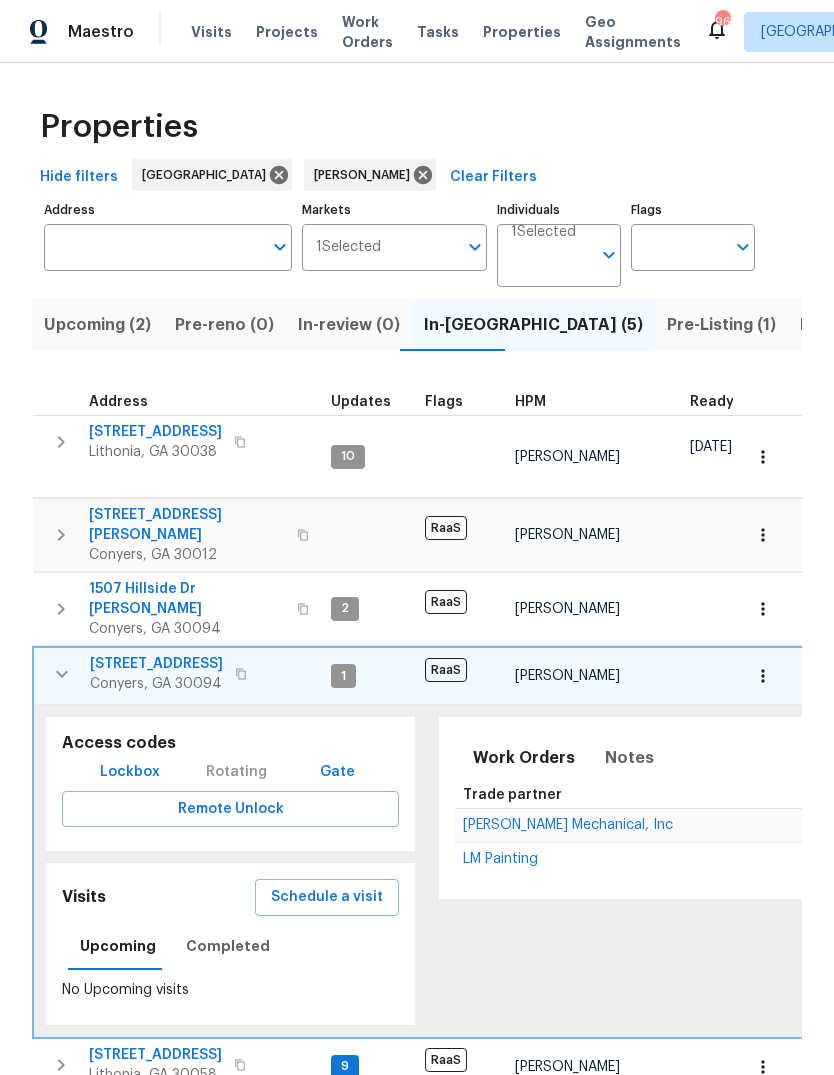 click 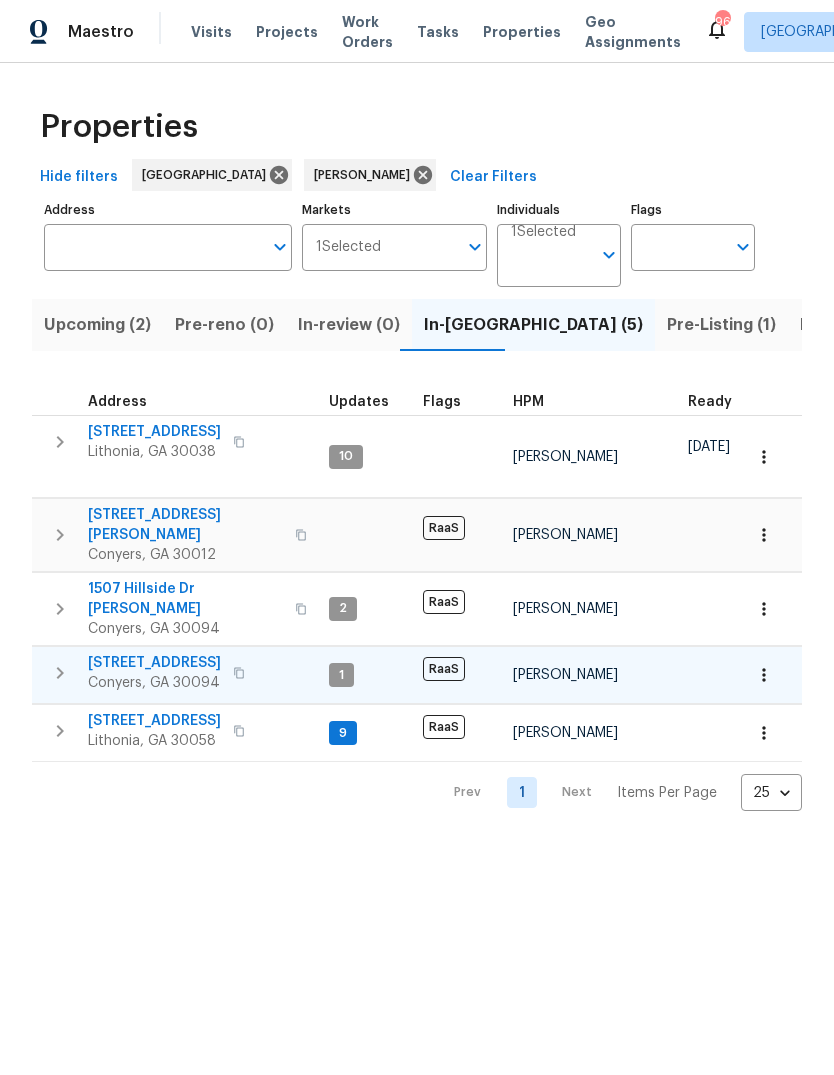 click on "Listed (19)" at bounding box center [841, 325] 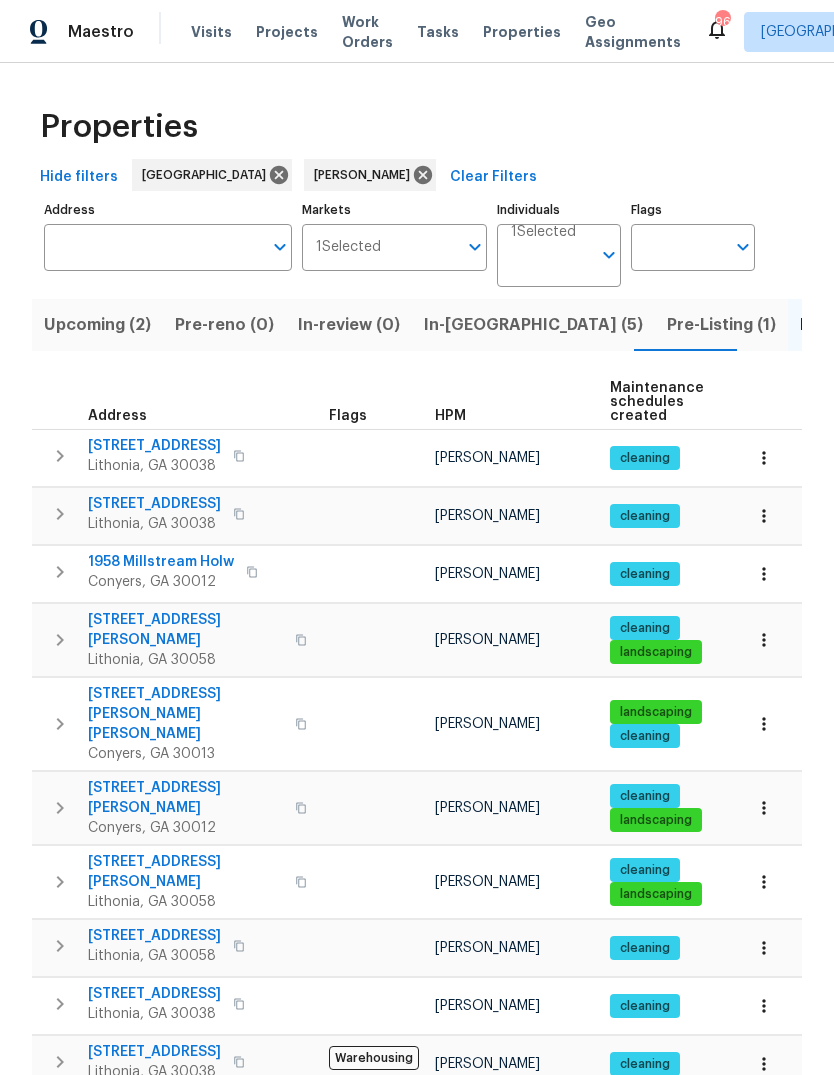 scroll, scrollTop: 75, scrollLeft: 0, axis: vertical 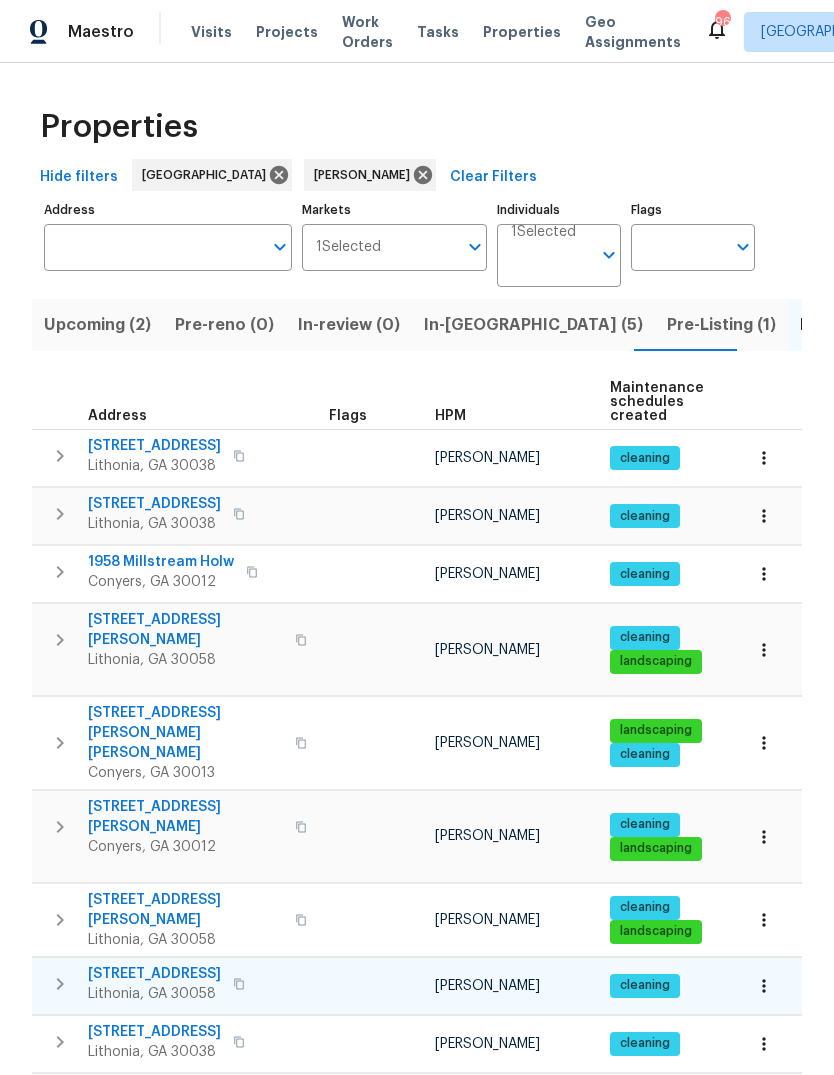 click on "2190 Wellington Cir" at bounding box center [154, 974] 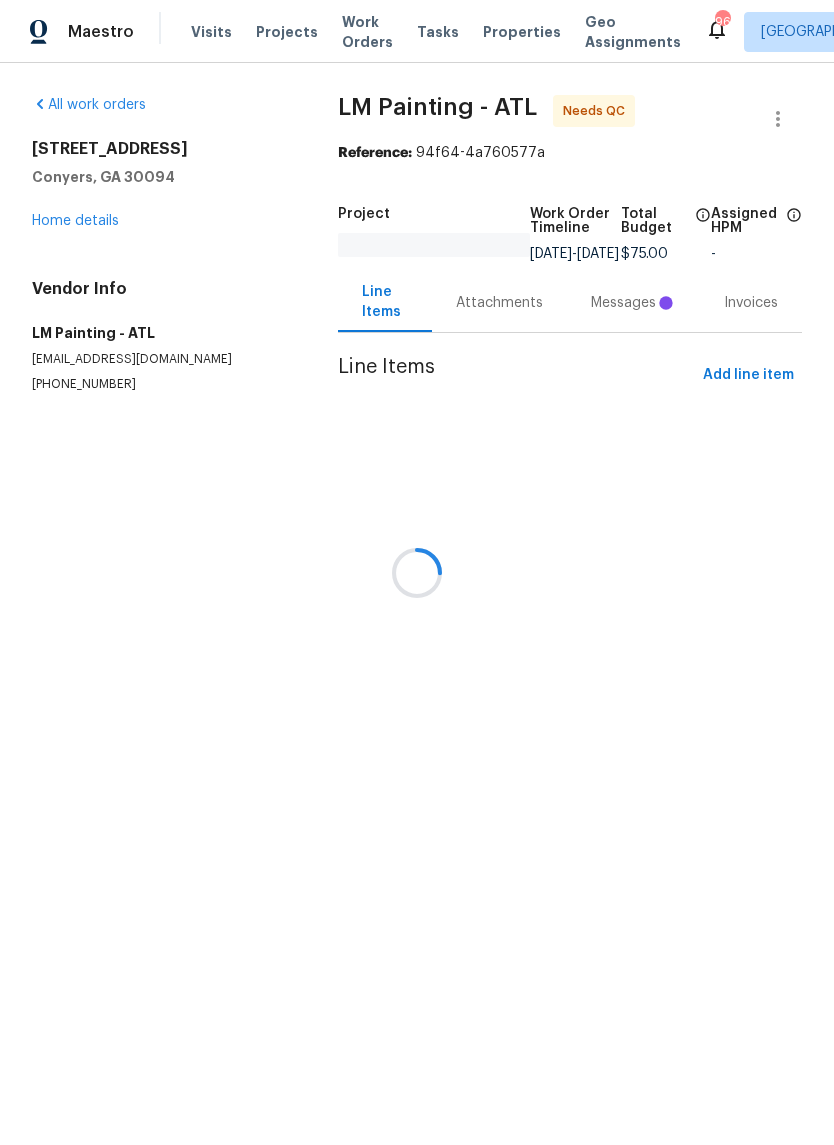 scroll, scrollTop: 0, scrollLeft: 0, axis: both 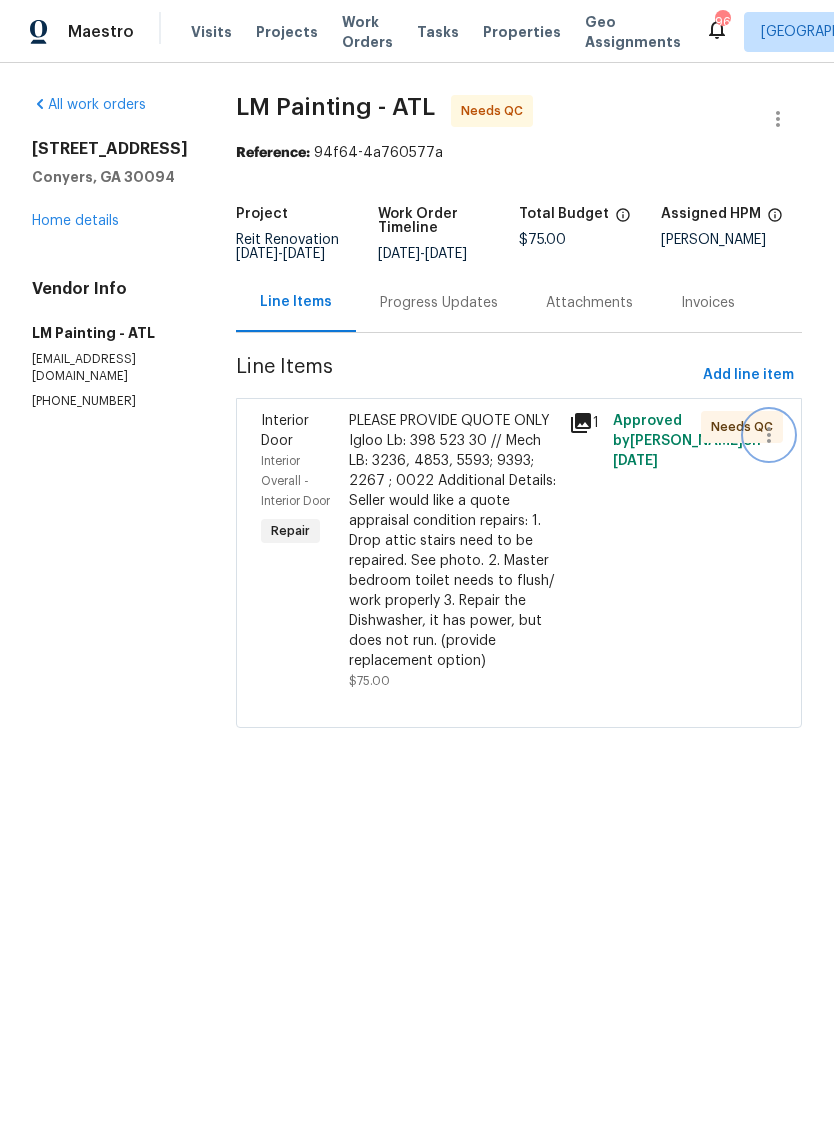 click 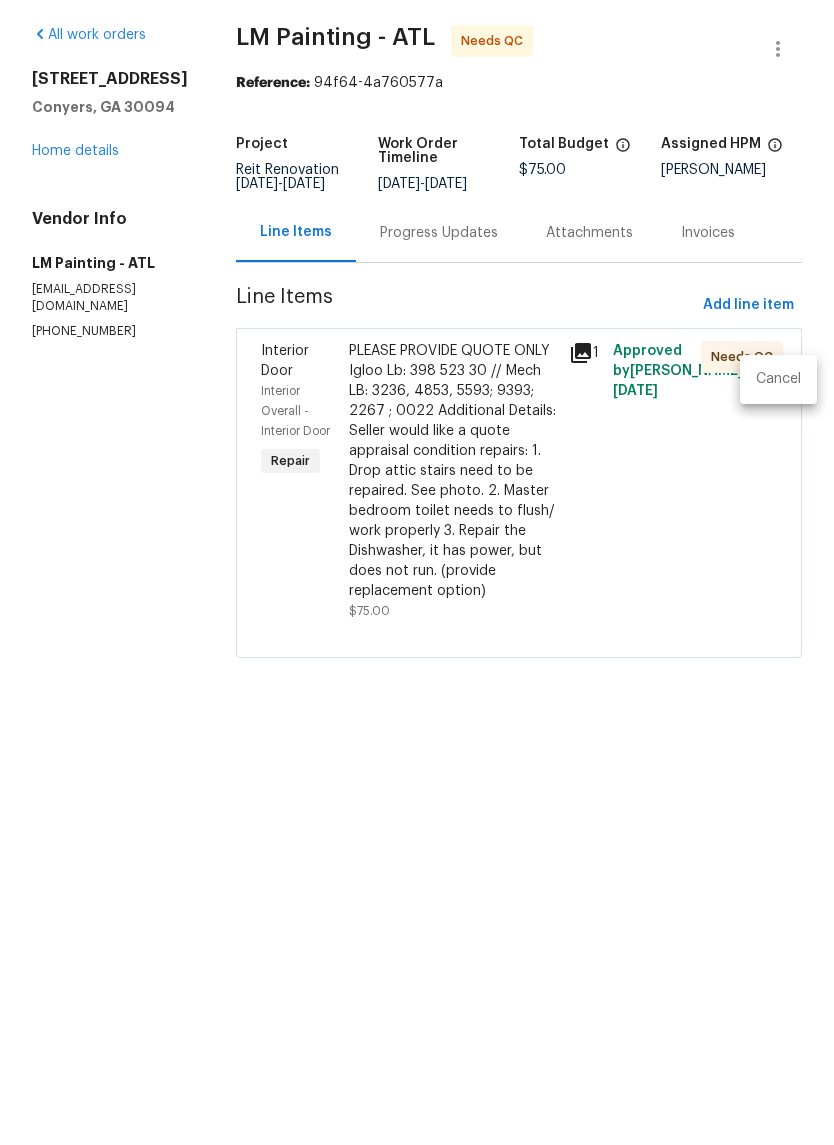 click at bounding box center (417, 572) 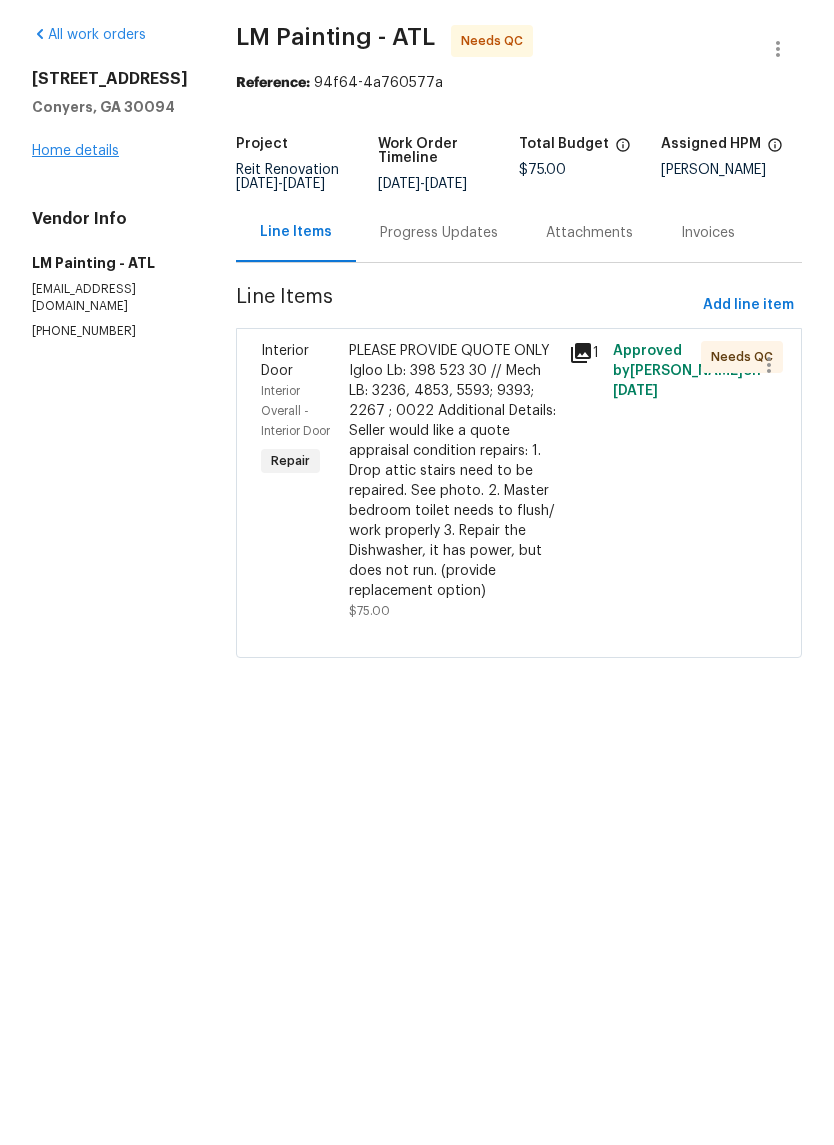 click on "Home details" at bounding box center (75, 221) 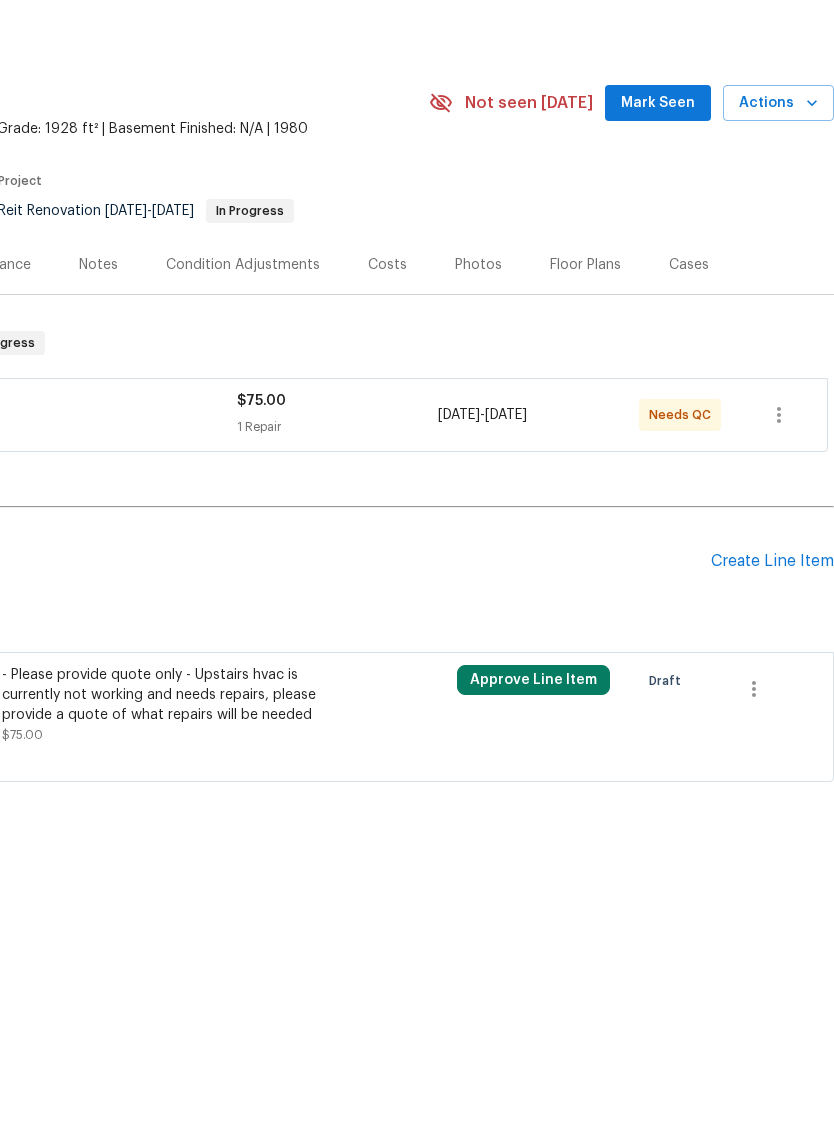 scroll, scrollTop: 0, scrollLeft: 296, axis: horizontal 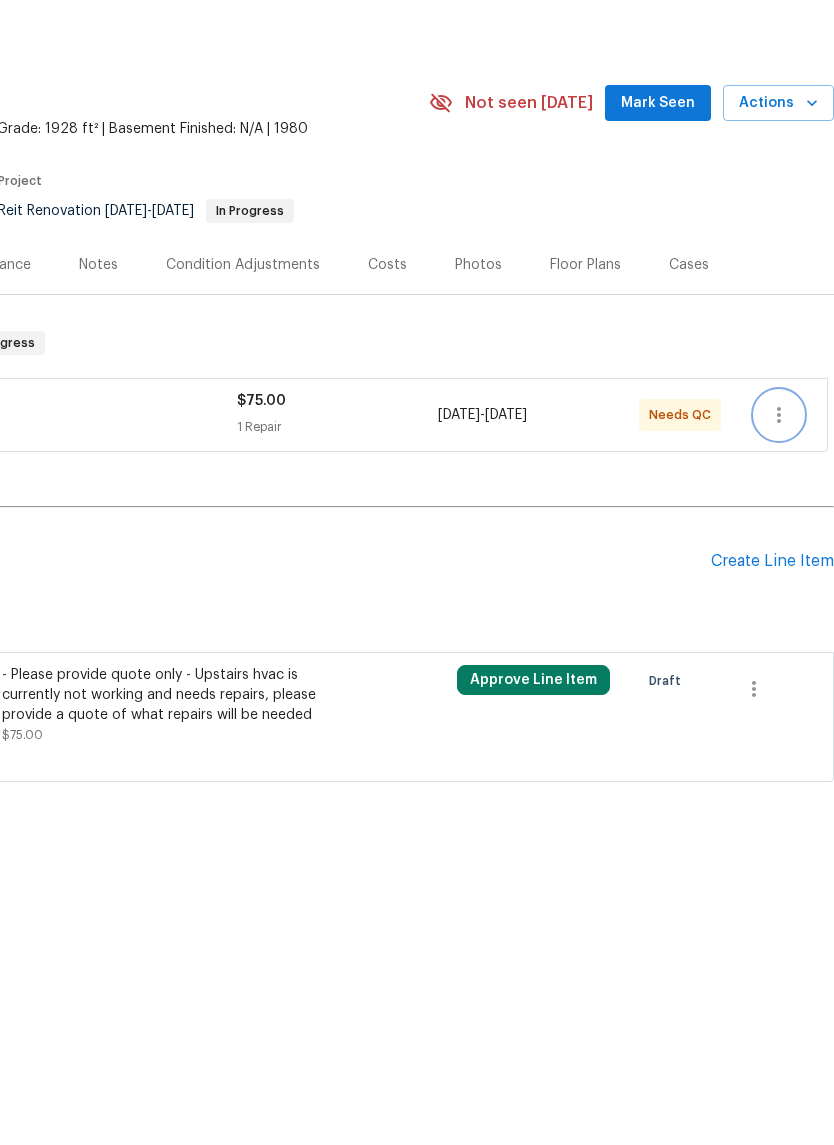 click 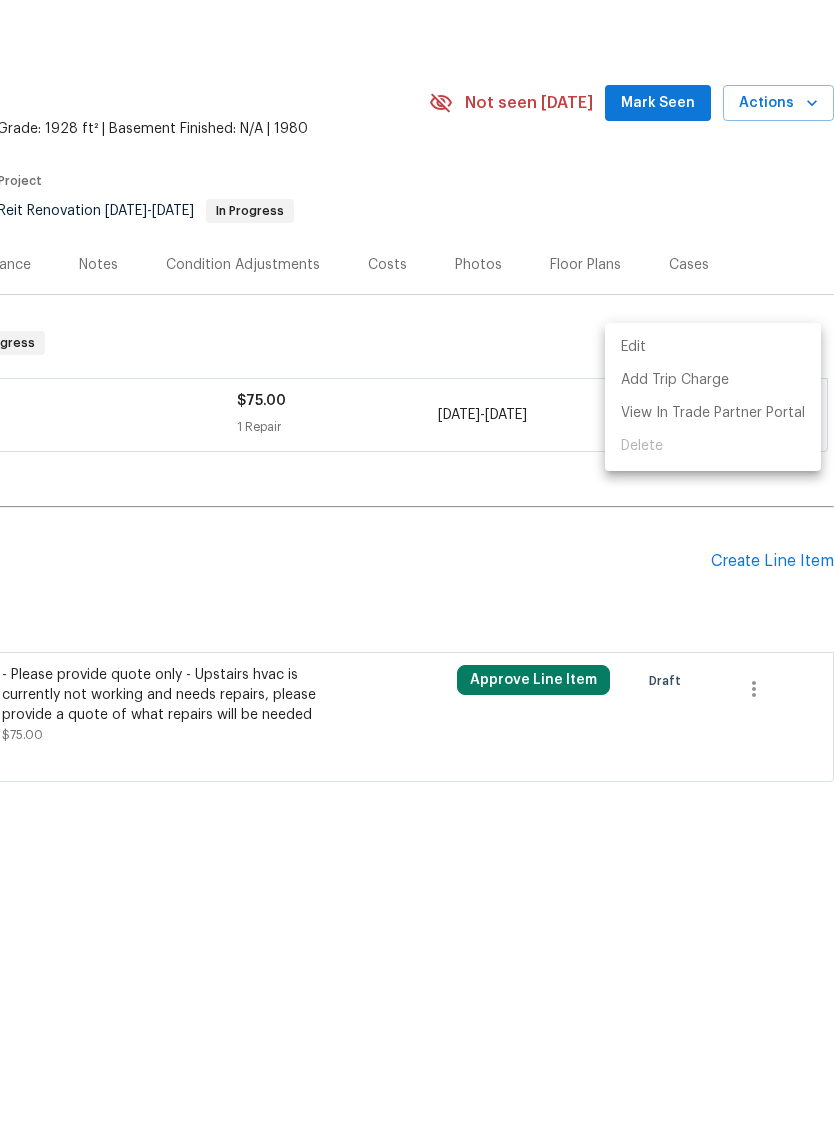 click at bounding box center [417, 572] 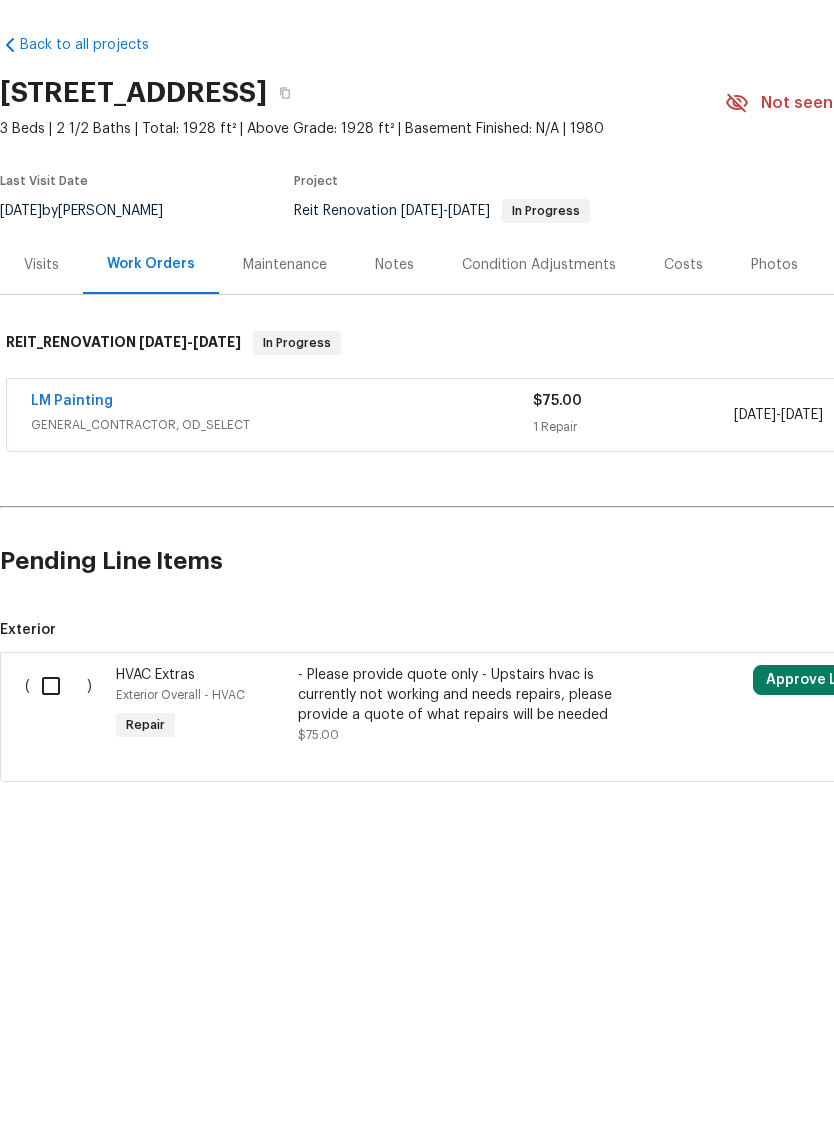 scroll, scrollTop: 0, scrollLeft: 0, axis: both 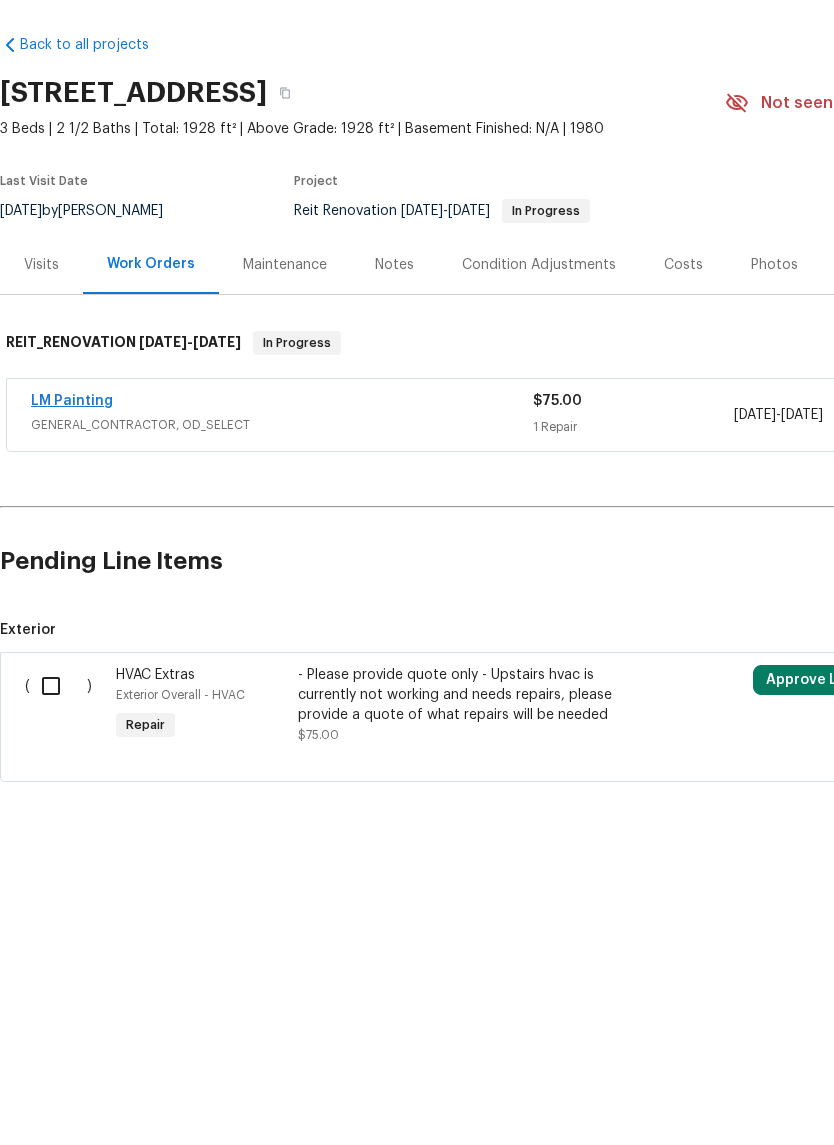 click on "LM Painting" at bounding box center (72, 469) 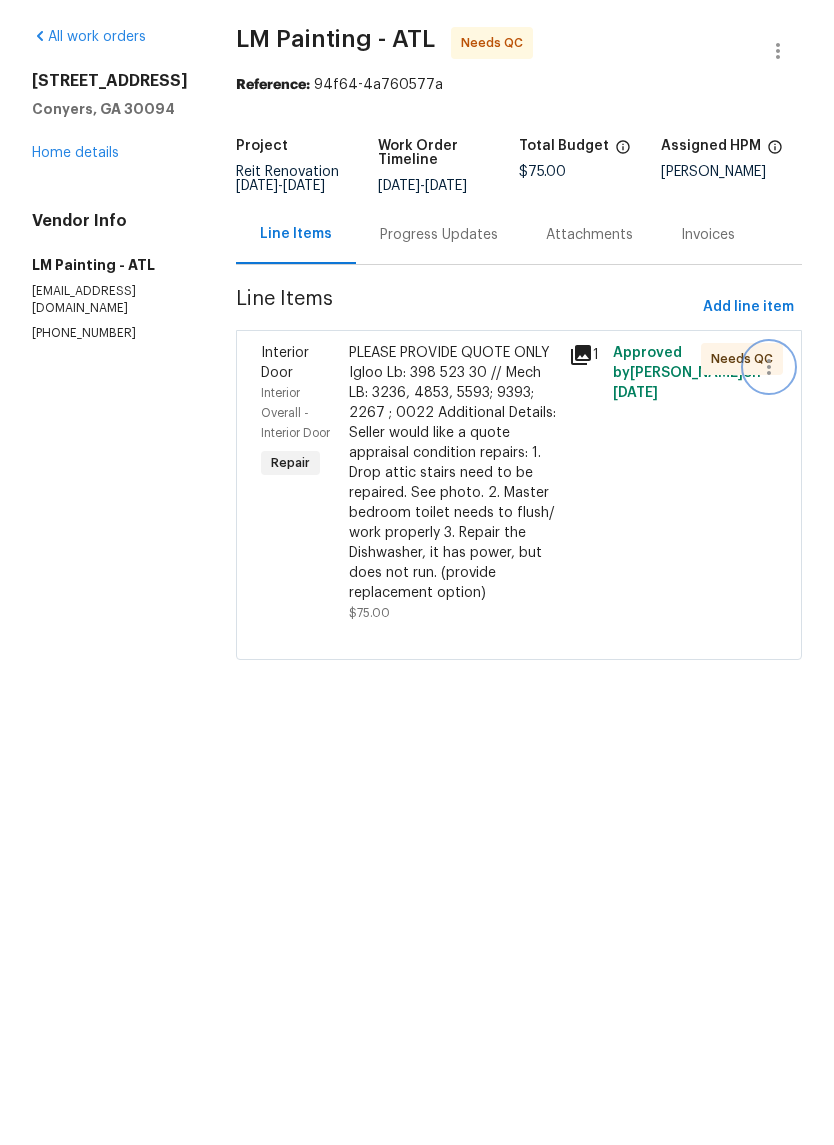 click 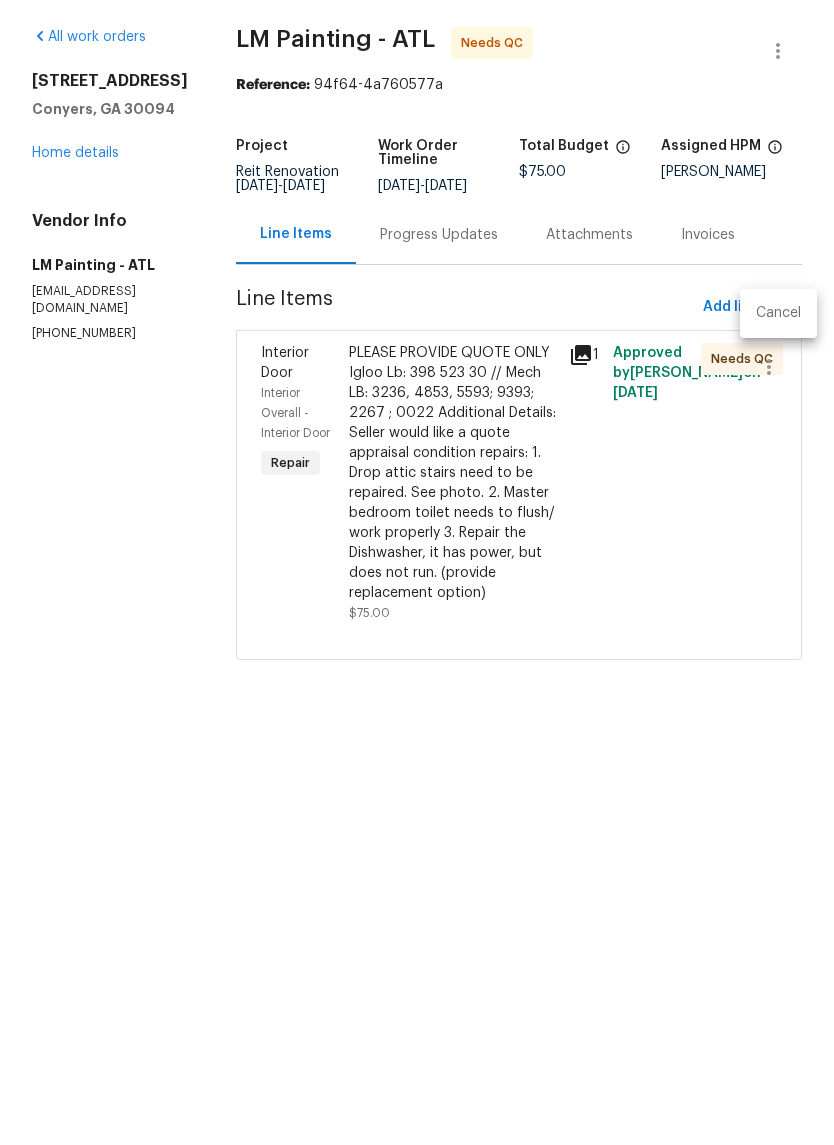 click on "Cancel" at bounding box center (778, 381) 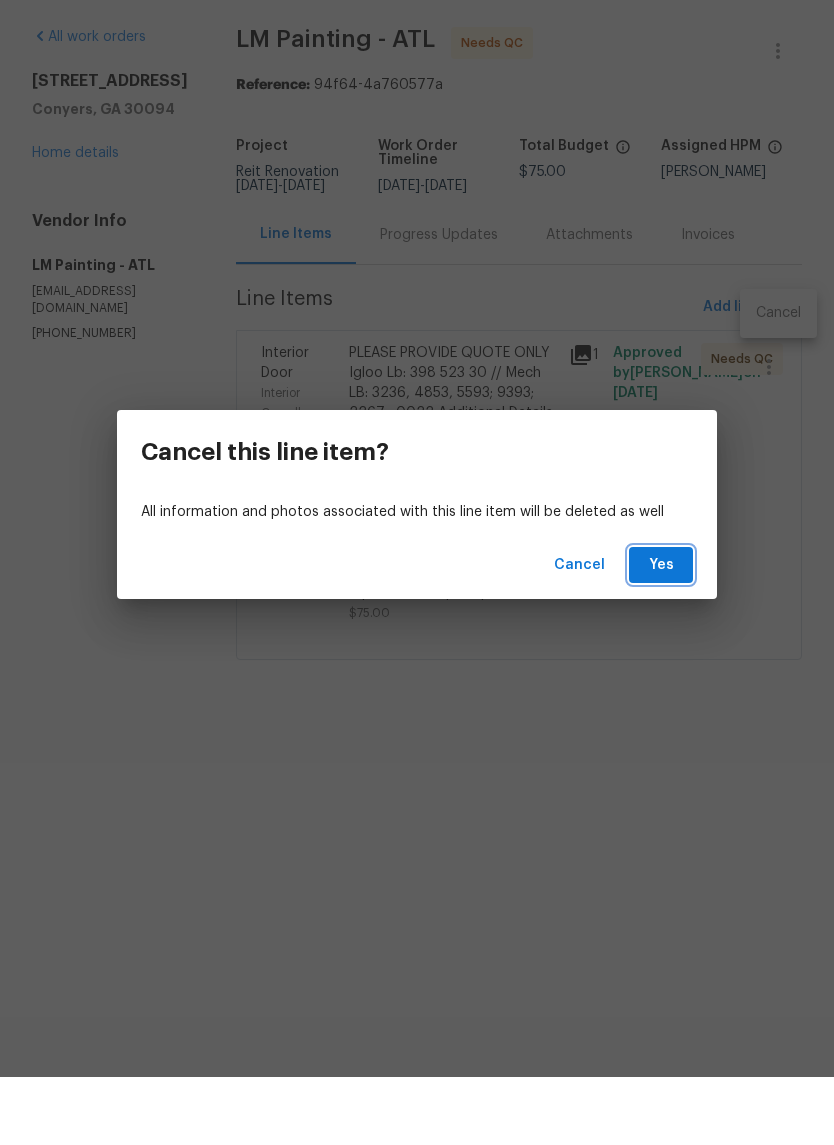 click on "Yes" at bounding box center (661, 633) 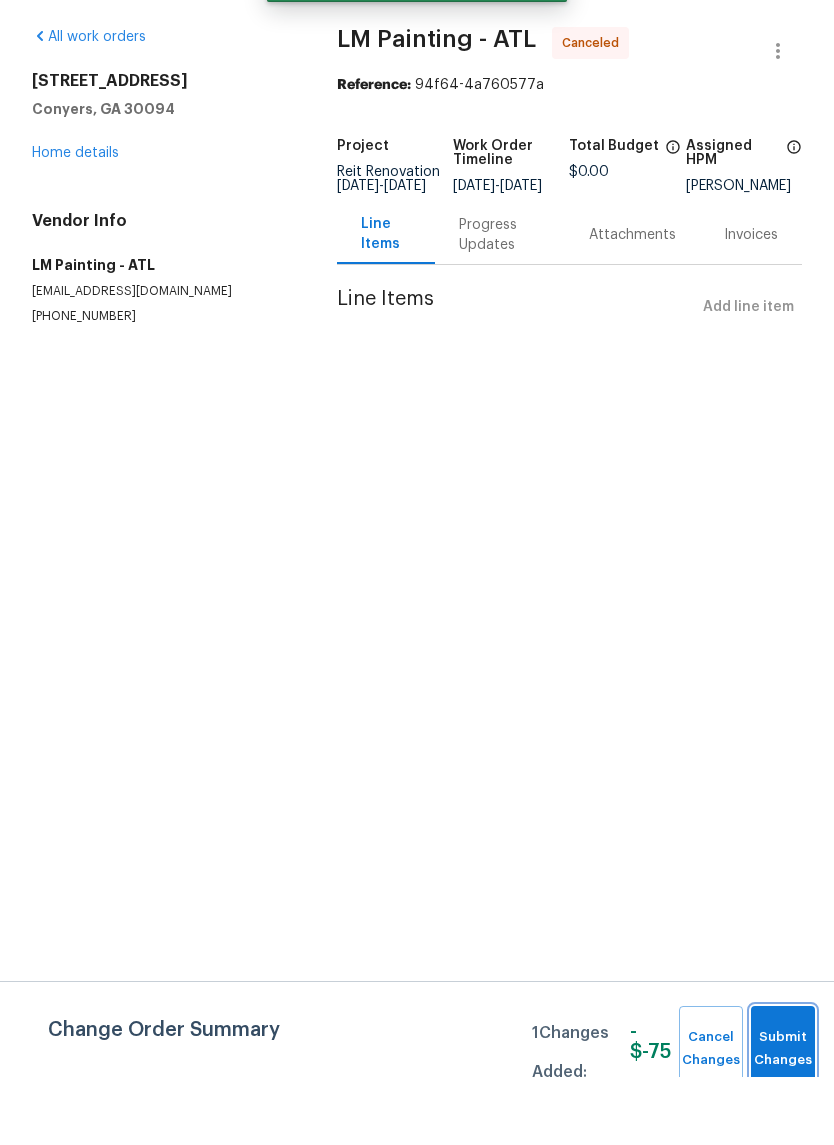 click on "Submit Changes" at bounding box center [783, 1117] 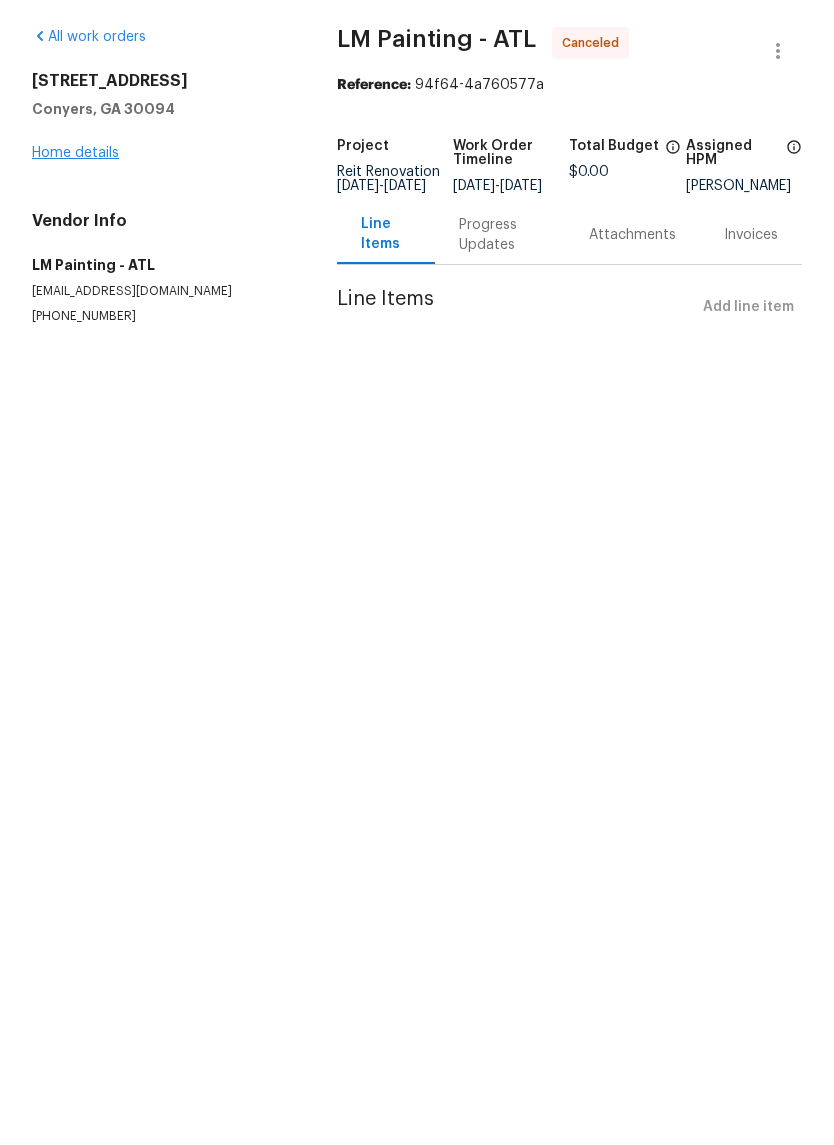 click on "Home details" at bounding box center (75, 221) 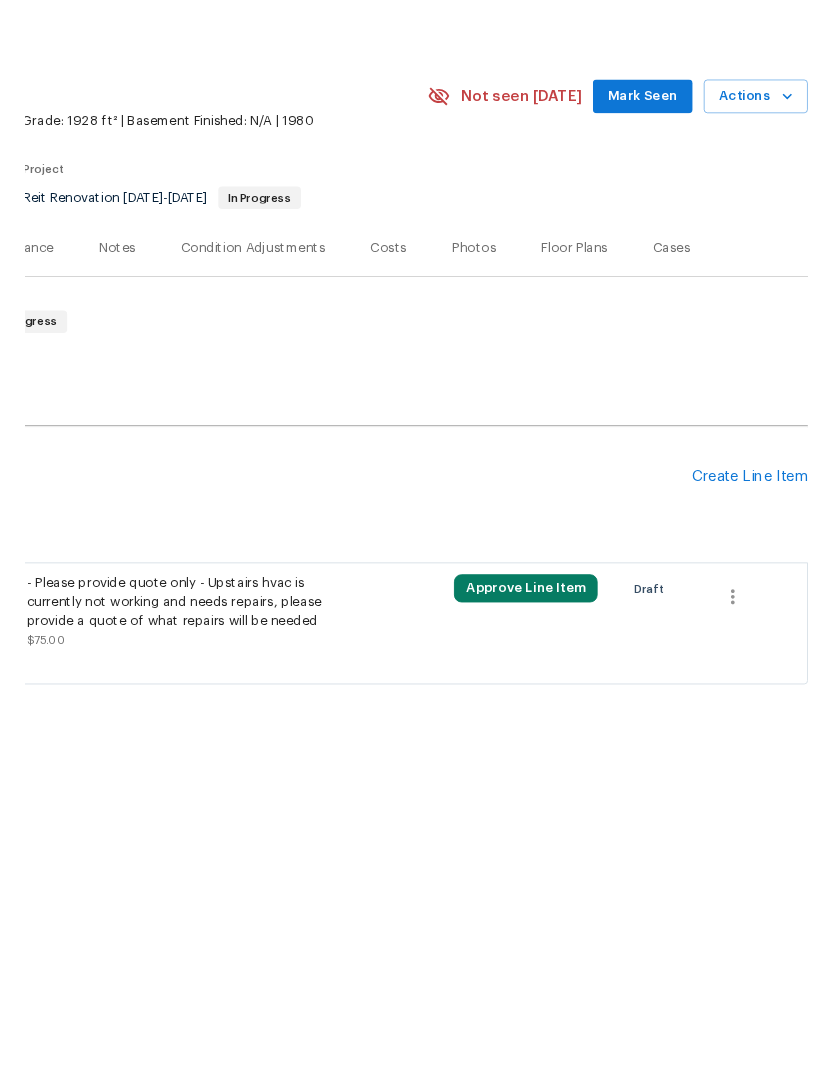 scroll, scrollTop: 0, scrollLeft: 296, axis: horizontal 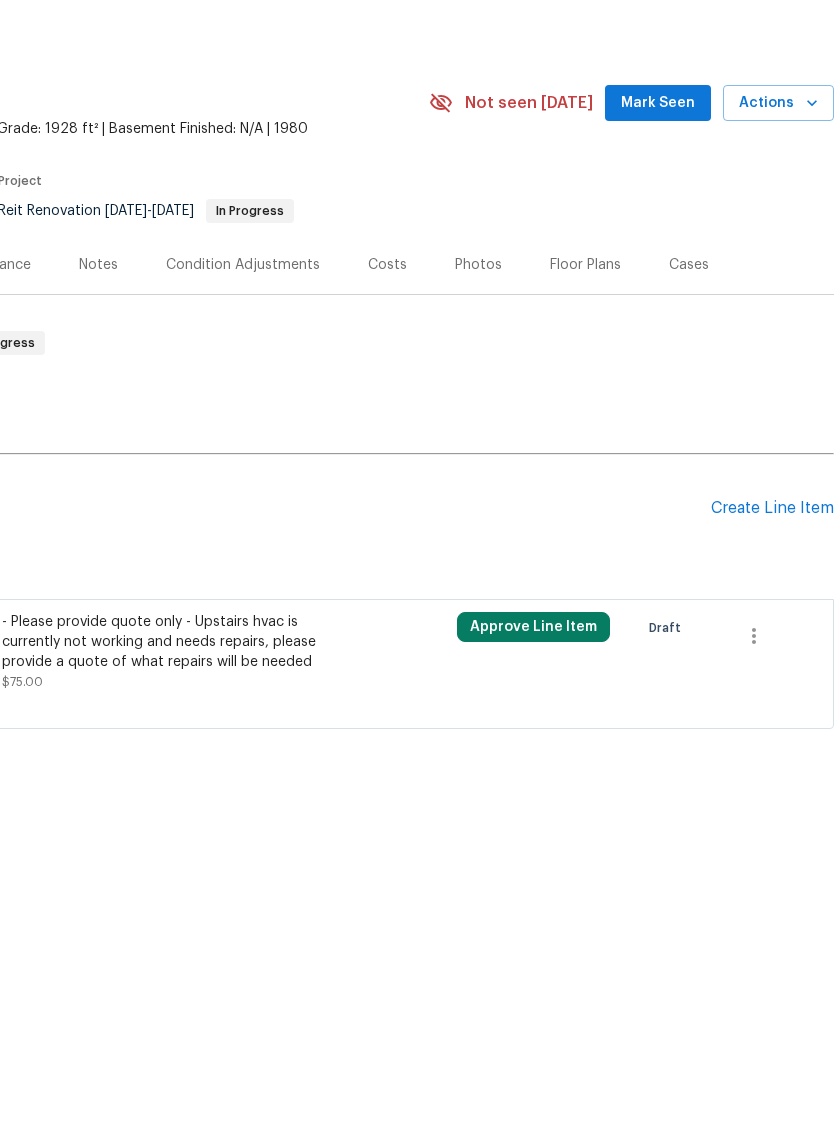 click on "Mark Seen" at bounding box center [658, 171] 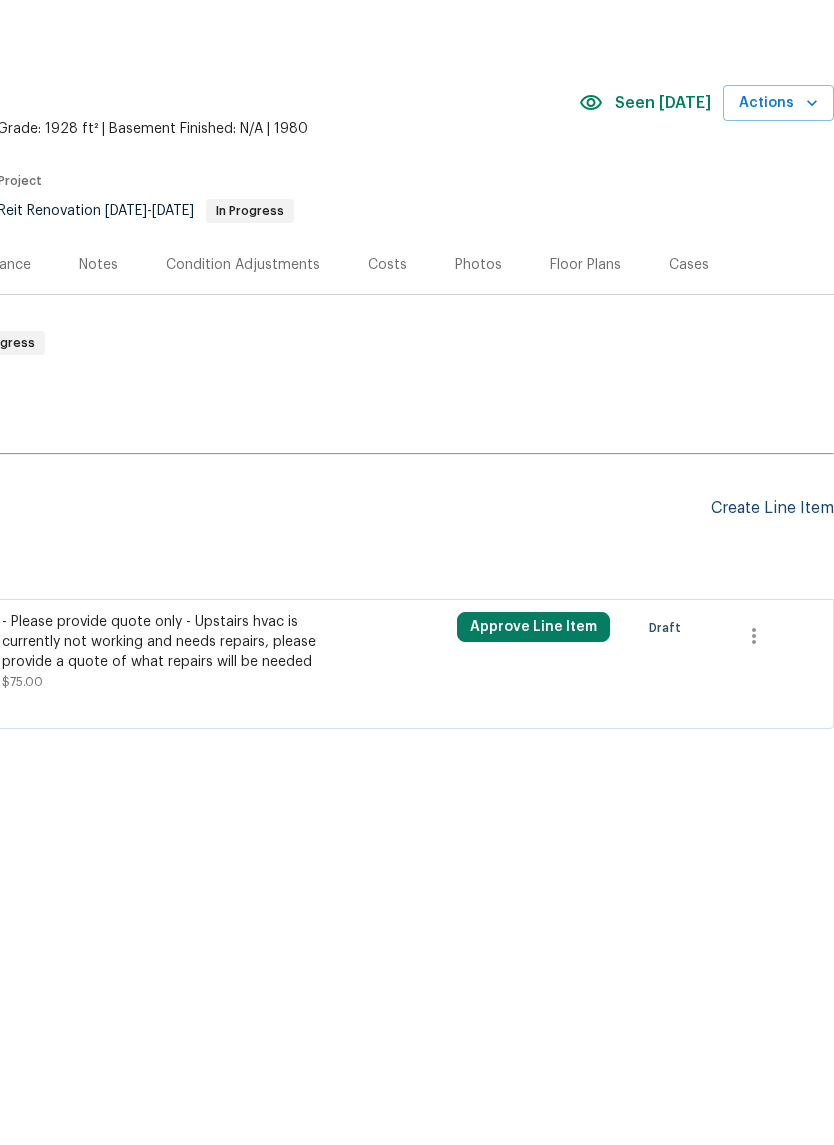 click on "Create Line Item" at bounding box center [772, 576] 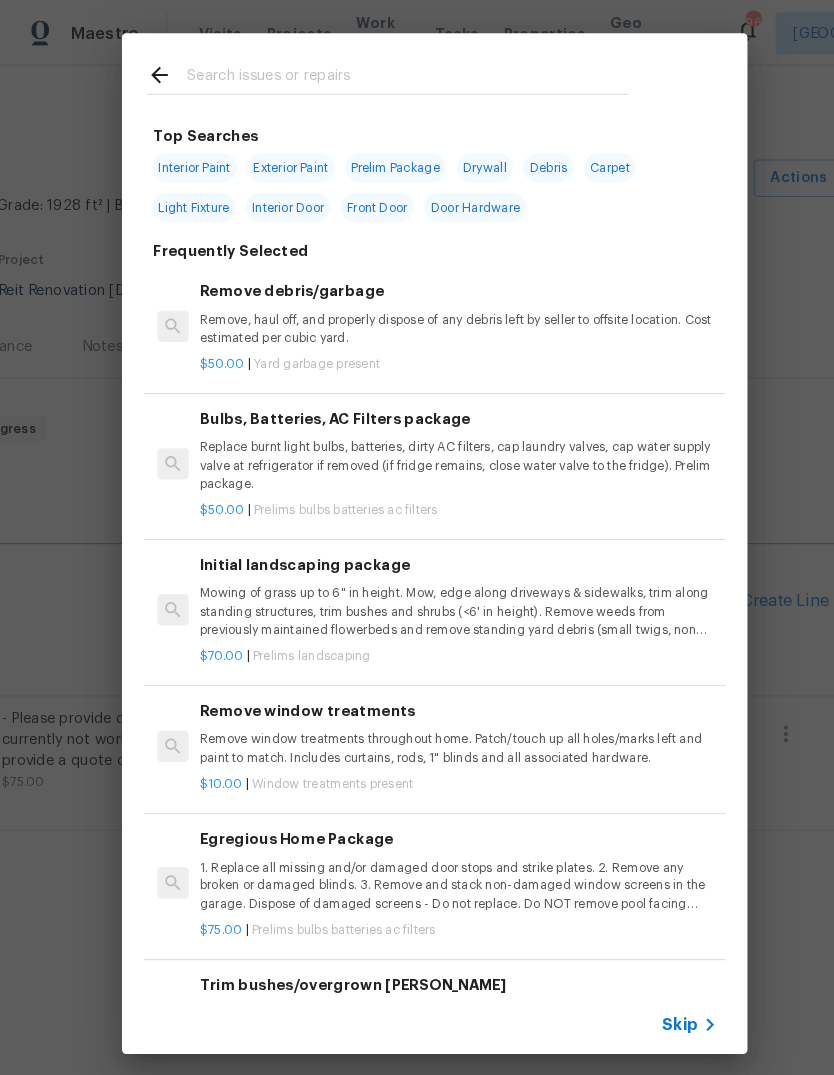 click at bounding box center (391, 75) 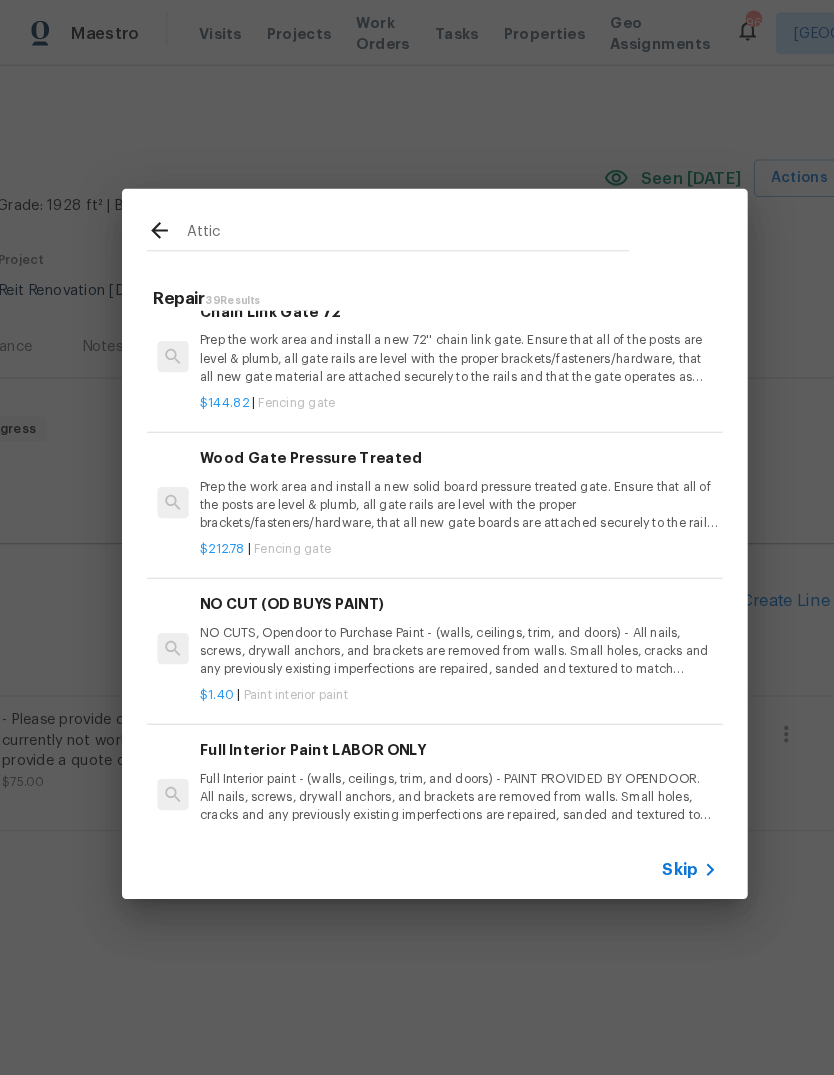 scroll, scrollTop: 4890, scrollLeft: 0, axis: vertical 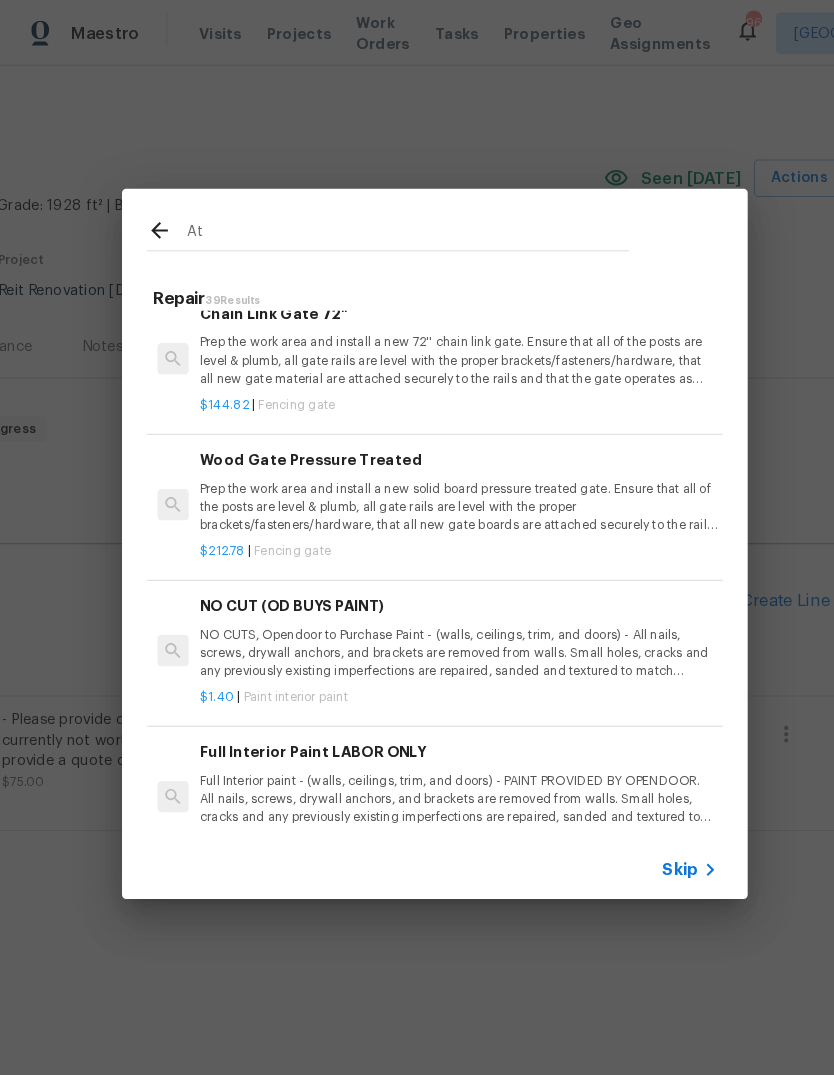 type on "A" 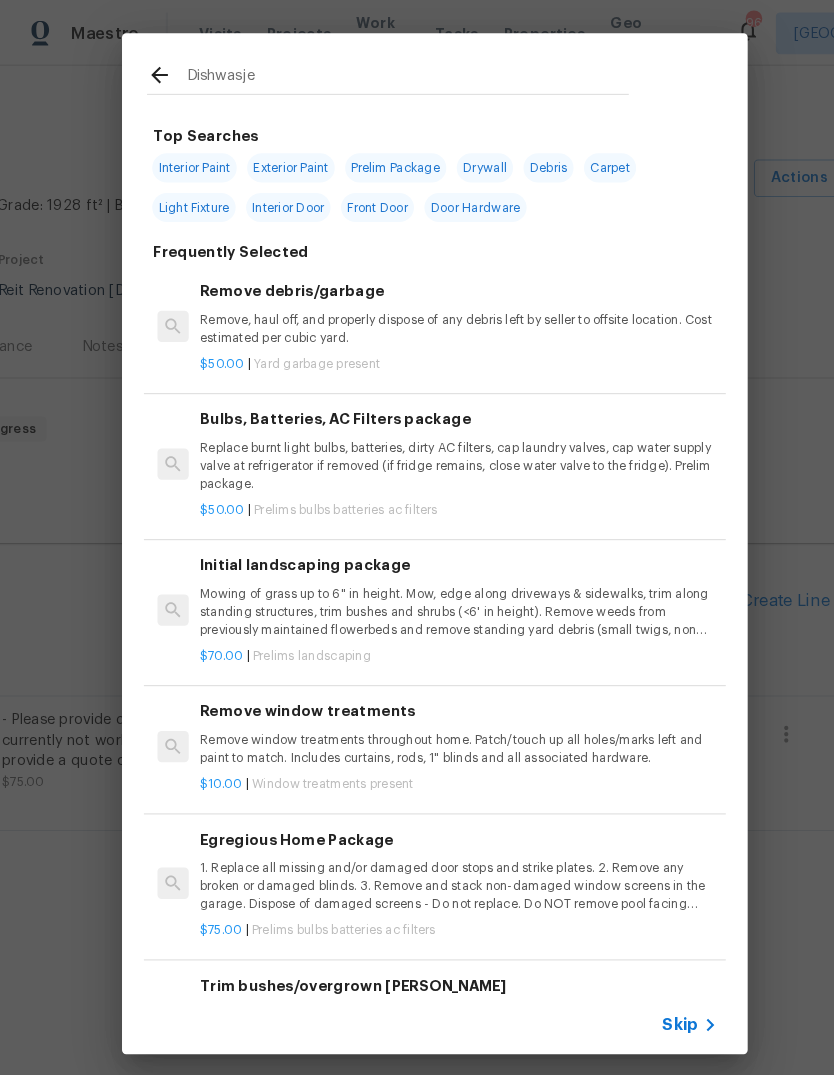 type on "Dishwasjer" 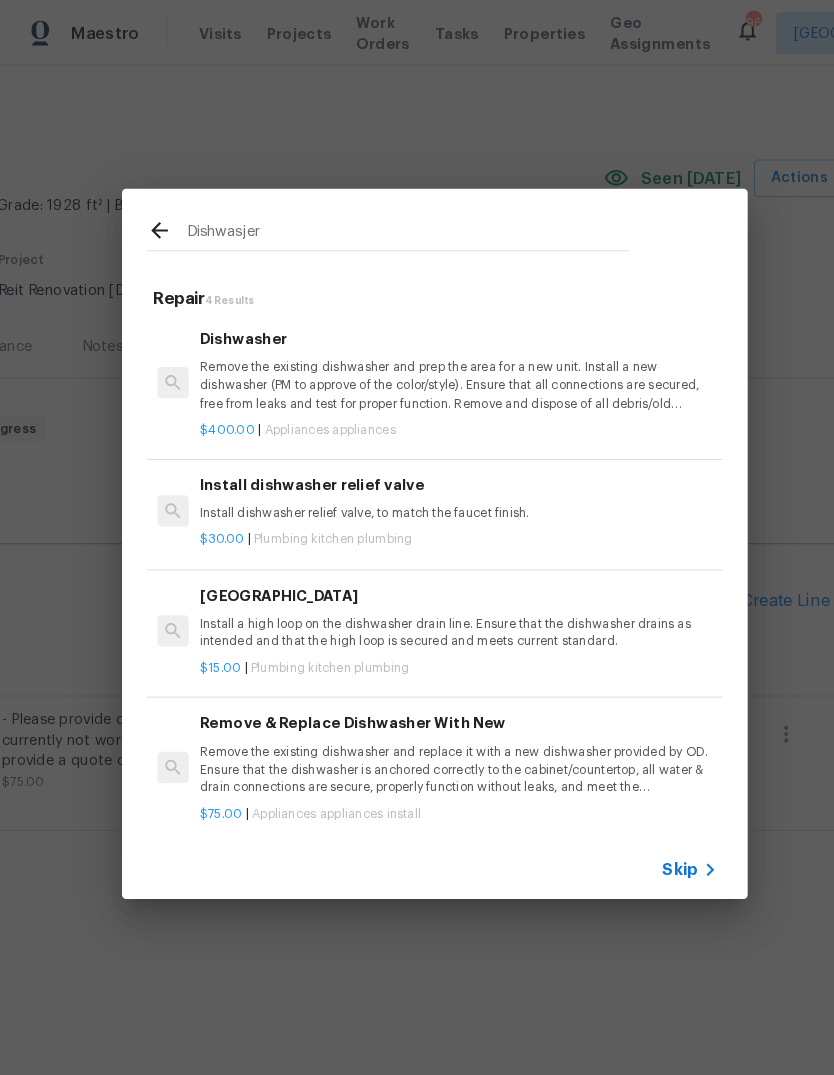 click on "Remove the existing dishwasher and prep the area for a new unit. Install a new dishwasher (PM to approve of the color/style). Ensure that all connections are secured, free from leaks and test for proper function. Remove and dispose of all debris/old appliance properly." at bounding box center [440, 369] 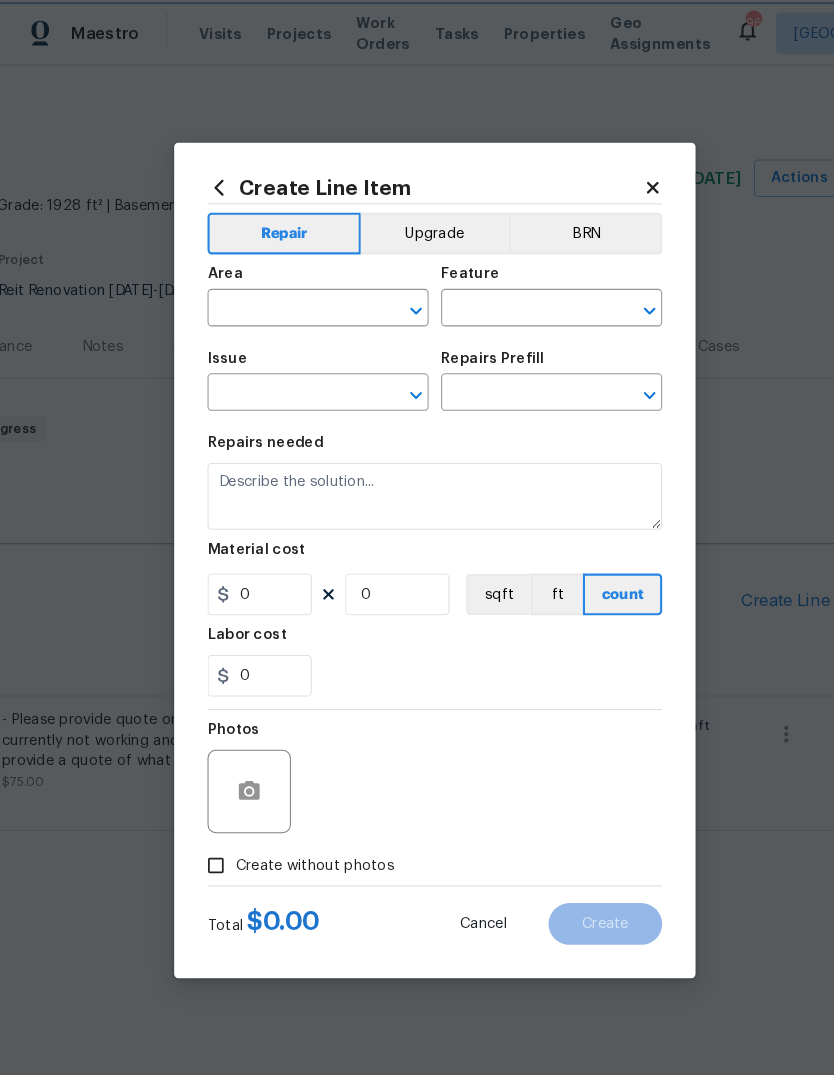 type on "Appliances" 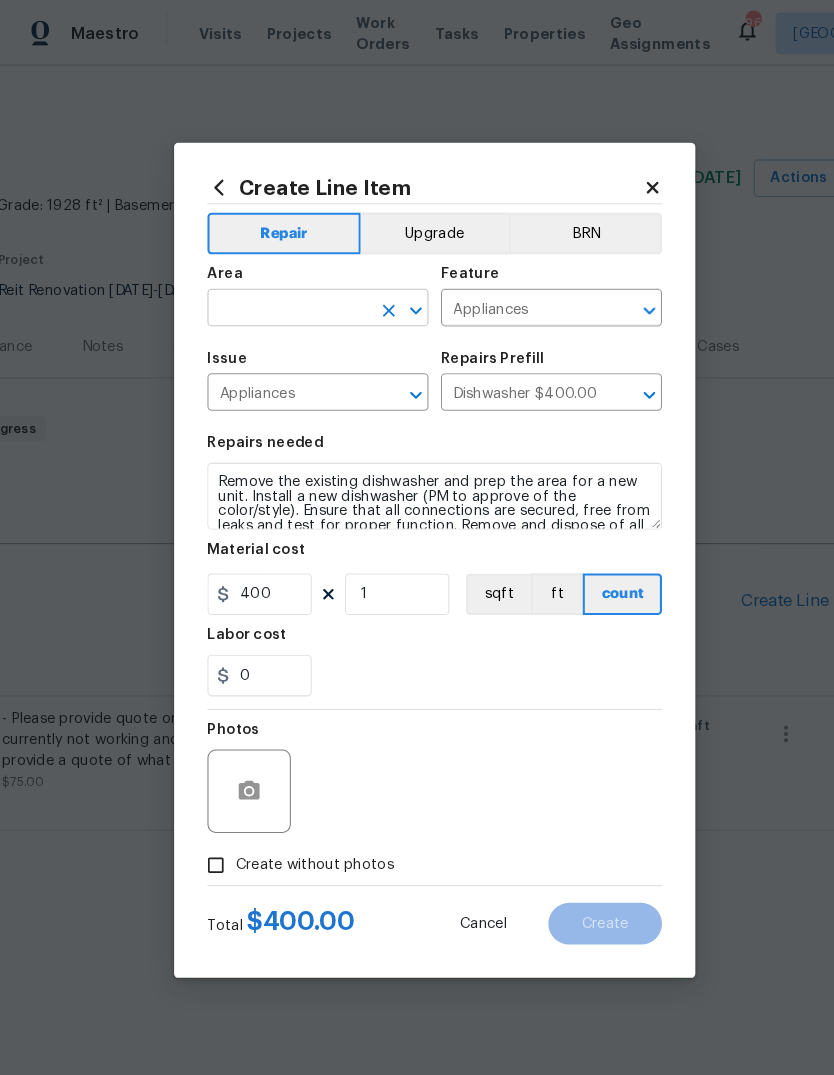 click at bounding box center (277, 297) 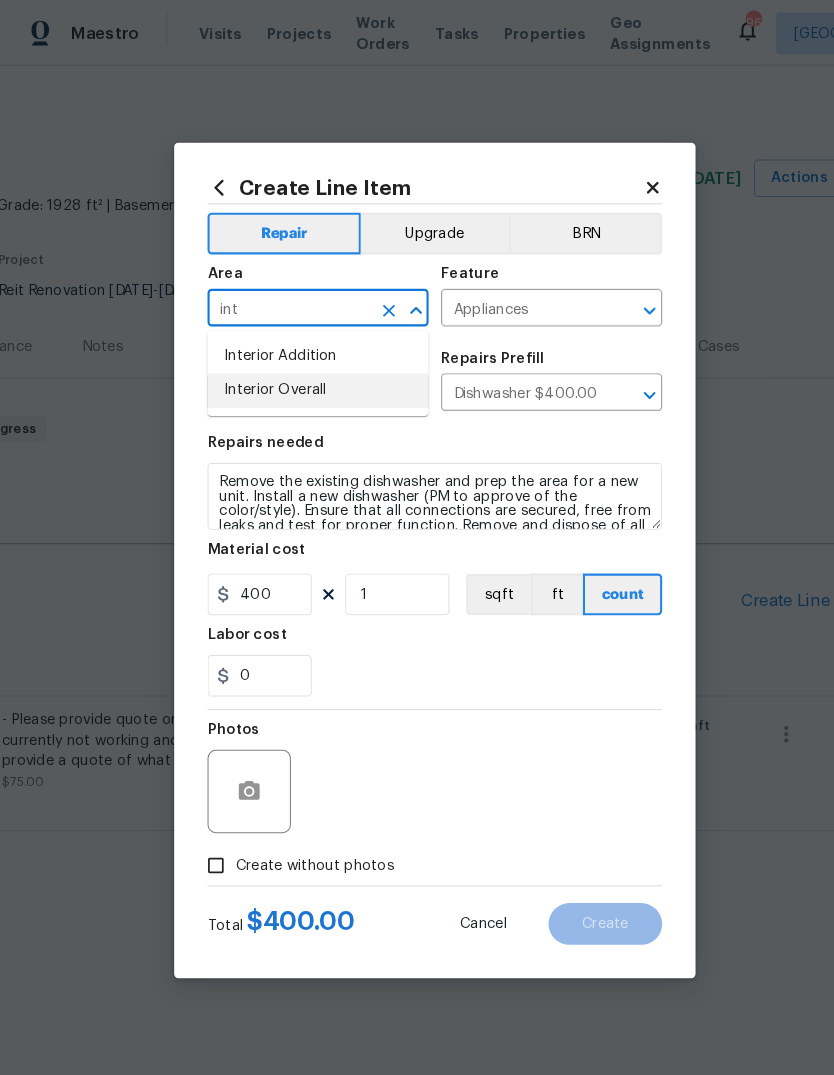 click on "Interior Overall" at bounding box center [305, 374] 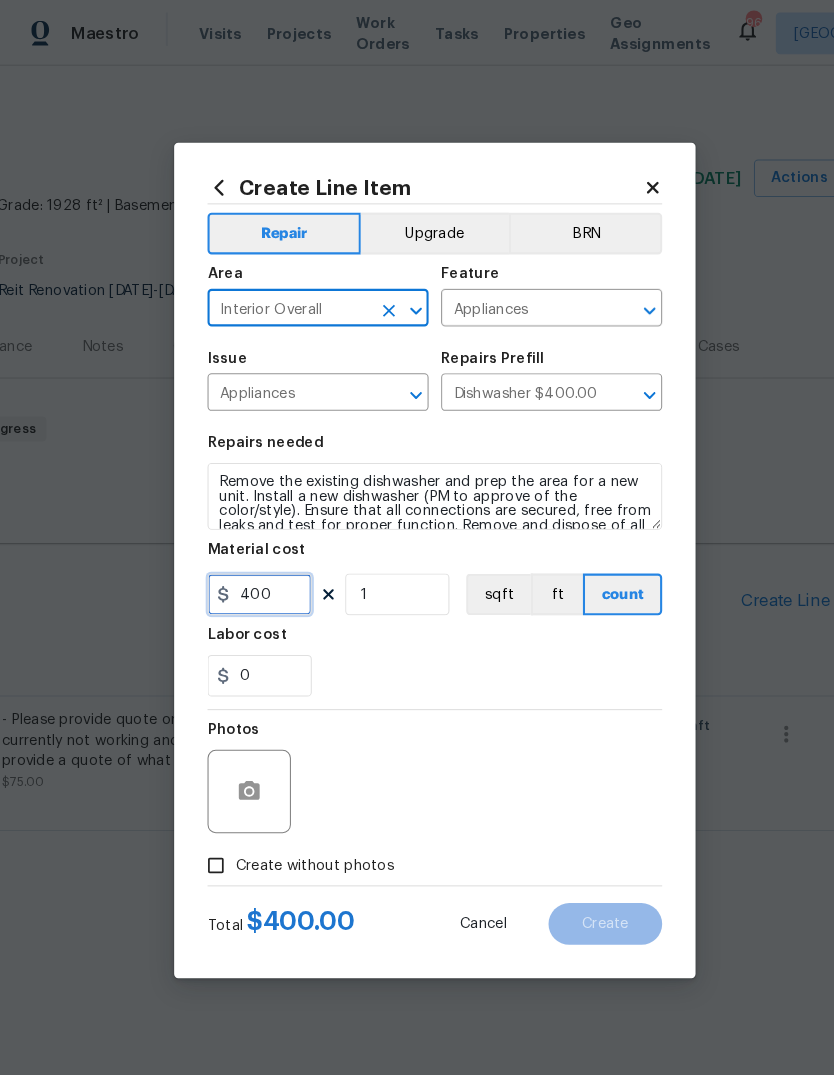 click on "400" at bounding box center [249, 570] 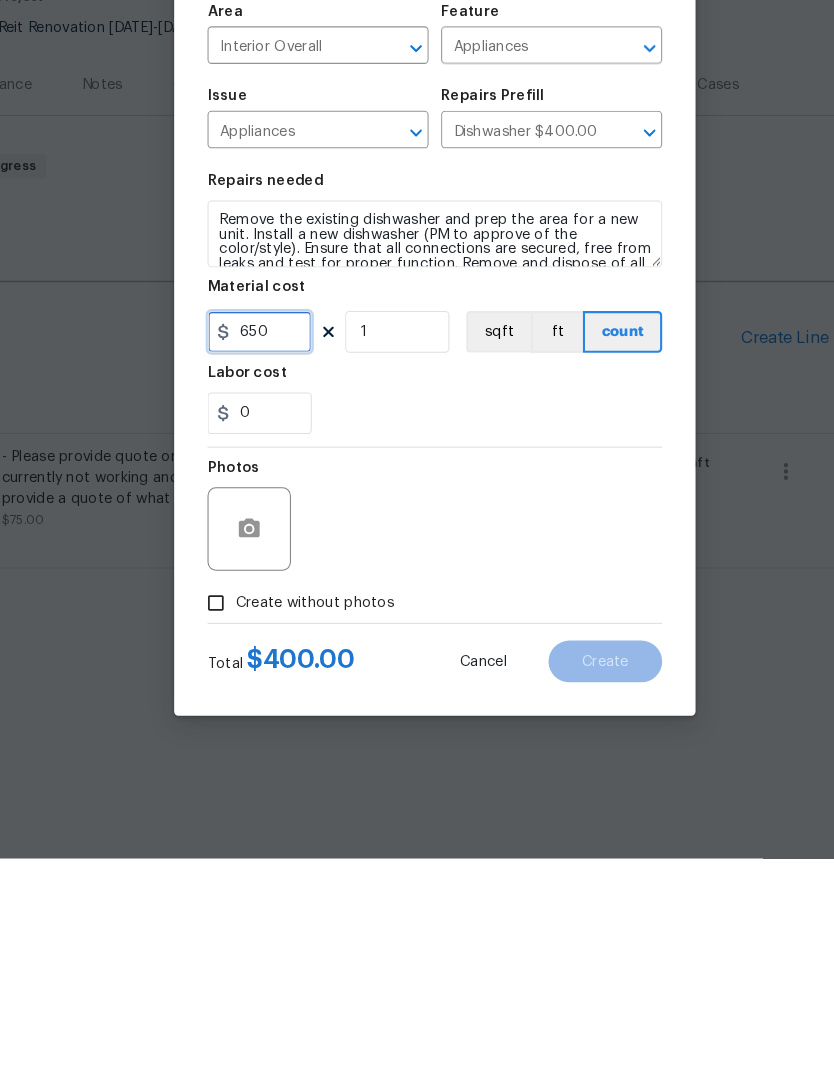 type on "650" 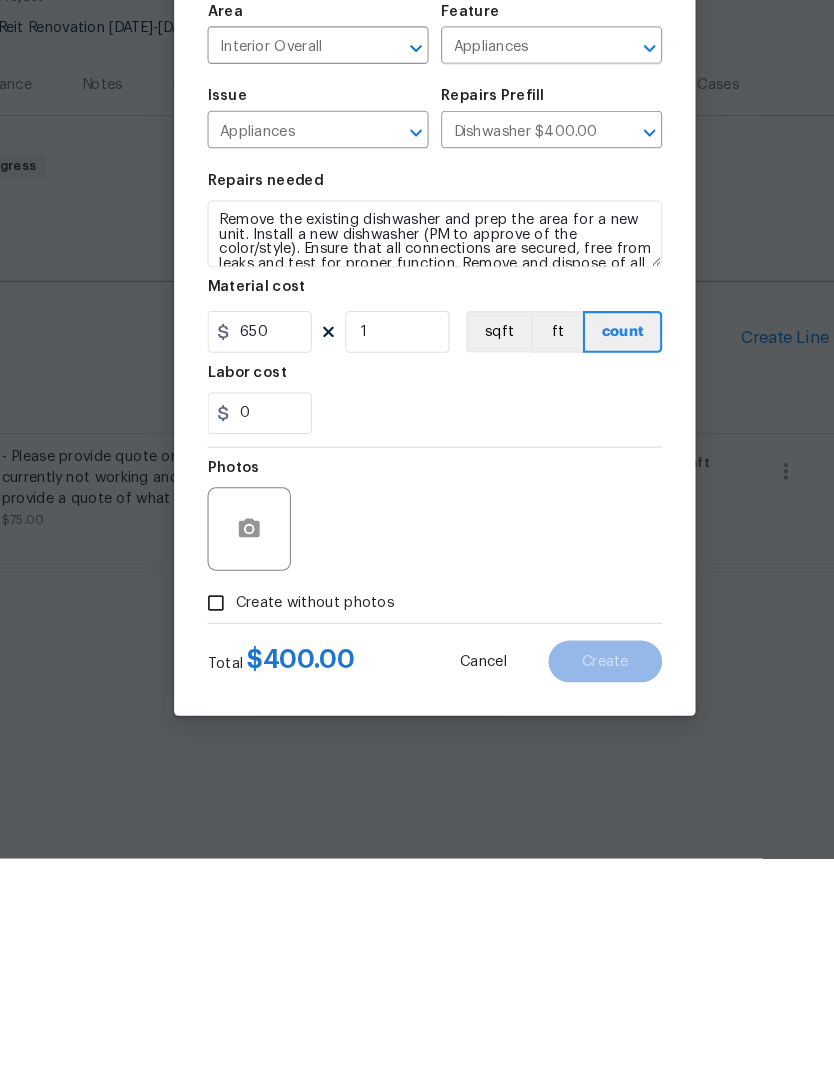 click on "Create without photos" at bounding box center (302, 830) 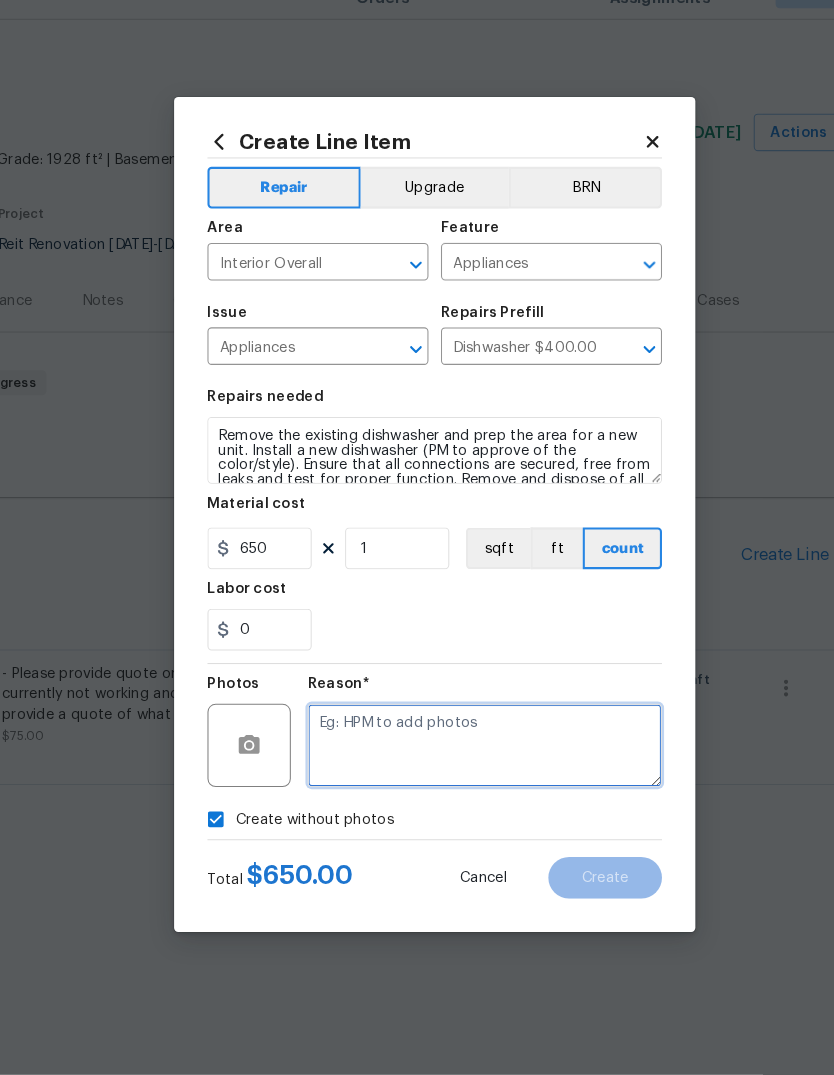 click at bounding box center (465, 759) 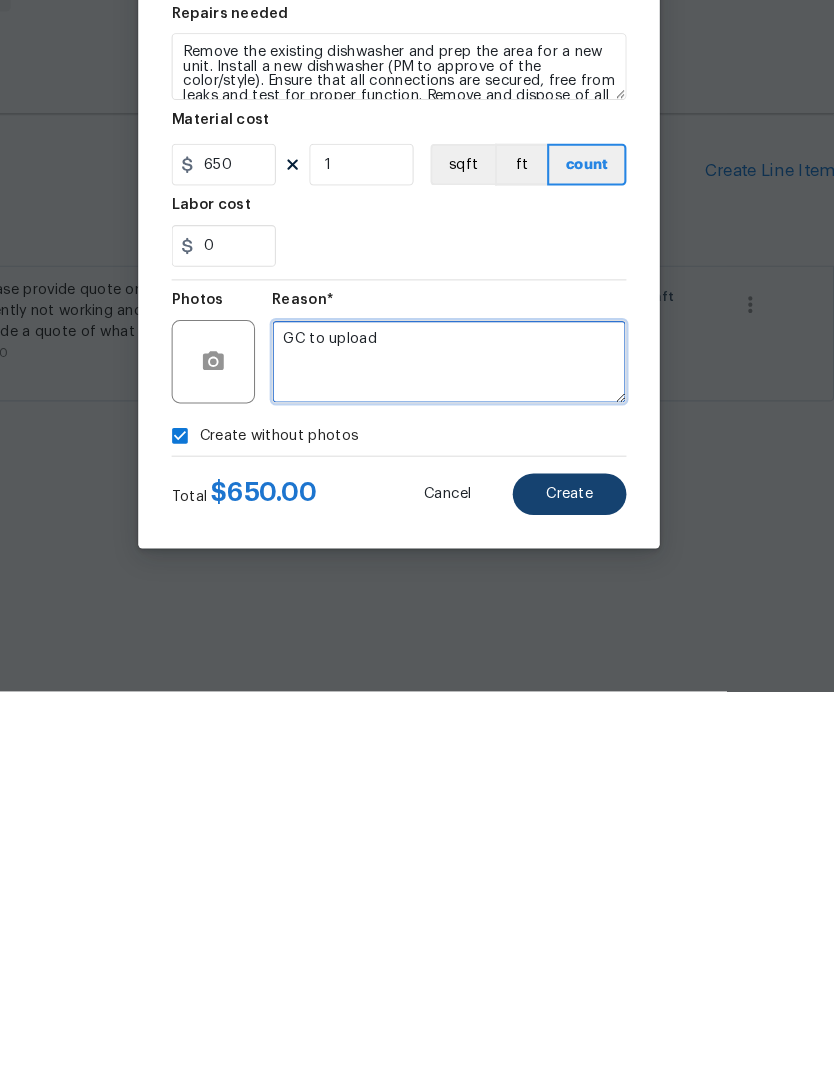 type on "GC to upload" 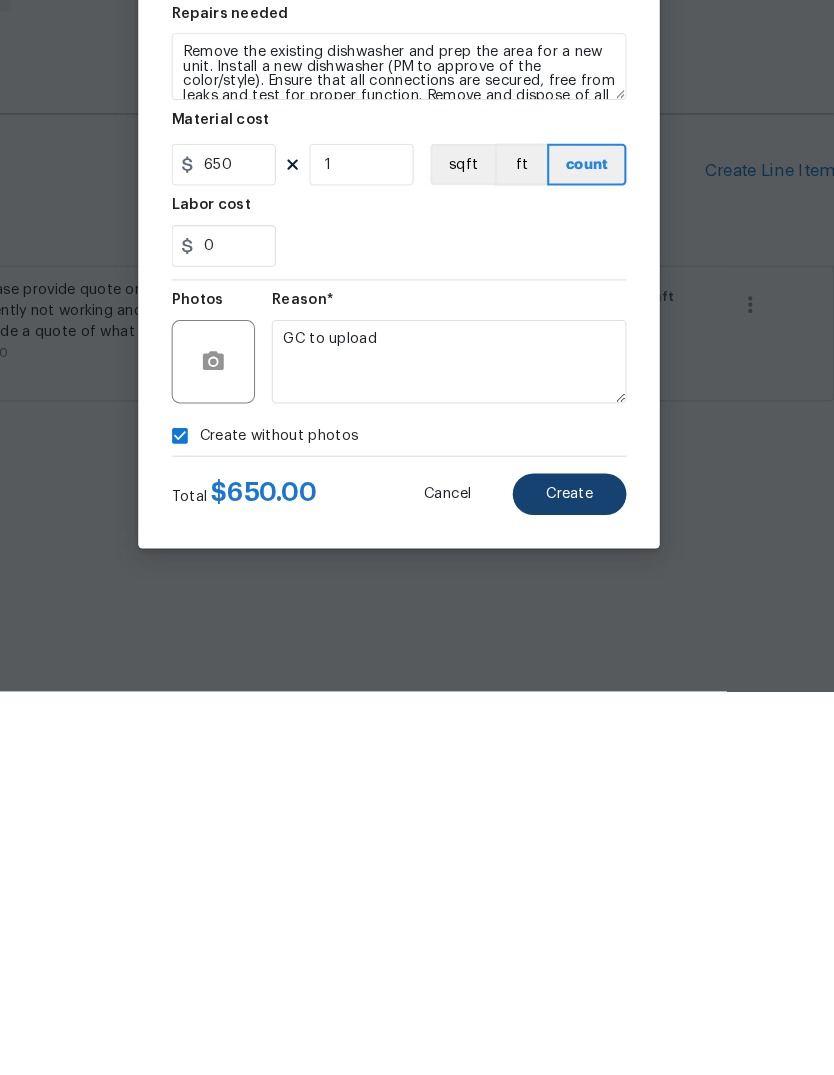 click on "Create" at bounding box center (580, 886) 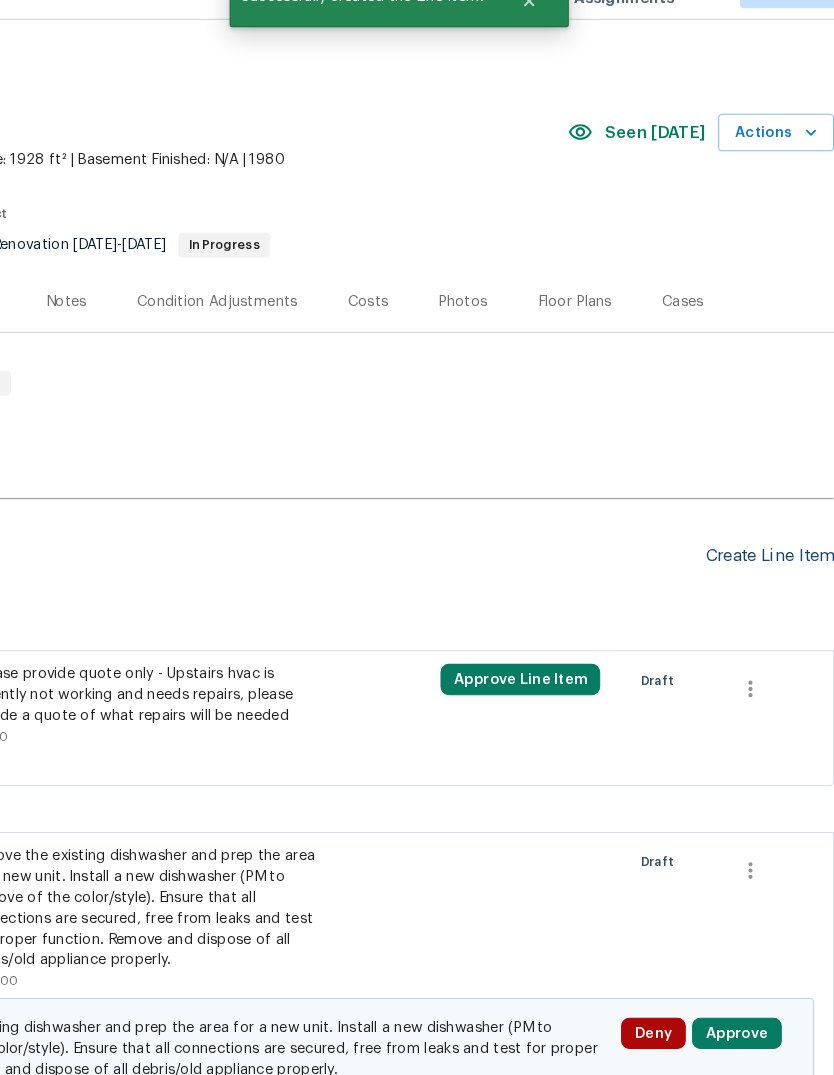 click on "Create Line Item" at bounding box center (772, 576) 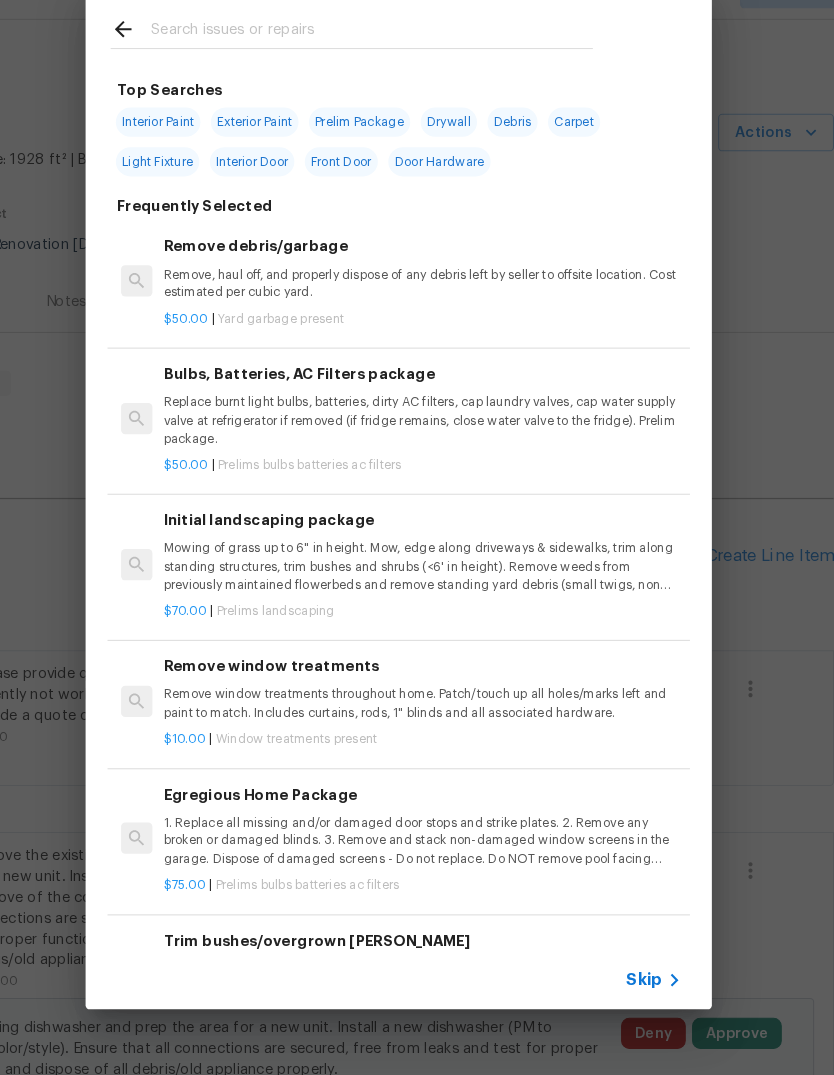 click at bounding box center (391, 75) 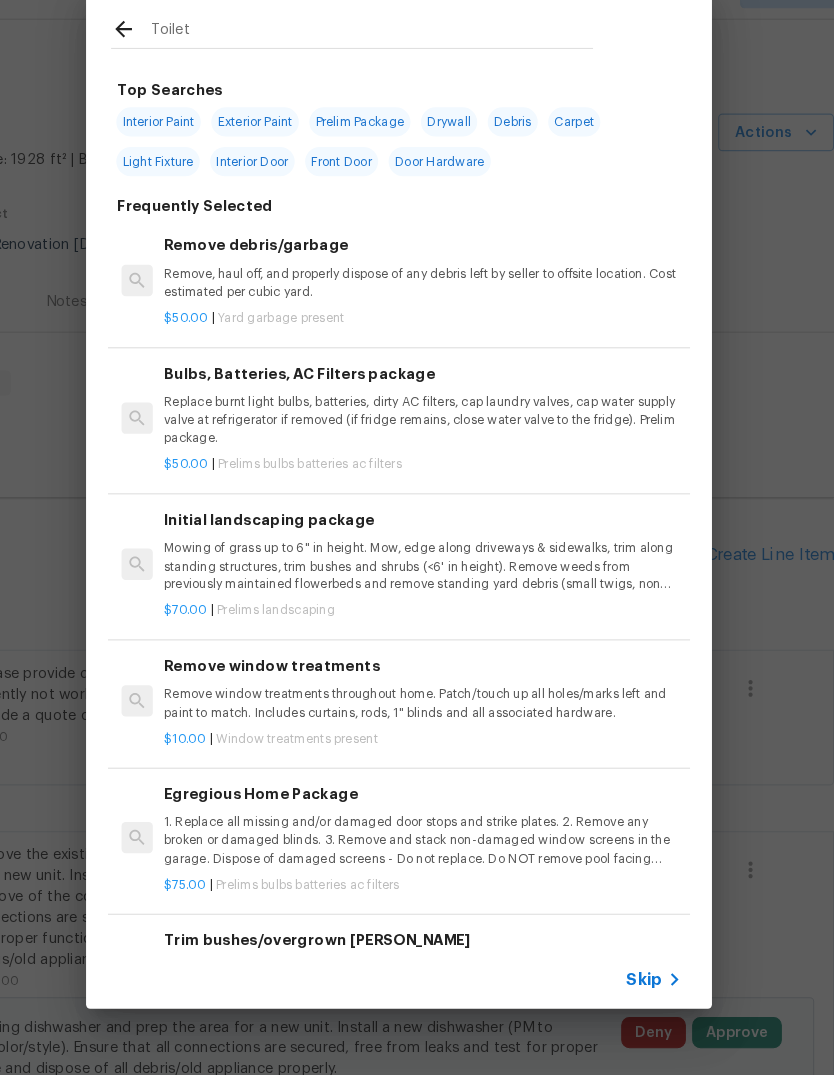 type on "Toilet" 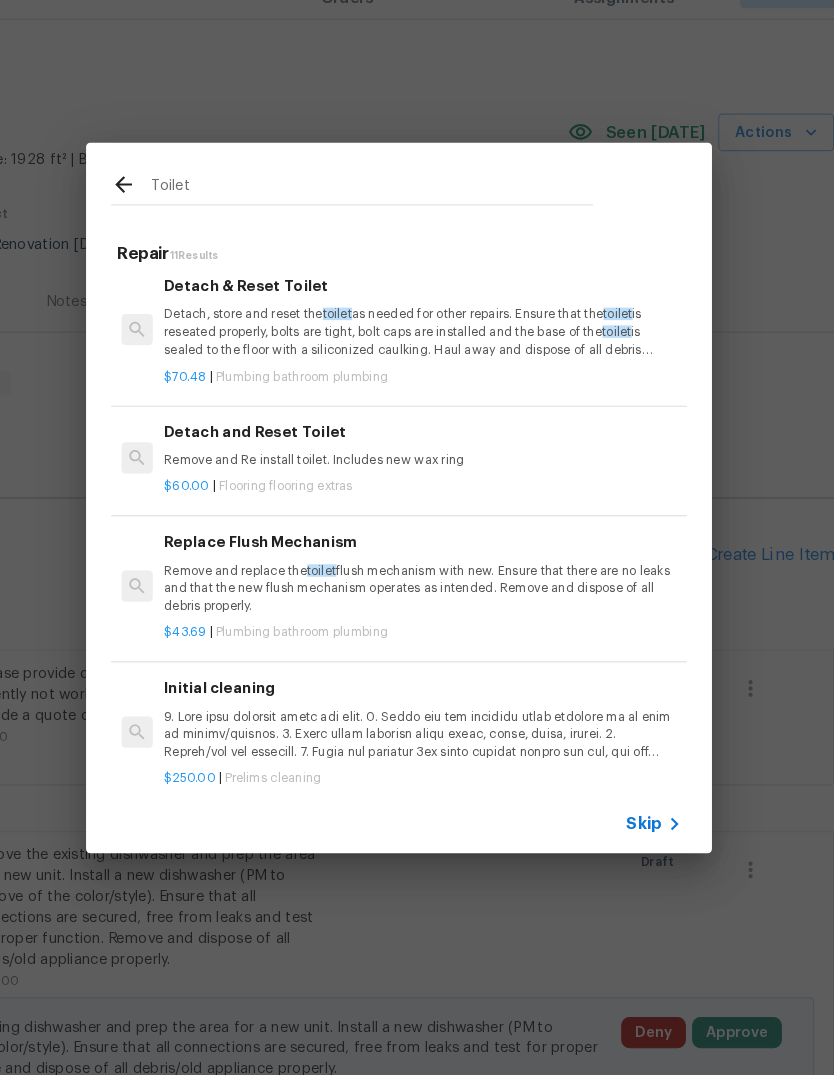 scroll, scrollTop: 953, scrollLeft: 0, axis: vertical 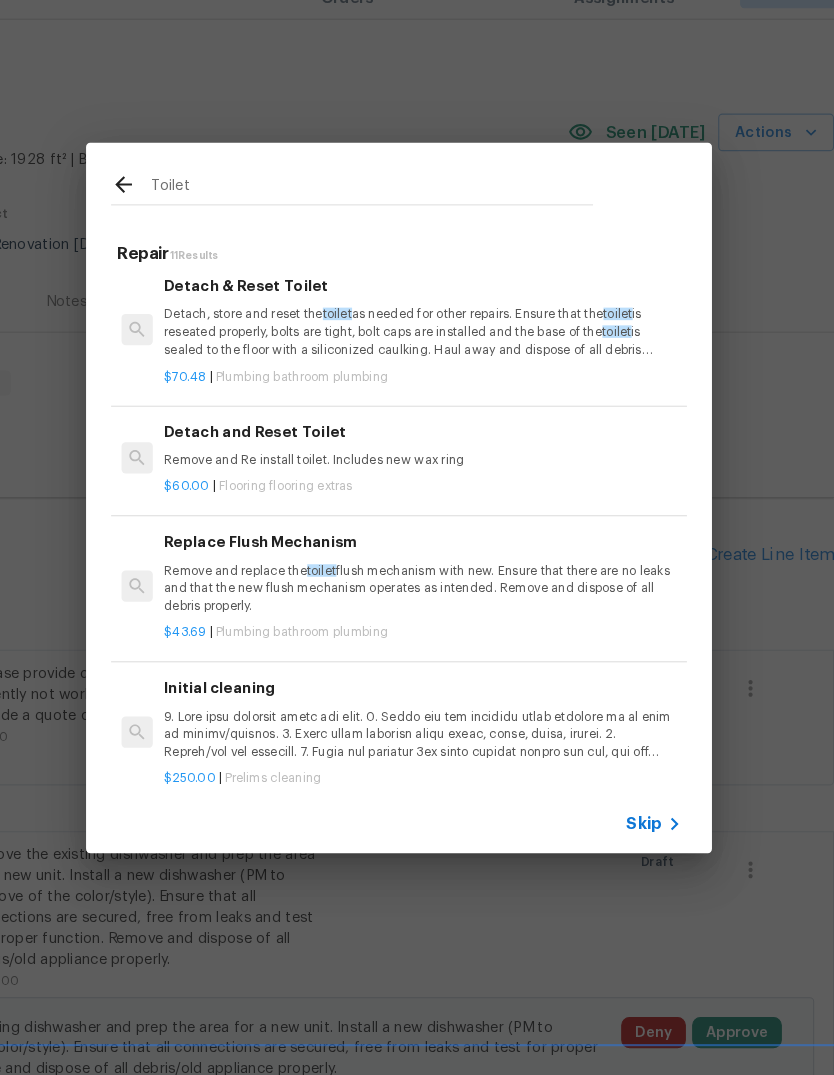 click on "Remove and replace the  toilet  flush mechanism with new. Ensure that there are no leaks and that the new flush mechanism operates as intended. Remove and dispose of all debris properly." at bounding box center (440, 608) 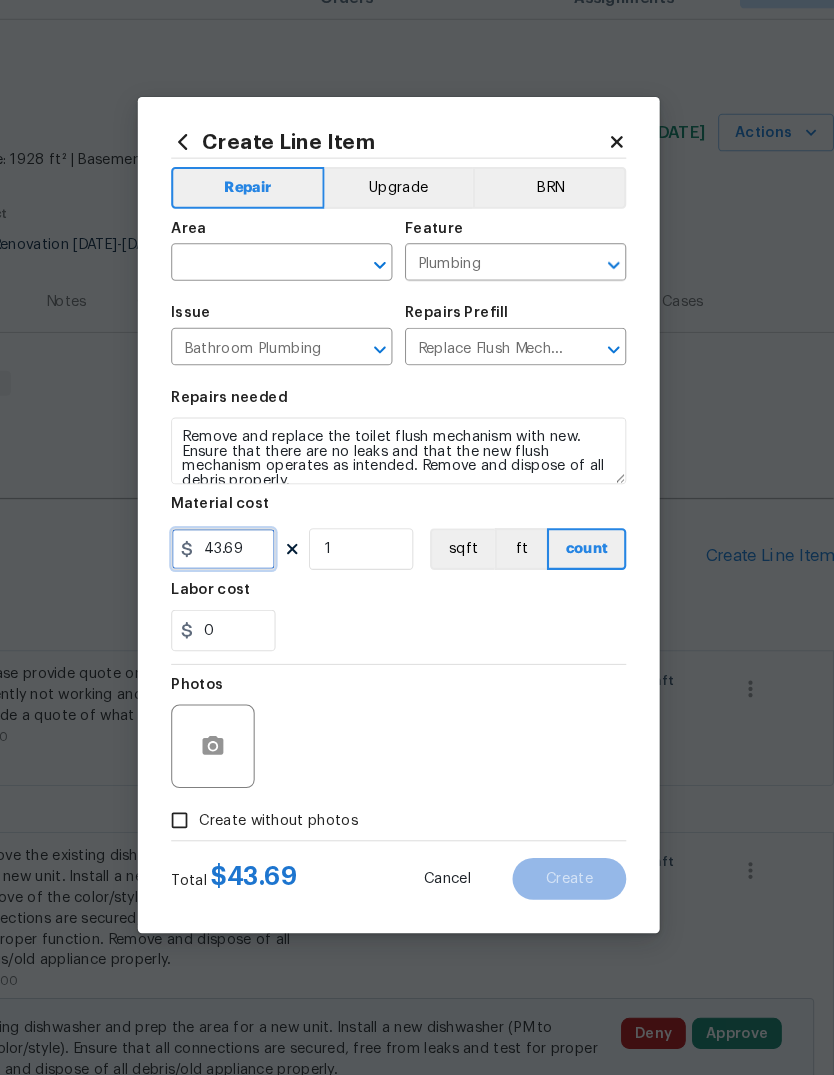click on "43.69" at bounding box center [249, 570] 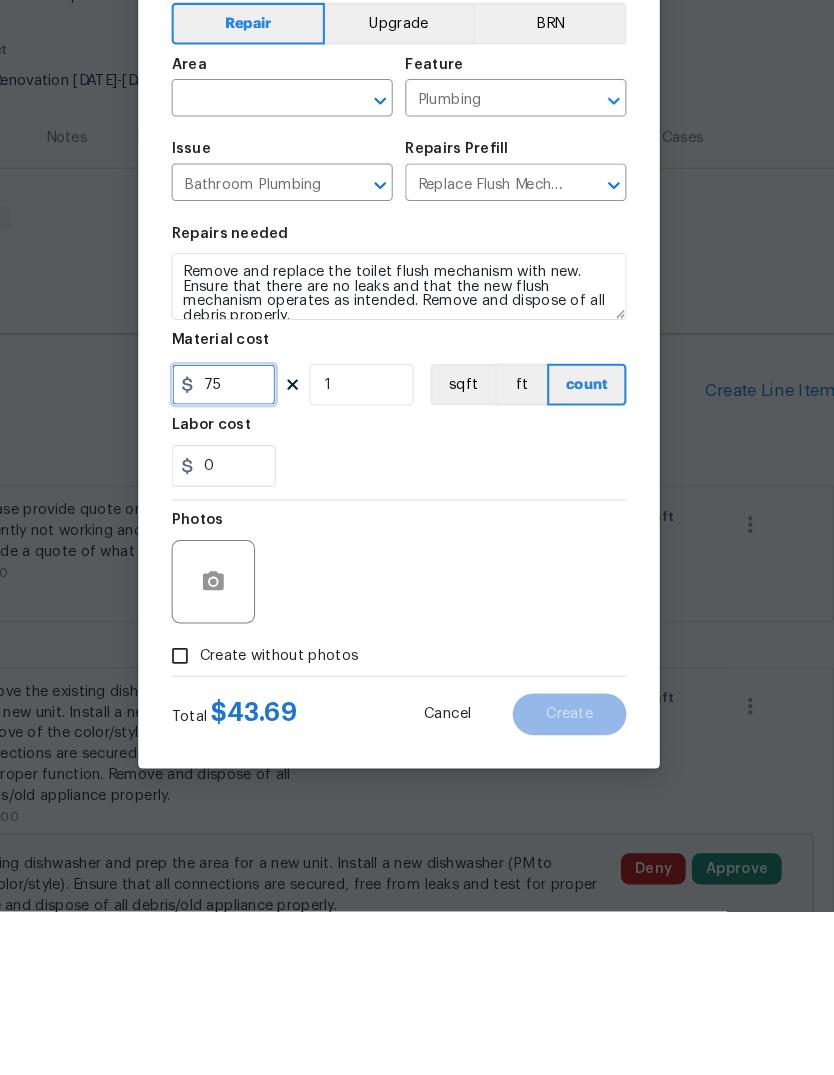type on "75" 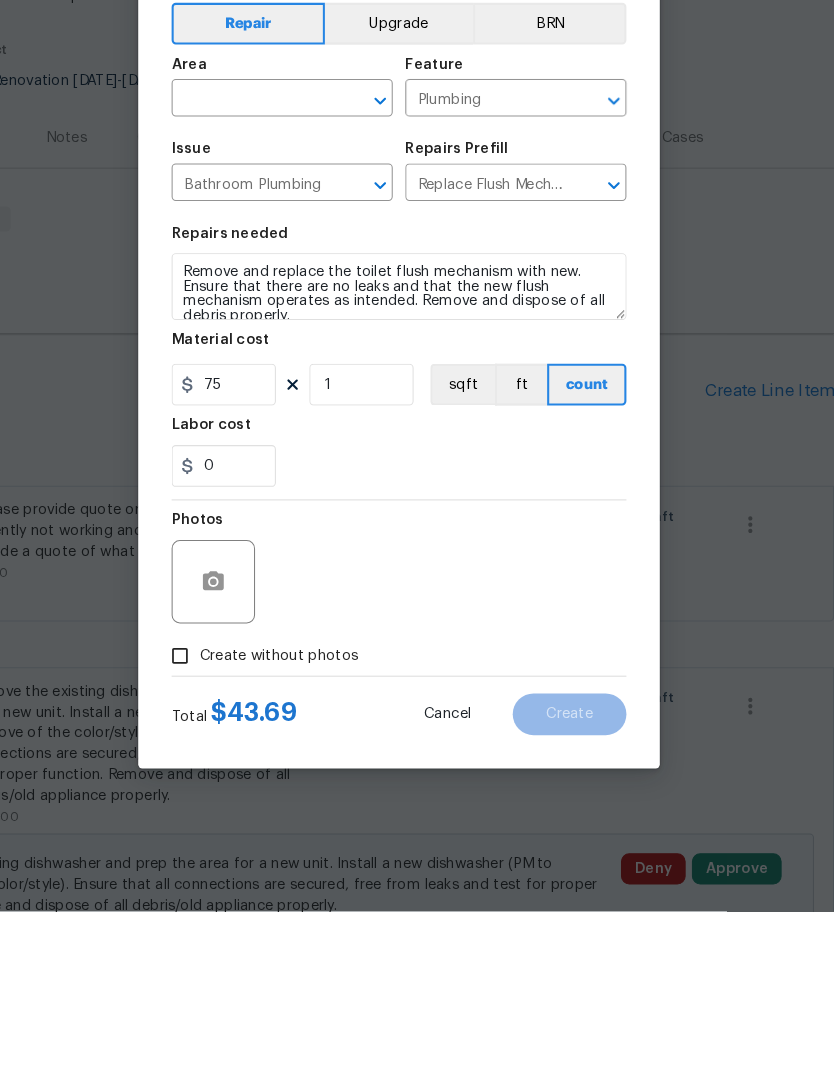 click at bounding box center (277, 297) 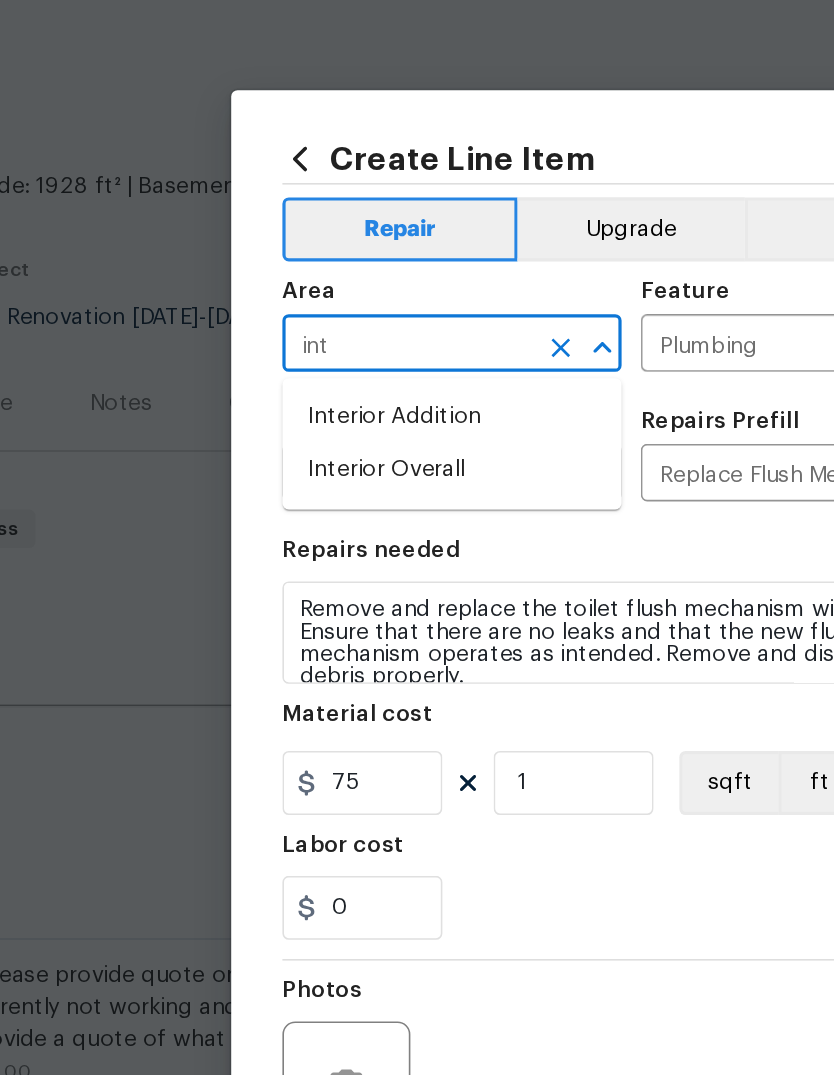 click on "Interior Overall" at bounding box center (305, 374) 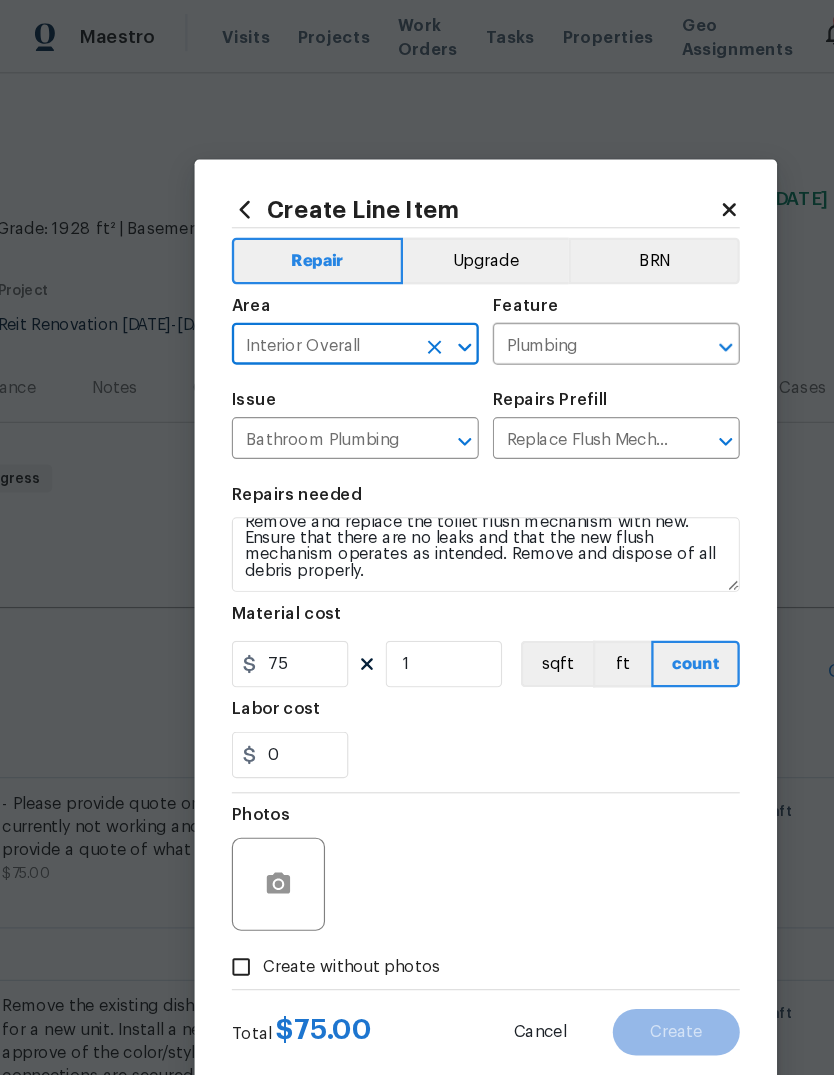 scroll, scrollTop: 14, scrollLeft: 0, axis: vertical 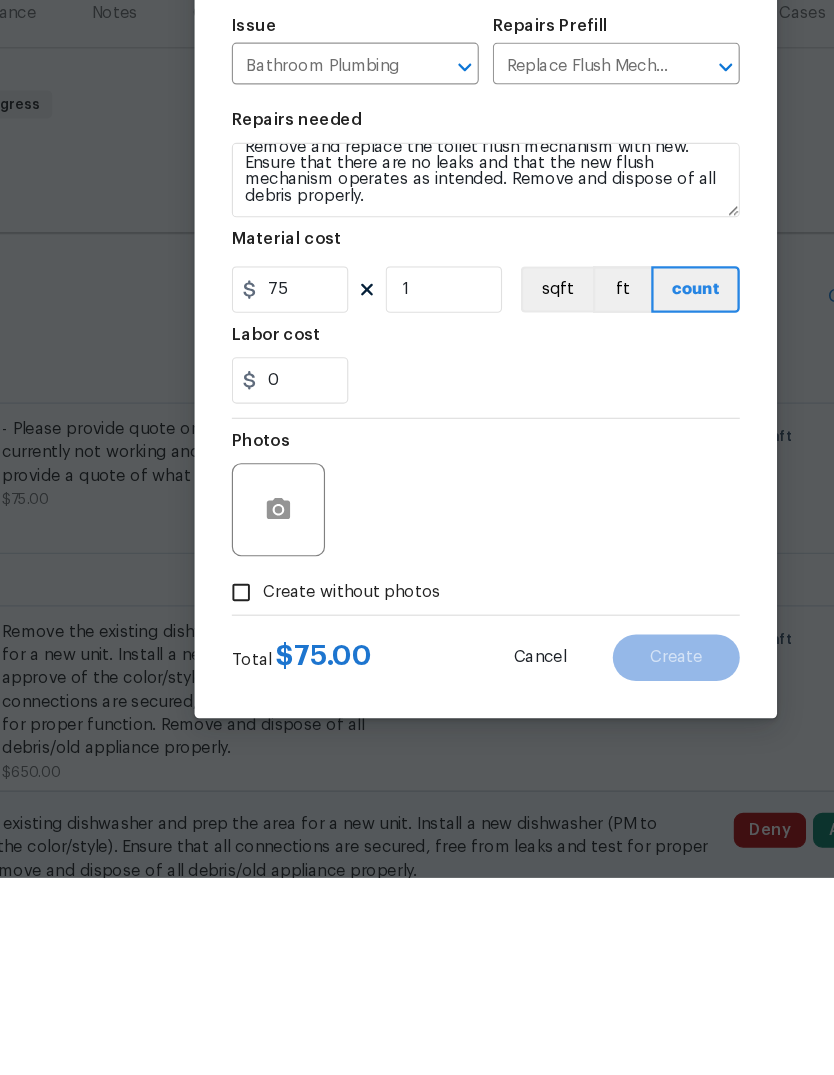 click on "Create without photos" at bounding box center [207, 830] 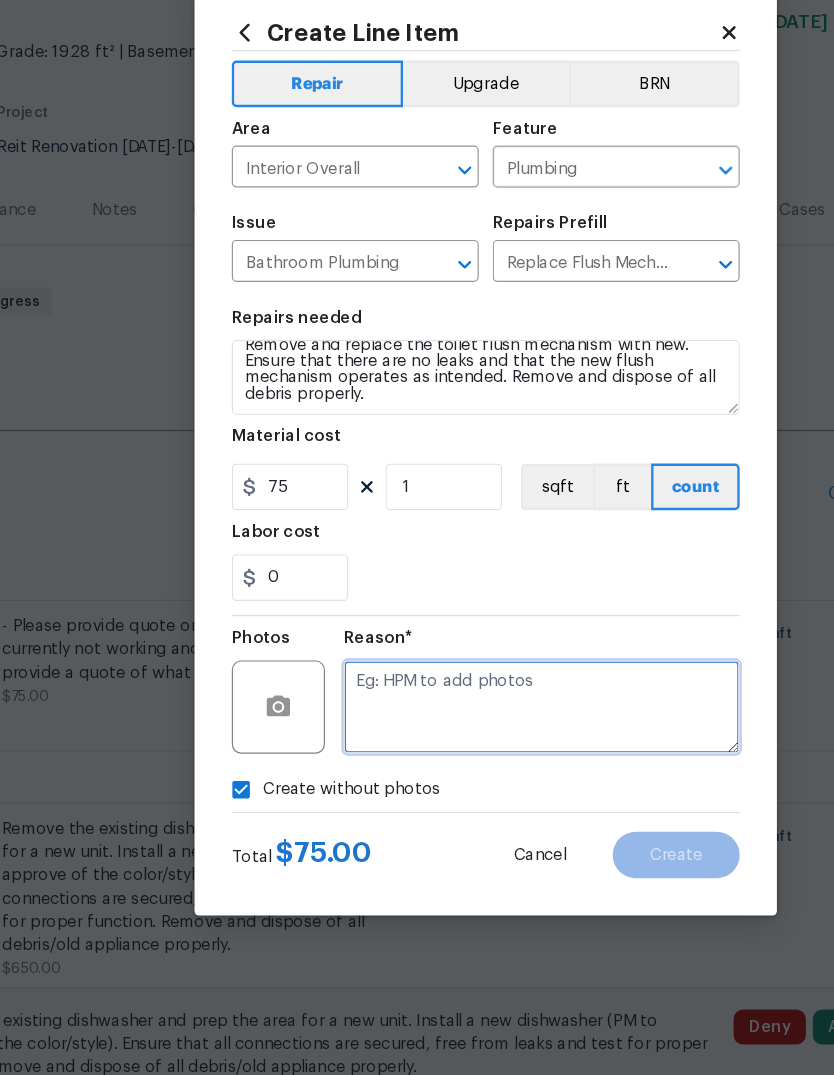click at bounding box center [465, 759] 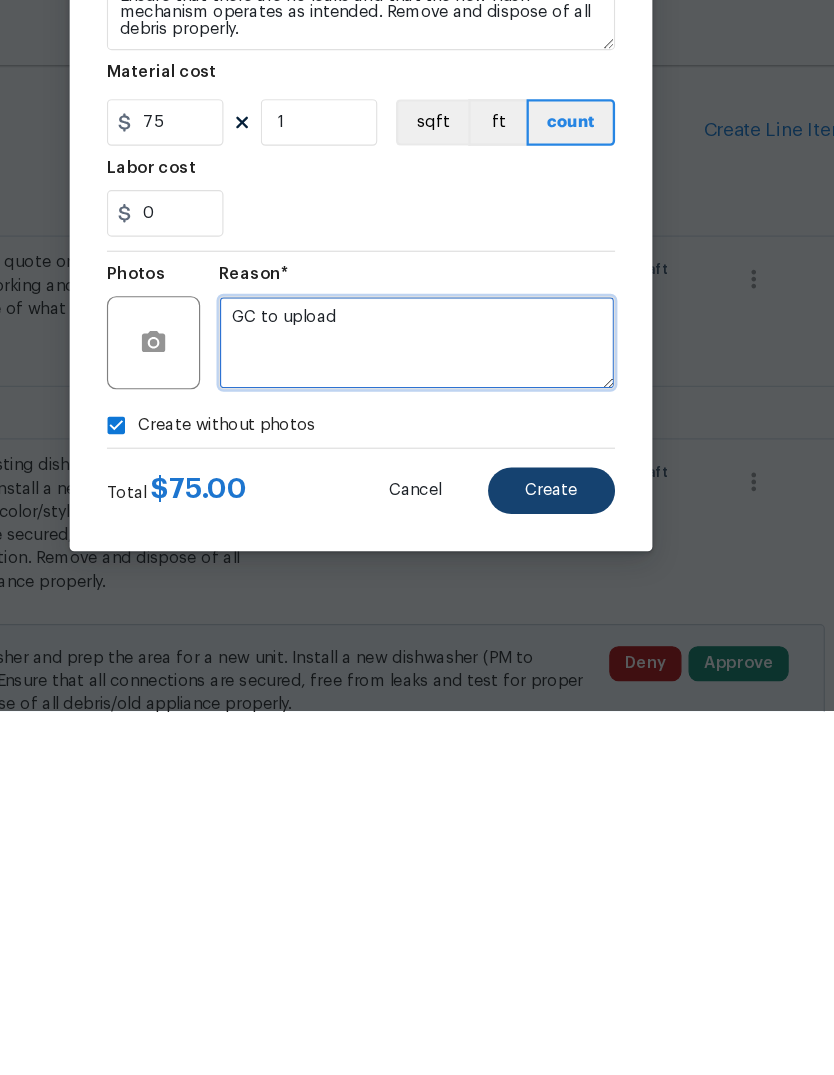 type on "GC to upload" 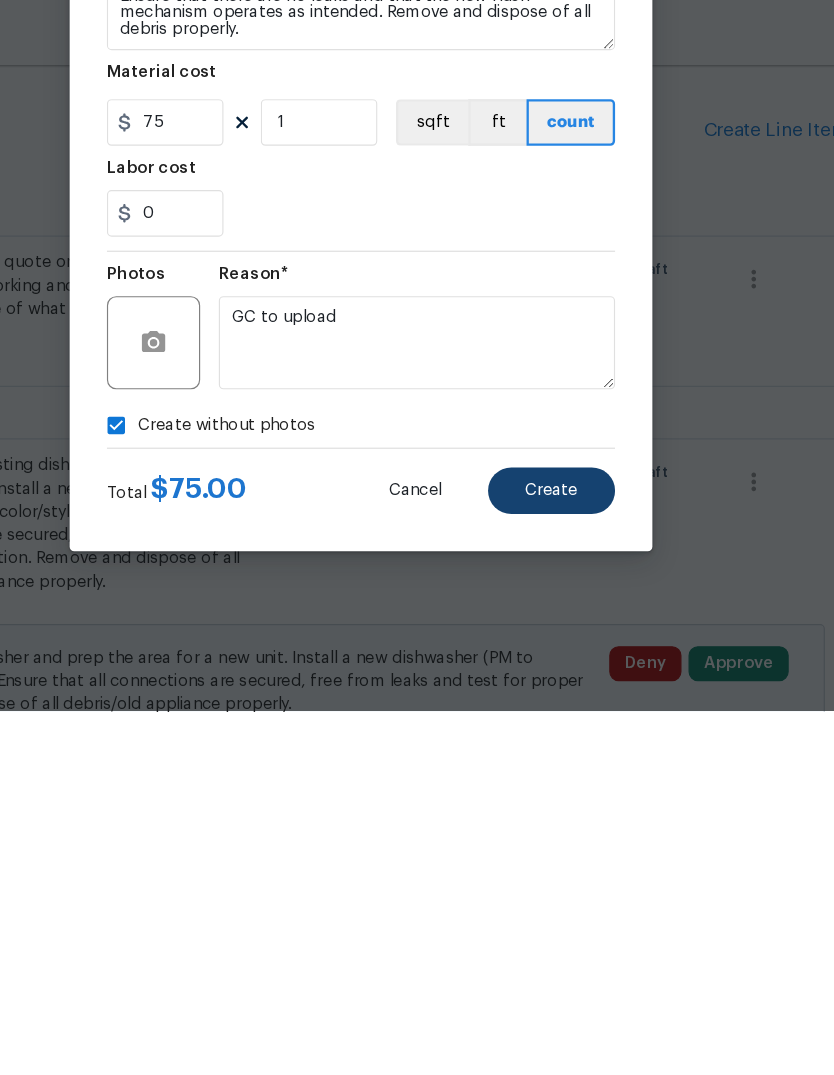 click on "Create" at bounding box center (580, 886) 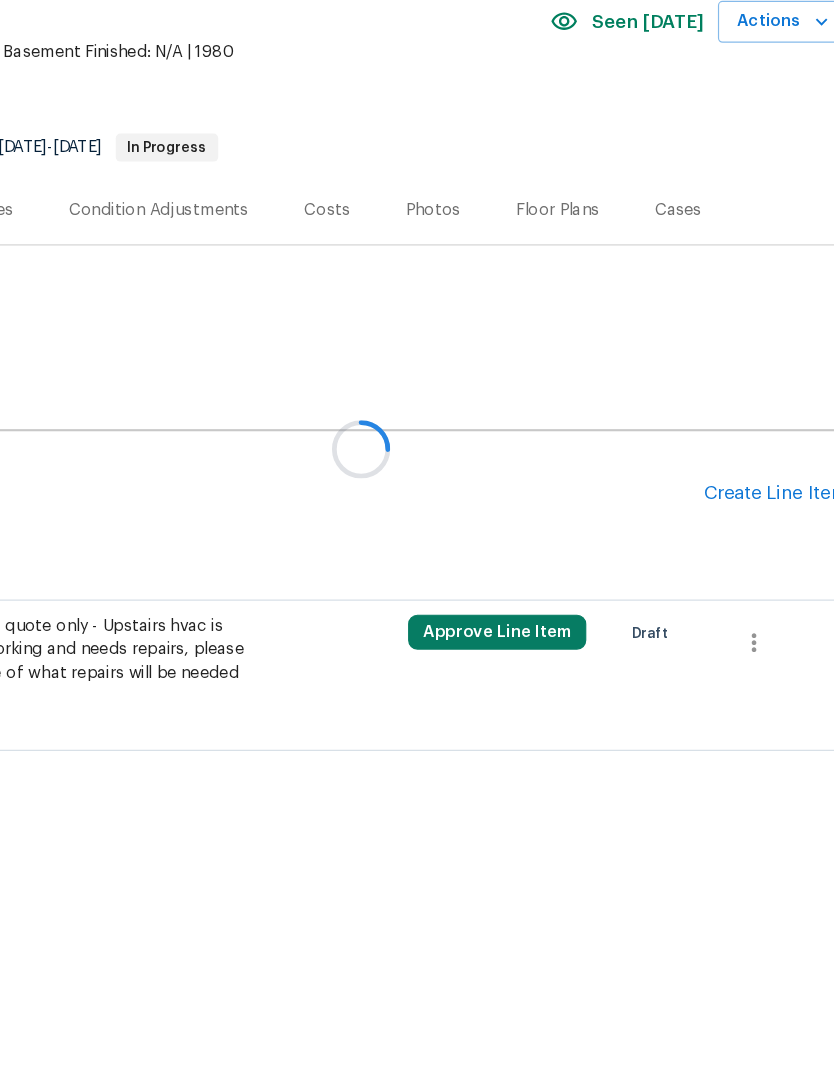 scroll, scrollTop: 0, scrollLeft: 0, axis: both 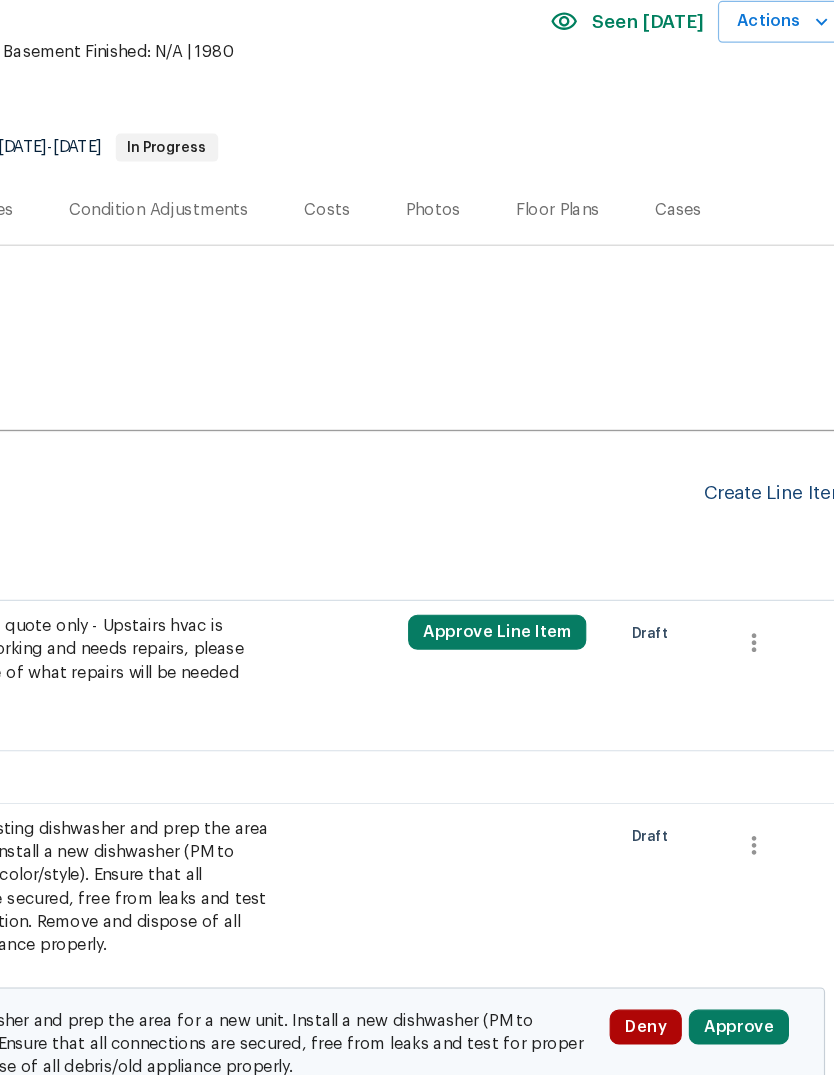 click on "Create Line Item" at bounding box center (772, 576) 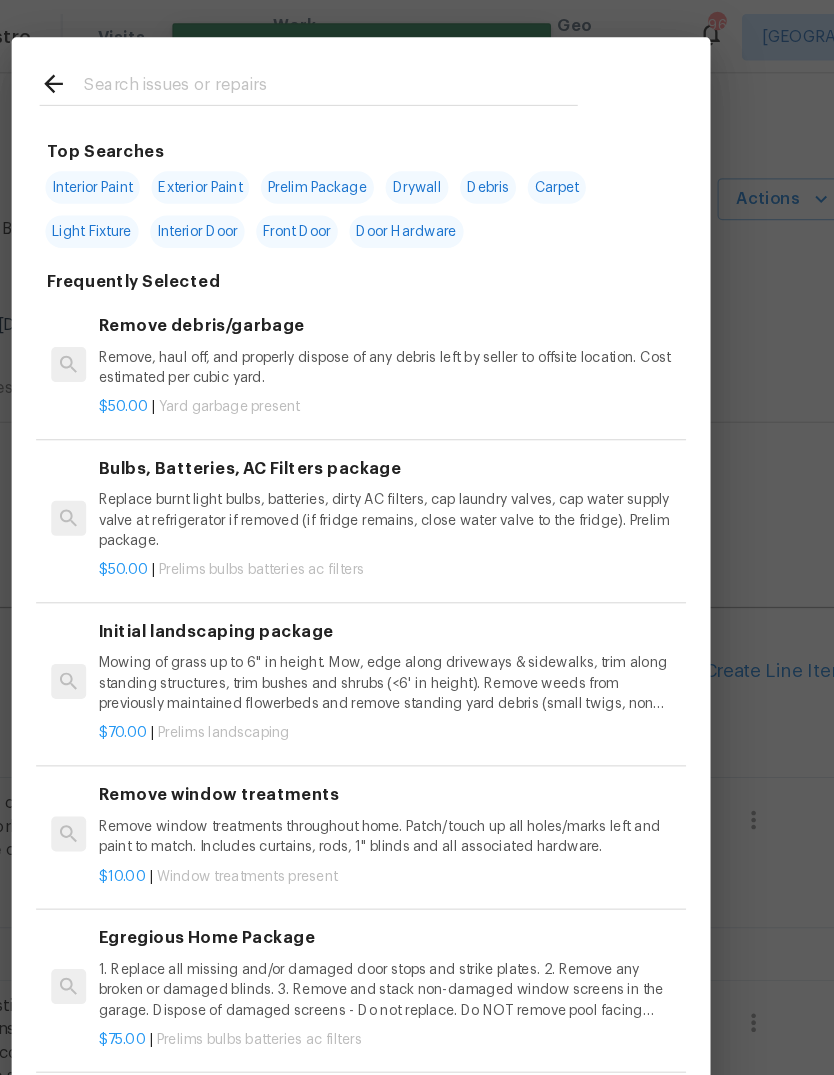click at bounding box center (391, 75) 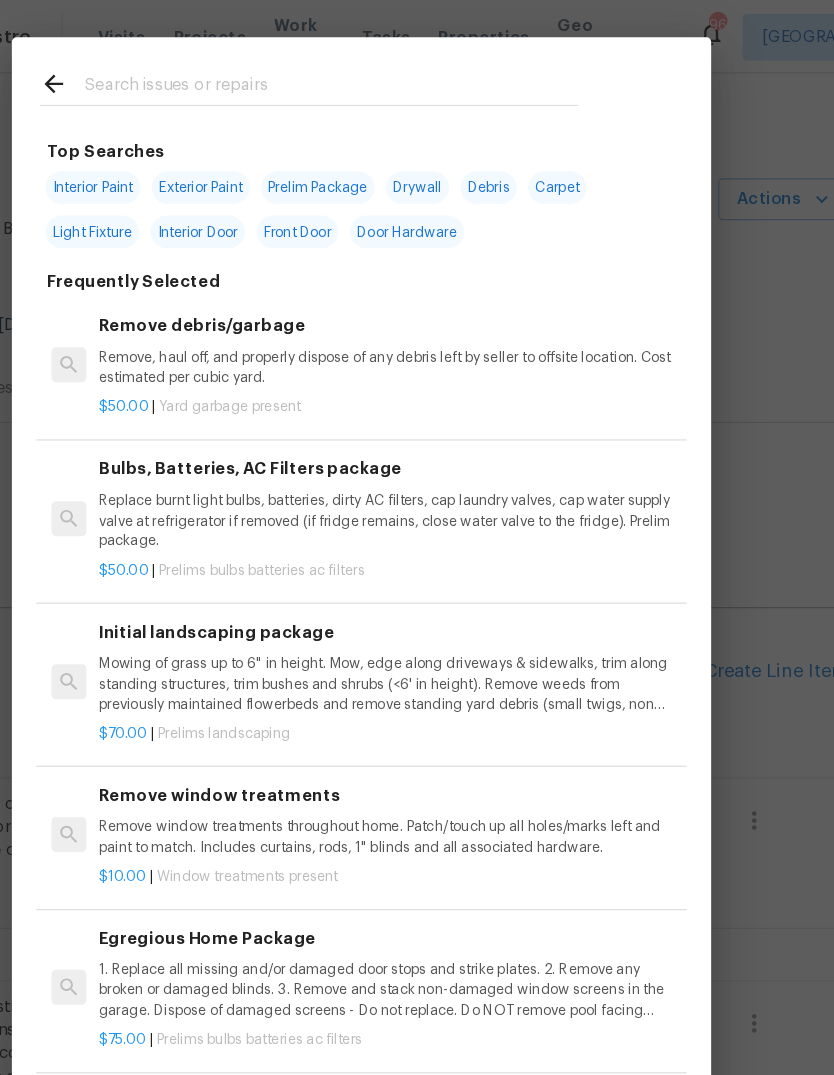 click on "Interior Paint" at bounding box center (186, 161) 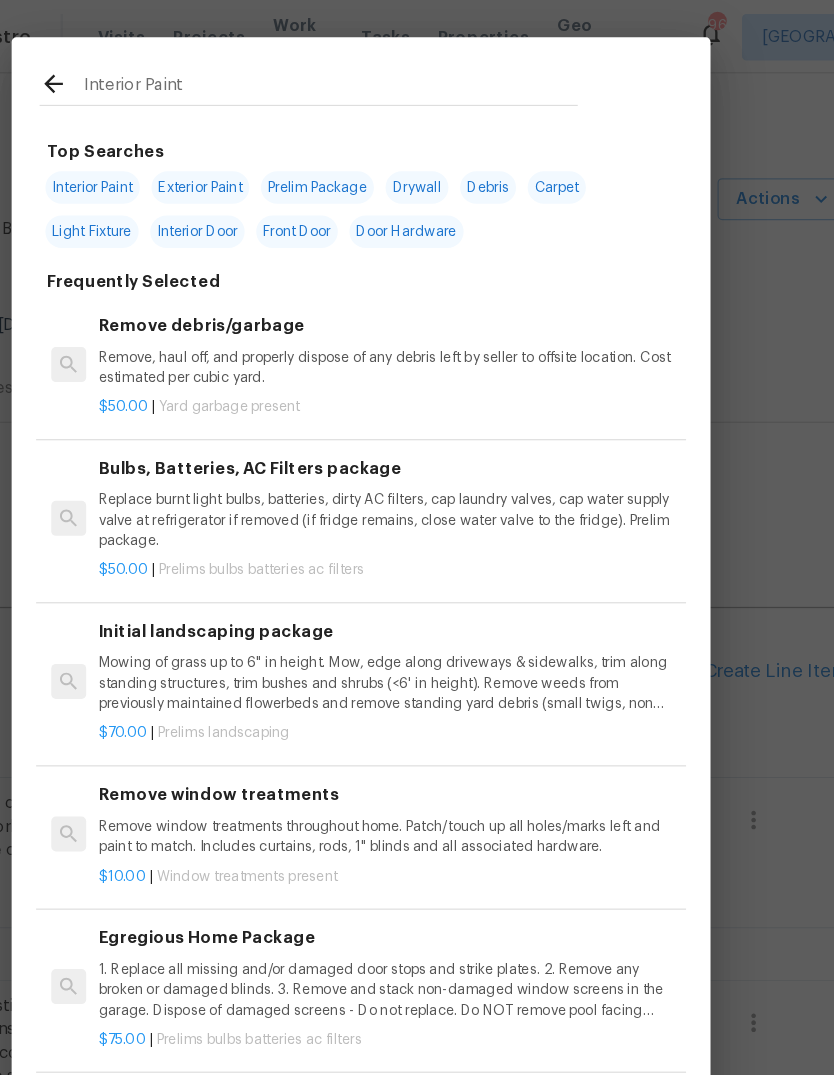 click on "Interior Paint" at bounding box center [391, 75] 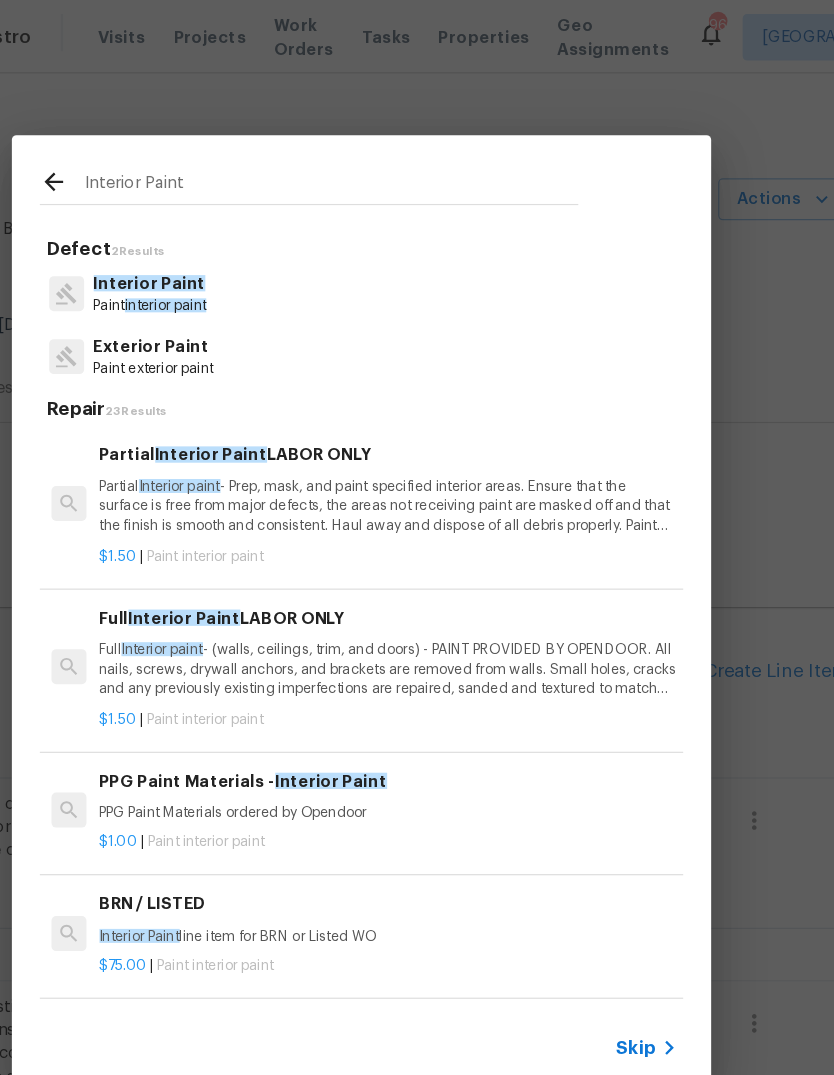 click on "Interior Paint Paint  interior paint" at bounding box center [417, 252] 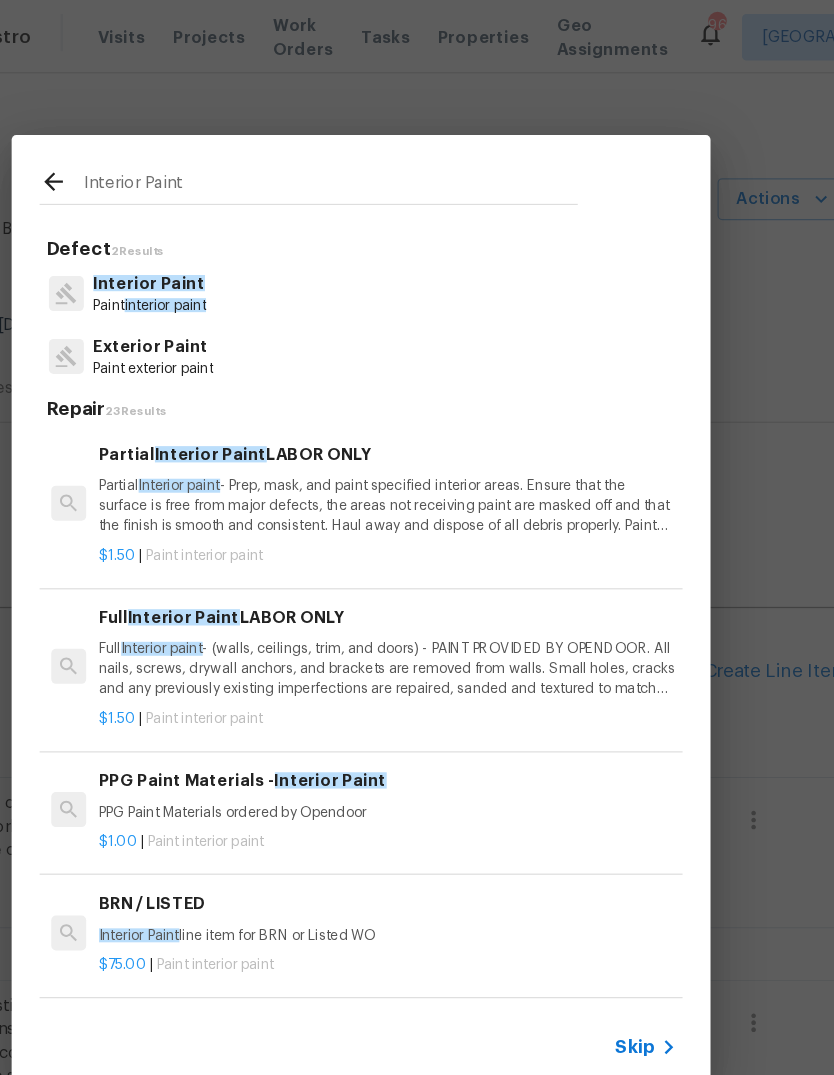 click on "interior paint" at bounding box center (249, 262) 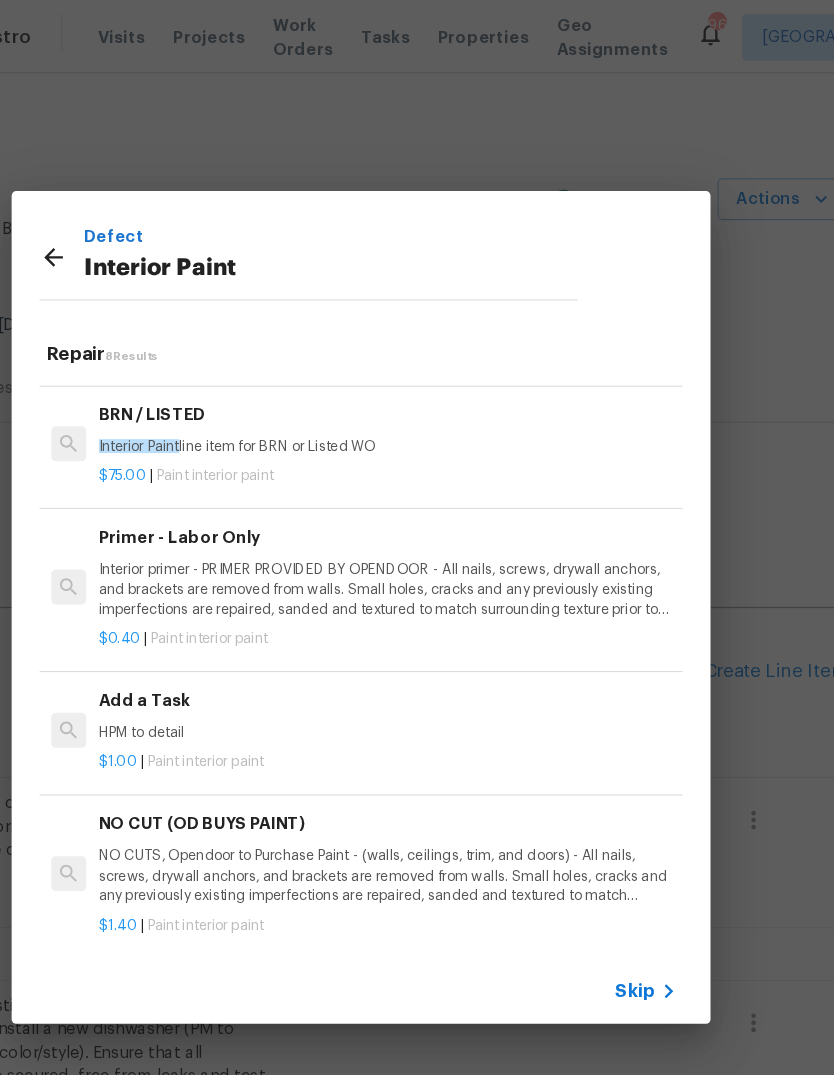 scroll, scrollTop: 371, scrollLeft: 0, axis: vertical 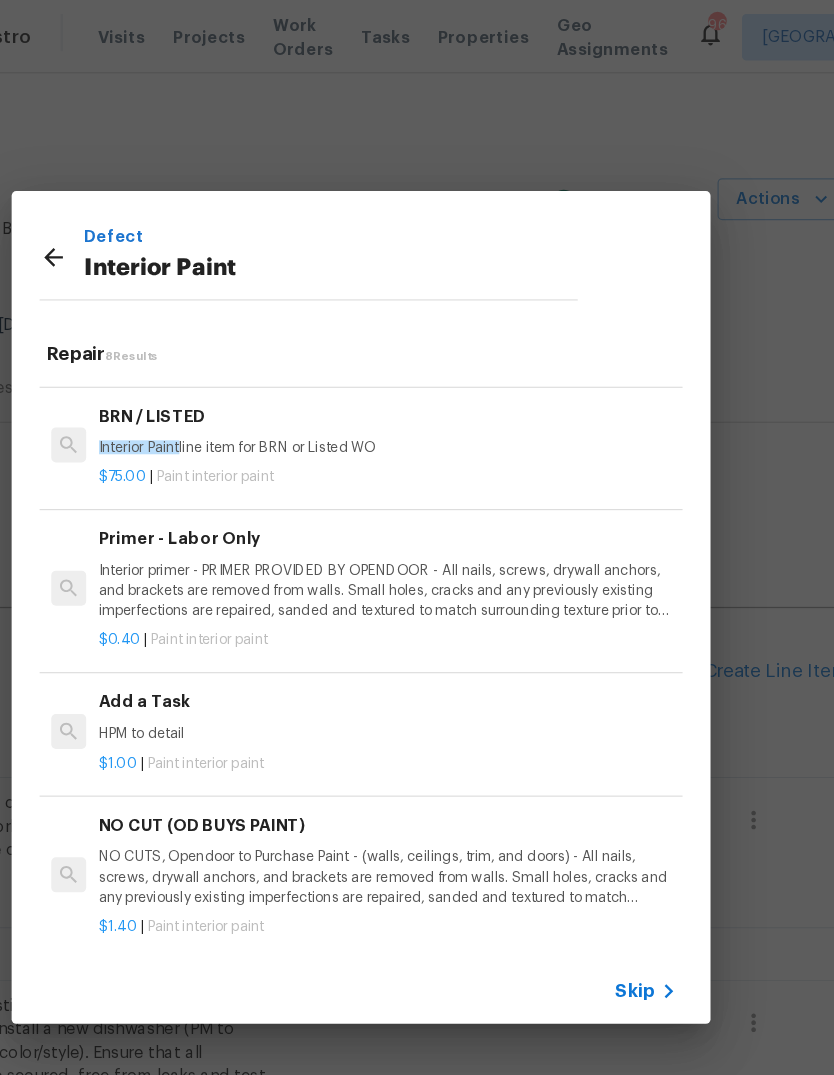 click on "HPM to detail" at bounding box center (440, 630) 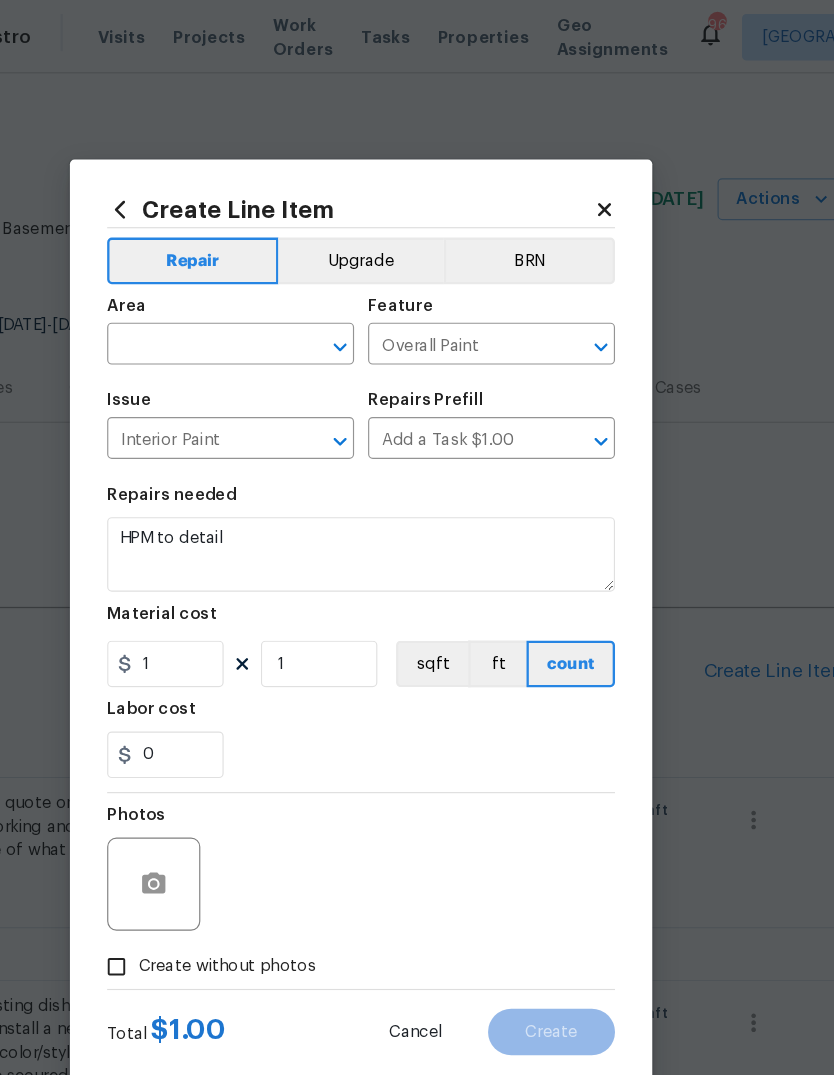 click at bounding box center (277, 297) 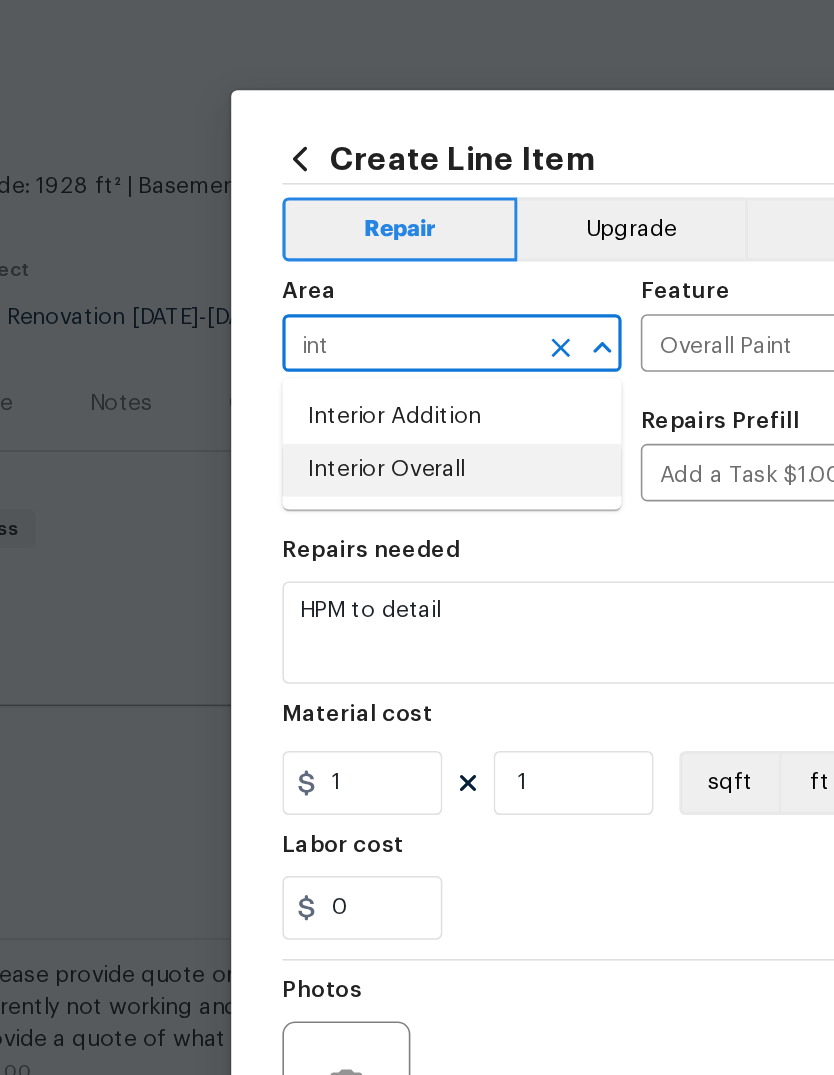 click on "Interior Overall" at bounding box center (305, 374) 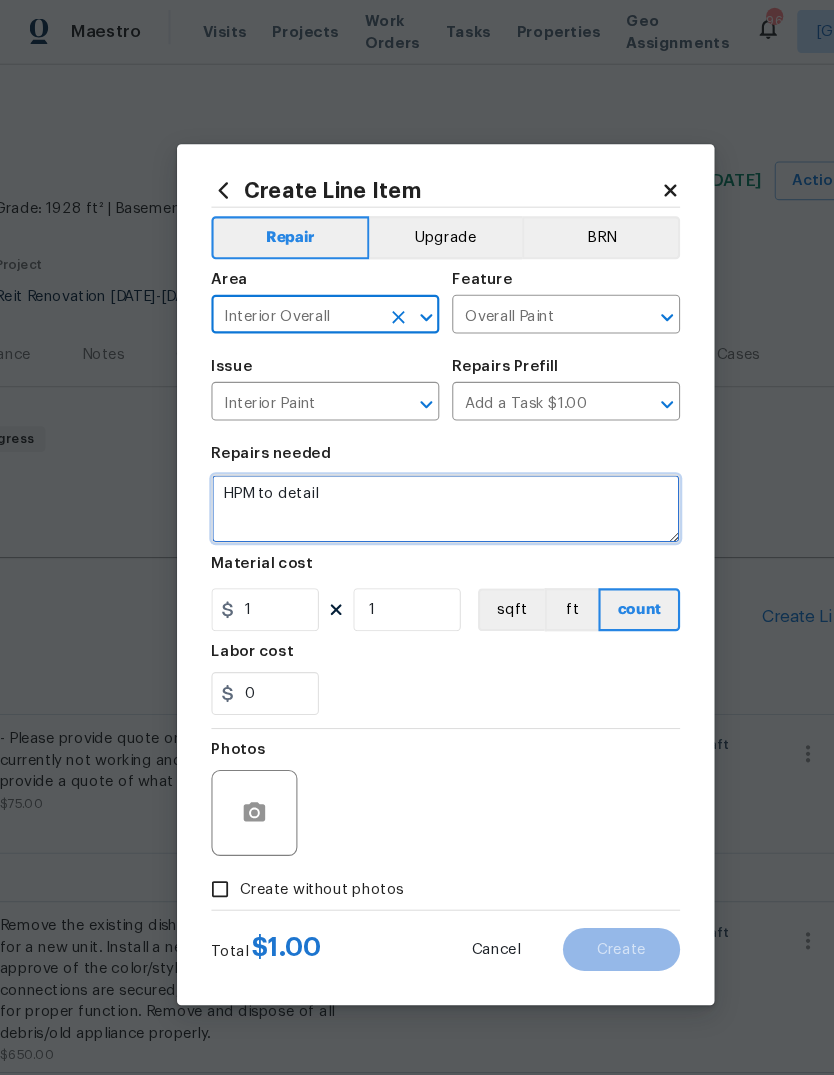 click on "HPM to detail" at bounding box center [417, 476] 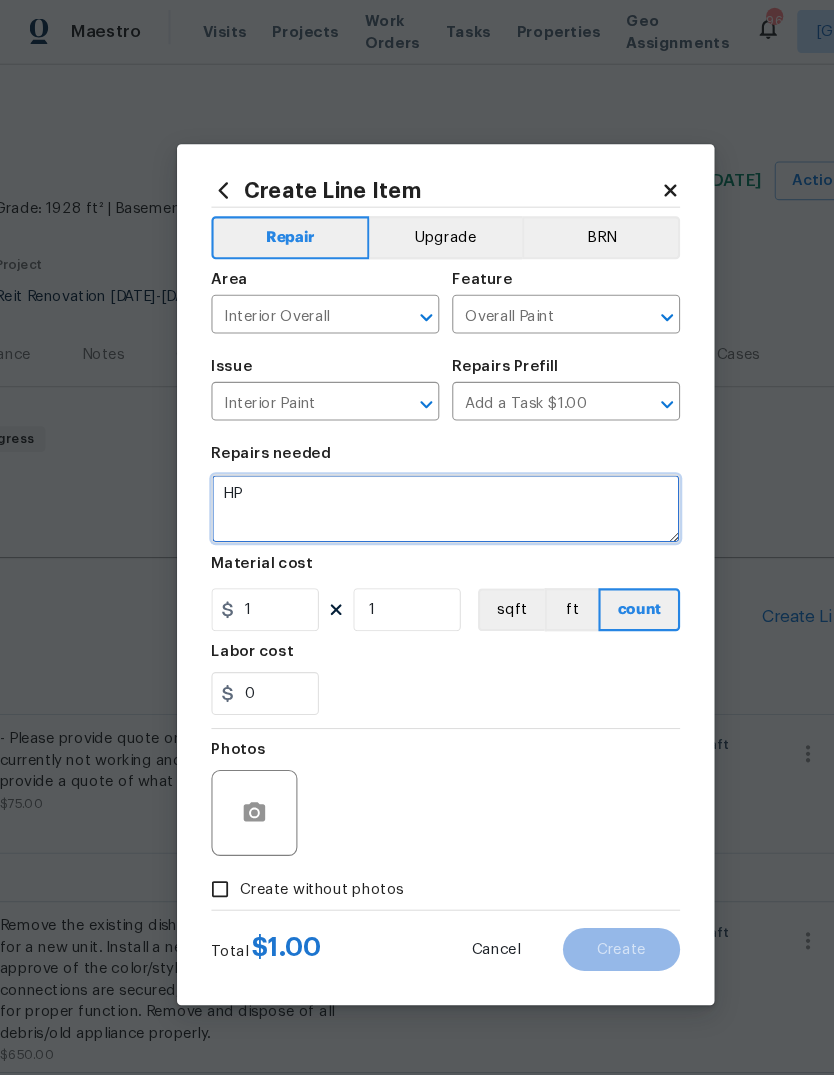 type on "H" 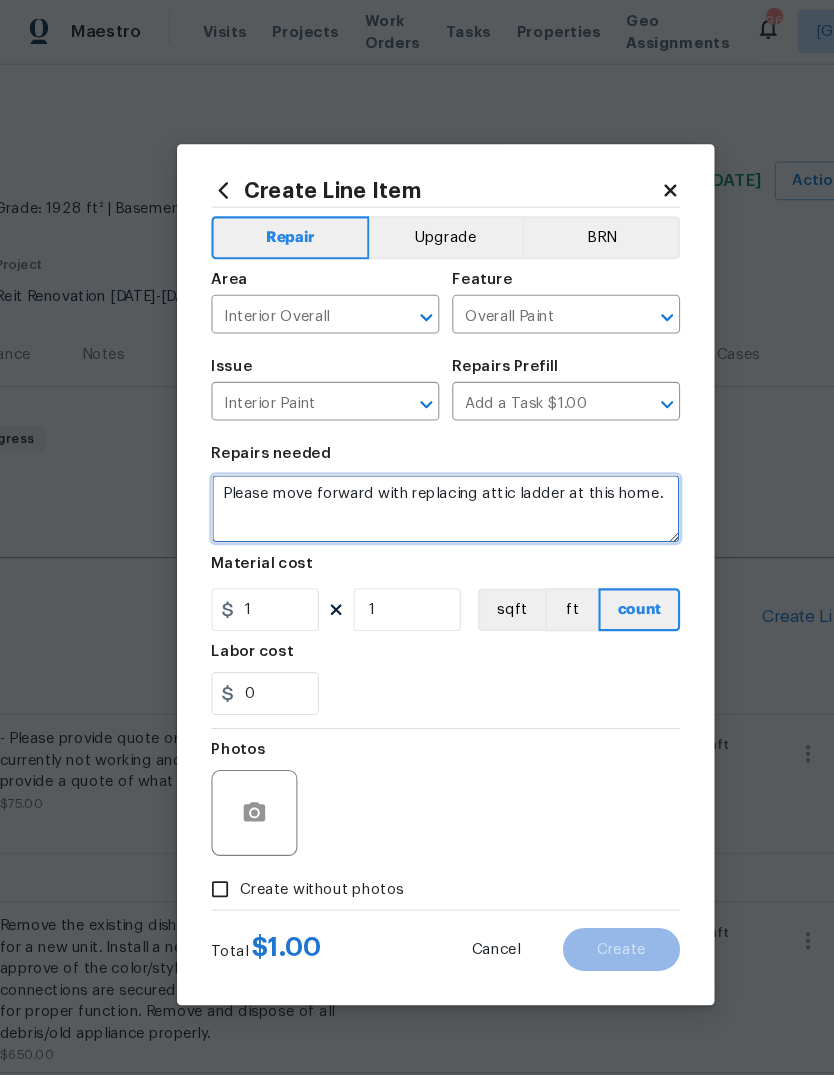 type on "Please move forward with replacing attic ladder at this home." 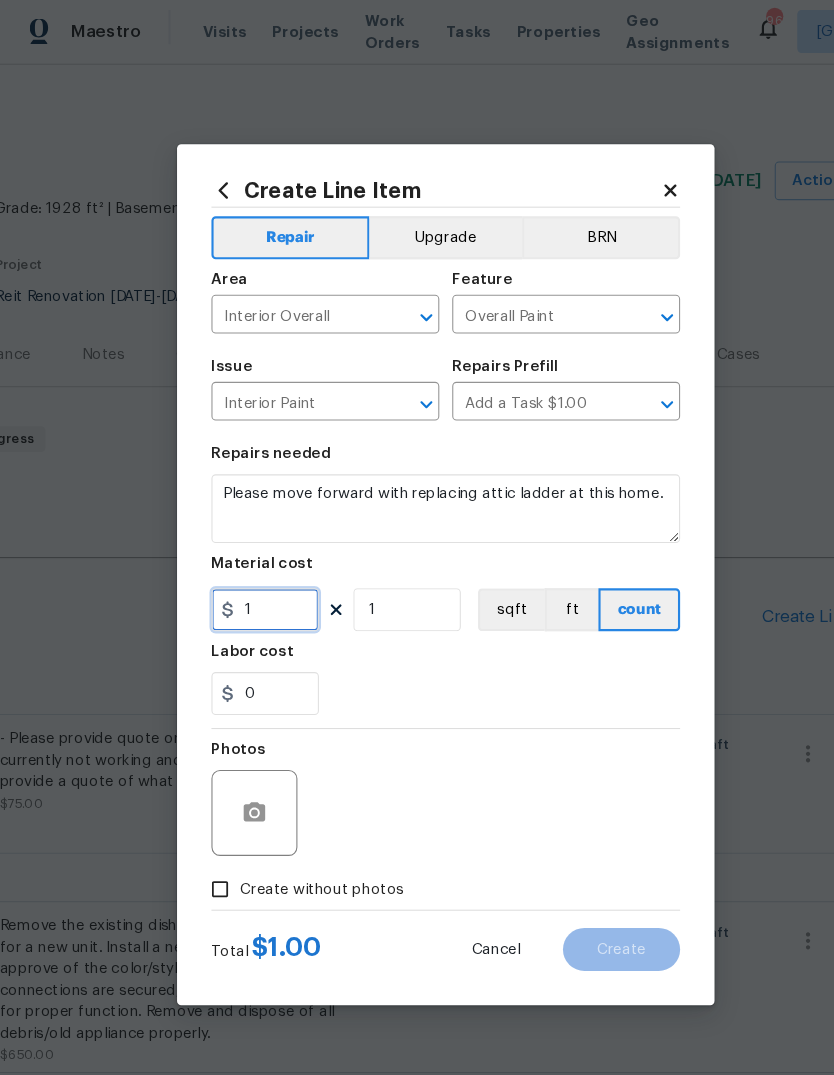 click on "1" at bounding box center (249, 570) 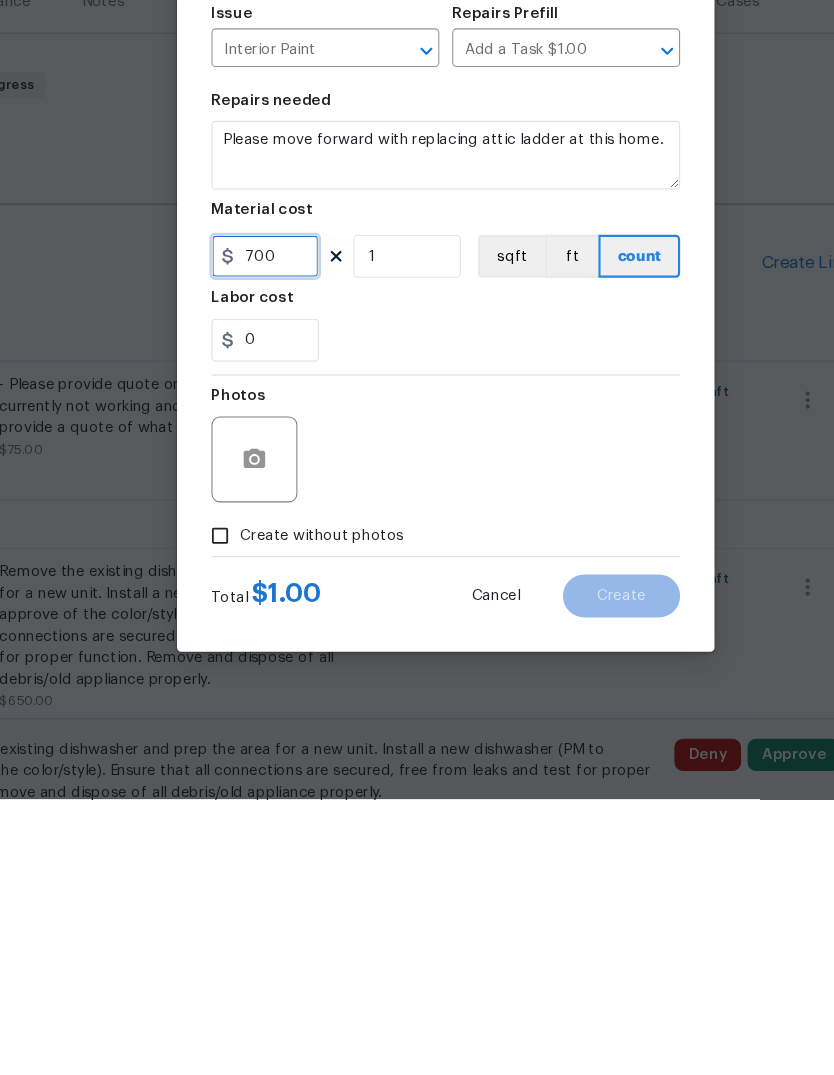 type on "700" 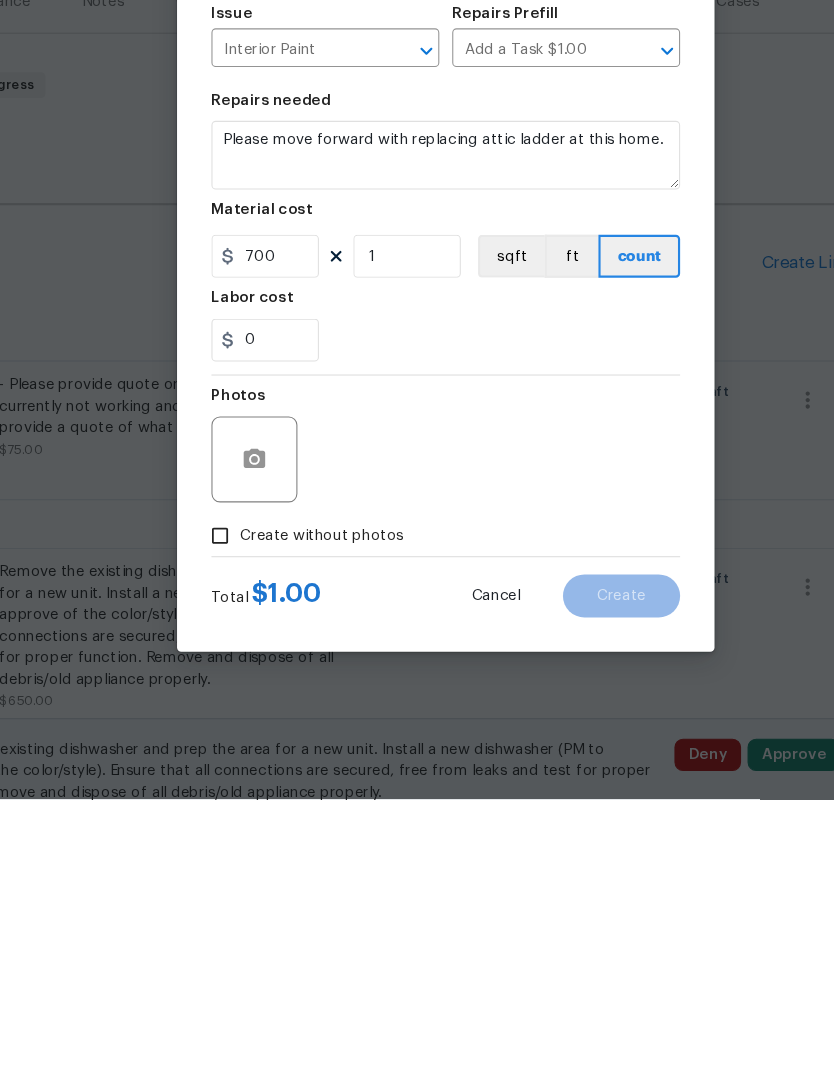 click on "Create without photos" at bounding box center [302, 830] 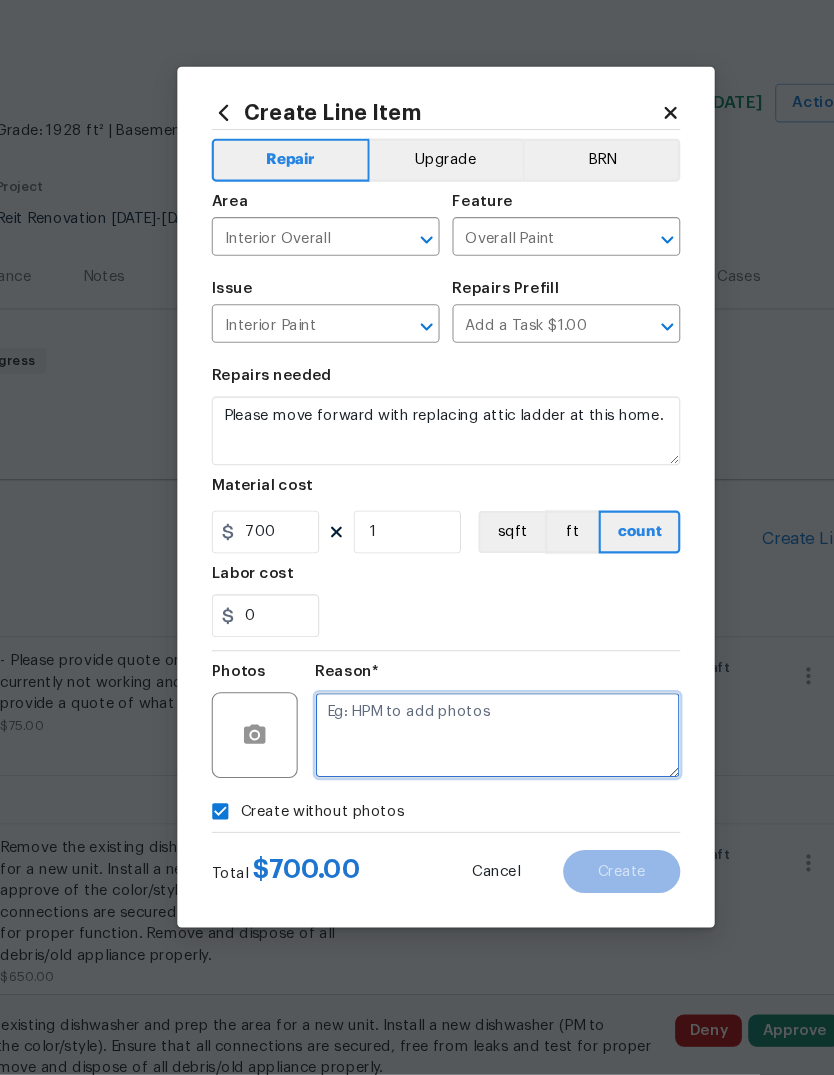 click at bounding box center (465, 759) 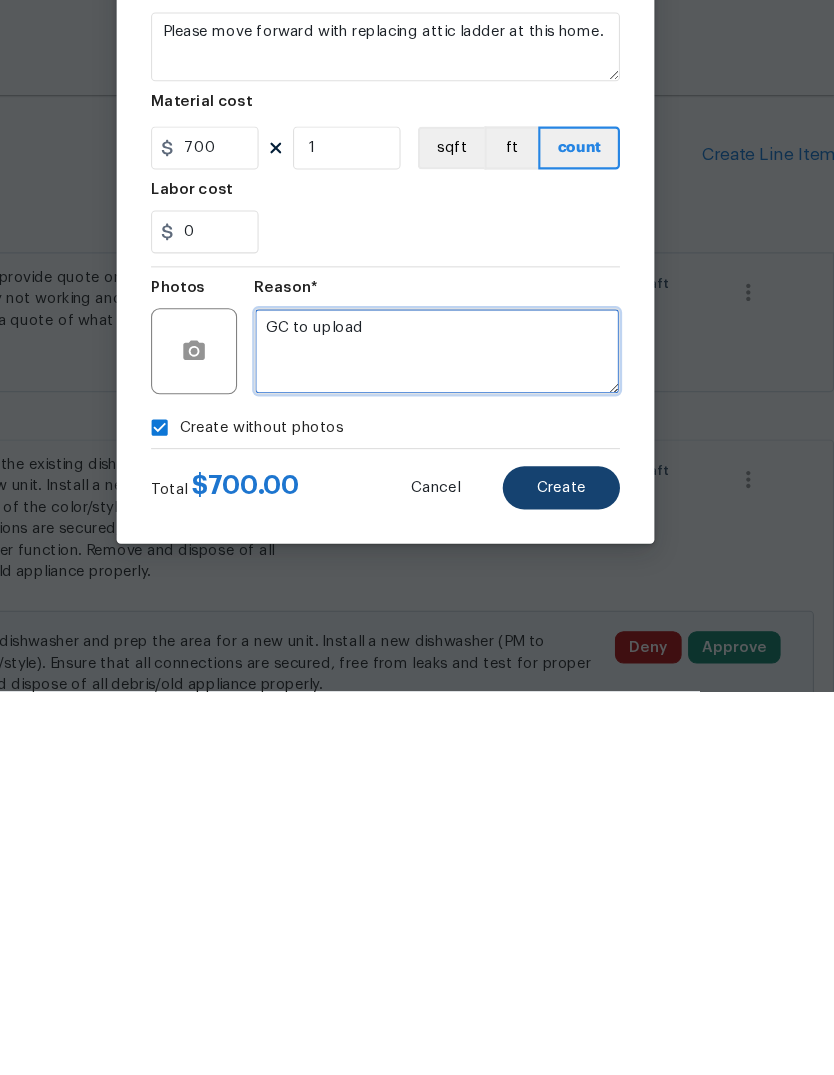 type on "GC to upload" 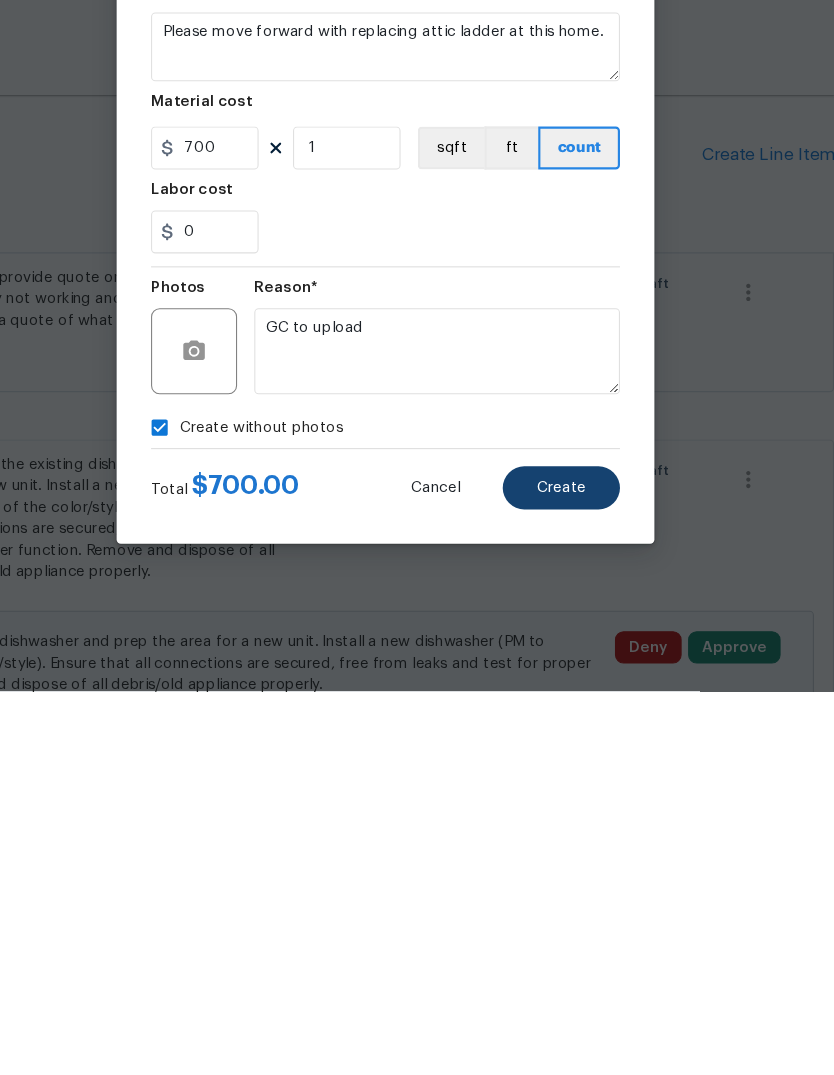 click on "Create" at bounding box center (580, 886) 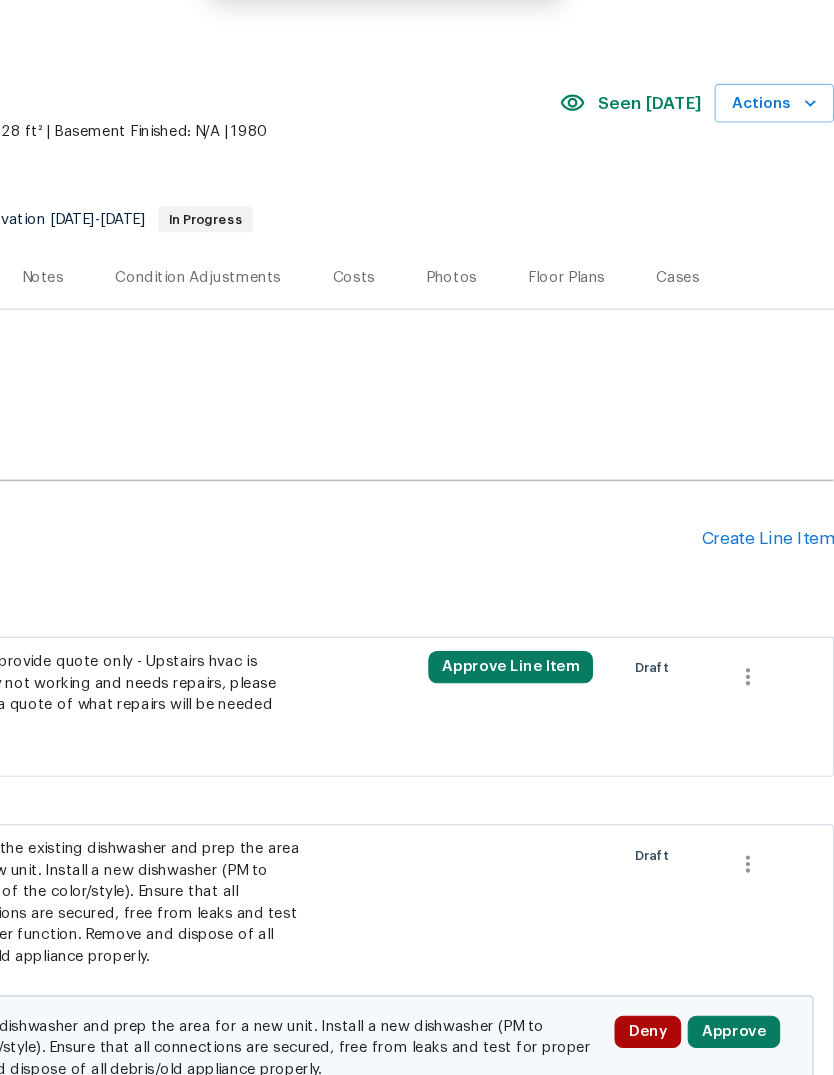 scroll, scrollTop: 0, scrollLeft: 0, axis: both 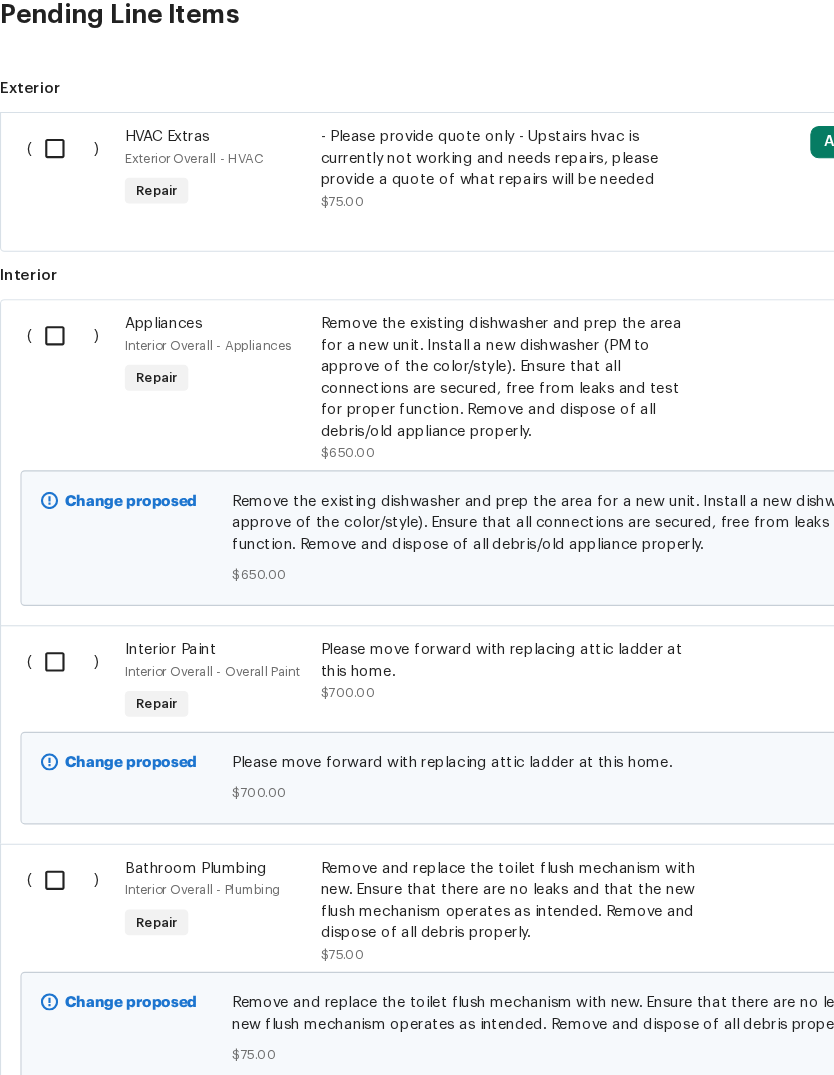 click at bounding box center [58, 387] 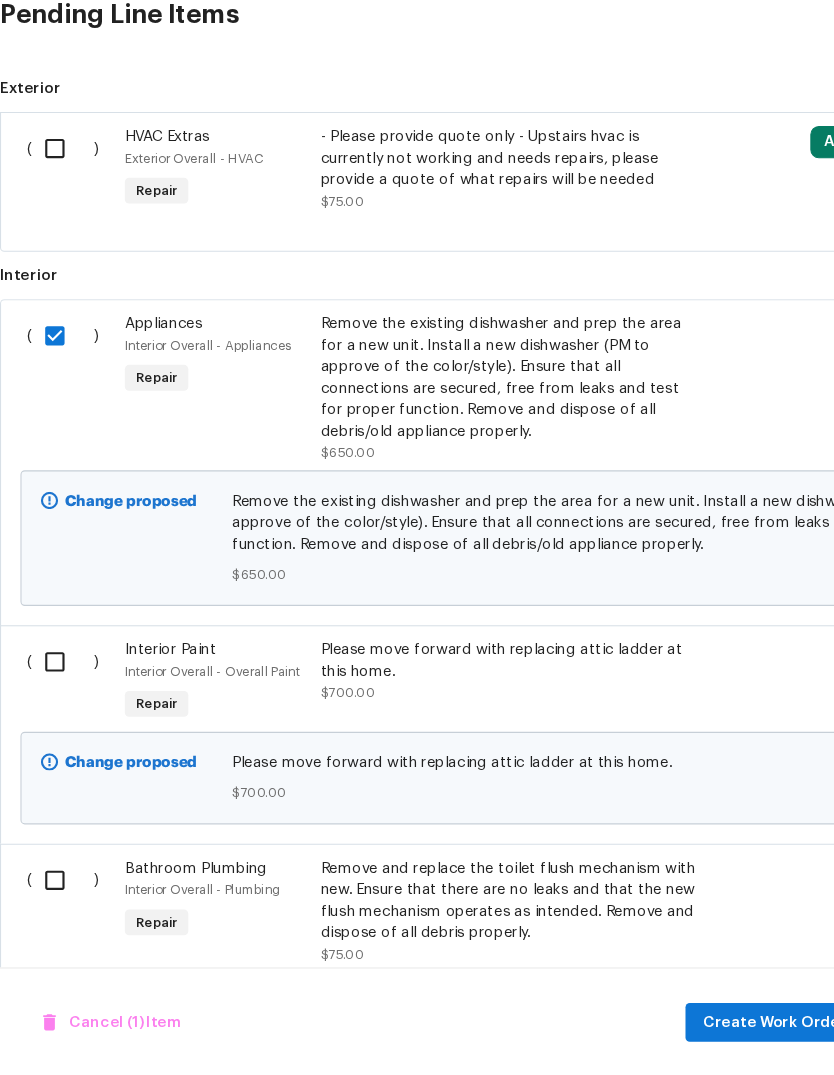 click at bounding box center (58, 690) 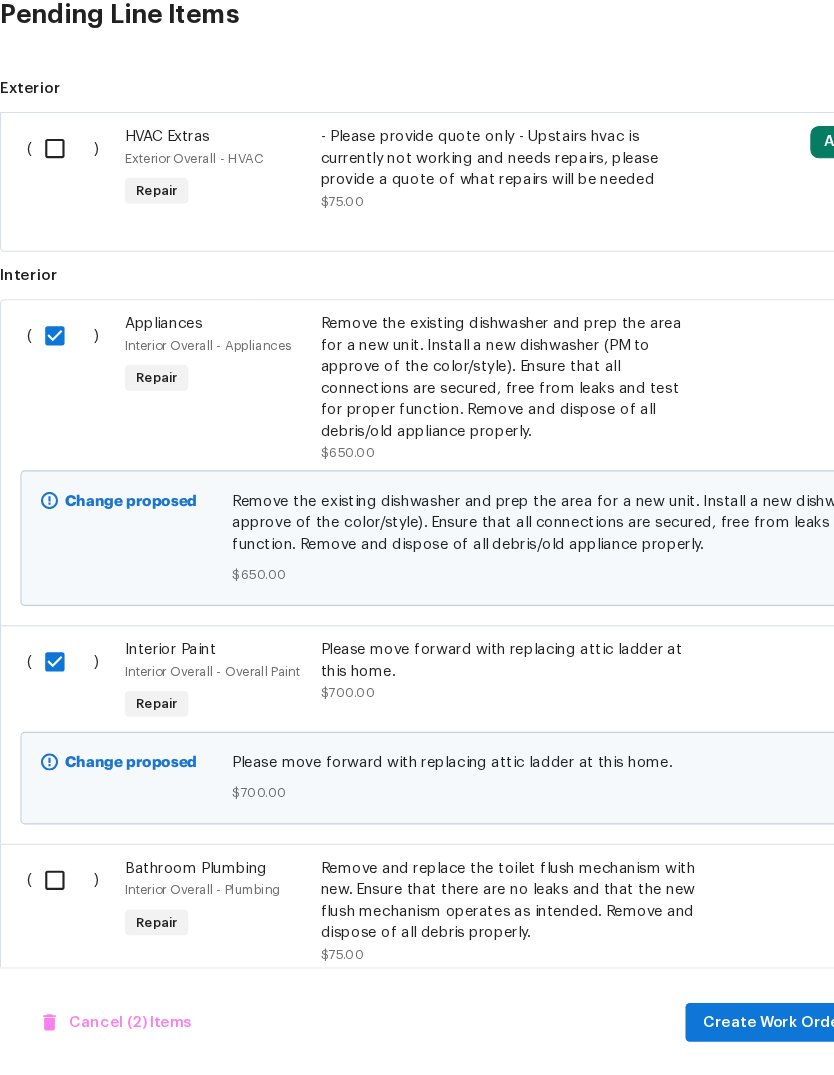 click at bounding box center (58, 893) 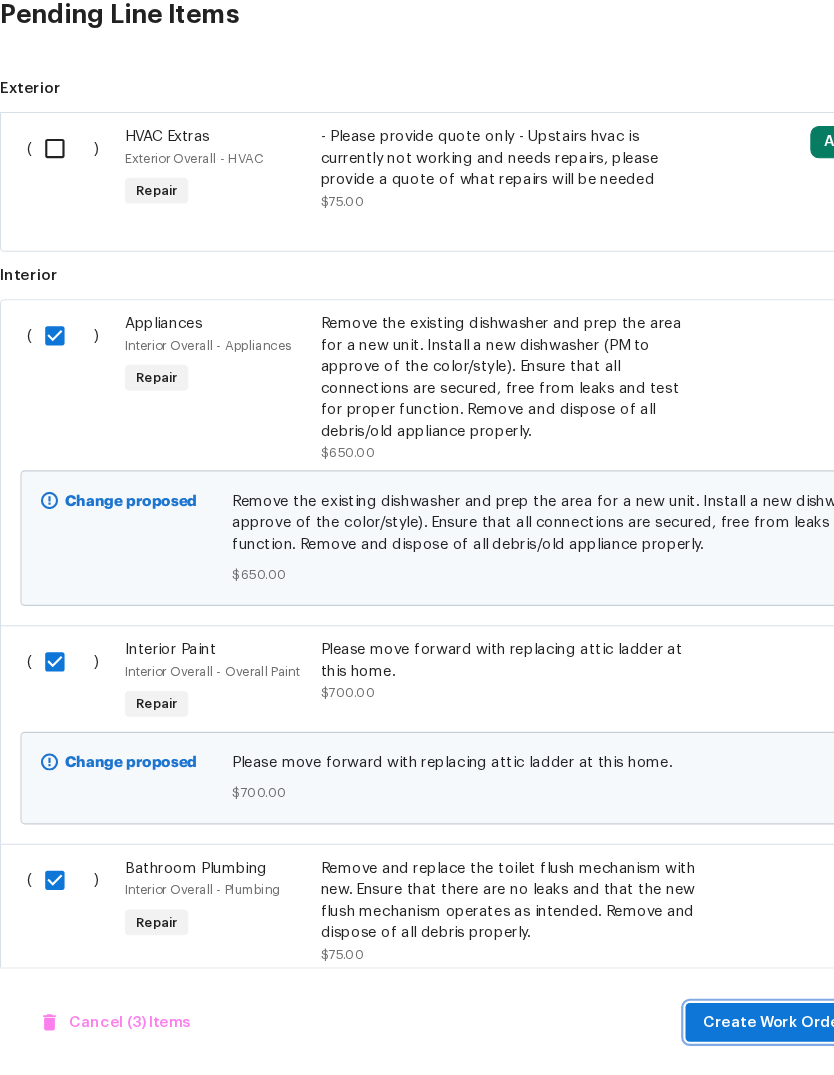 click on "Create Work Order" at bounding box center [719, 1025] 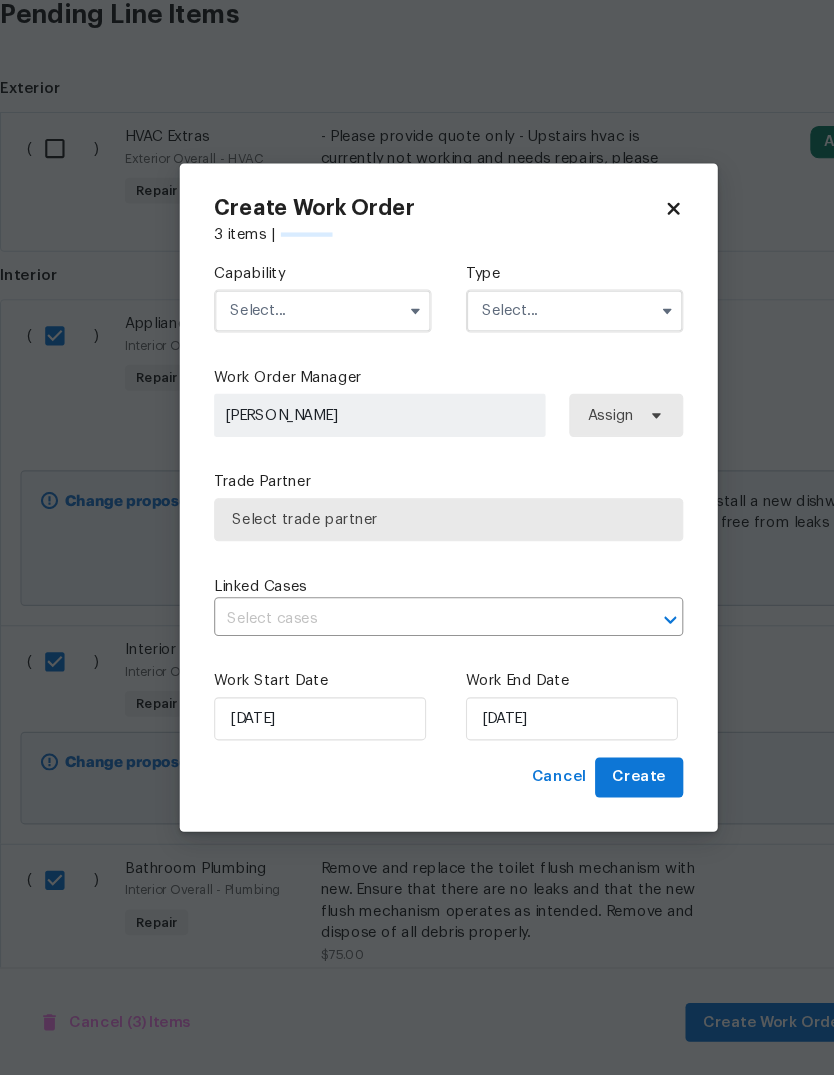 checkbox on "false" 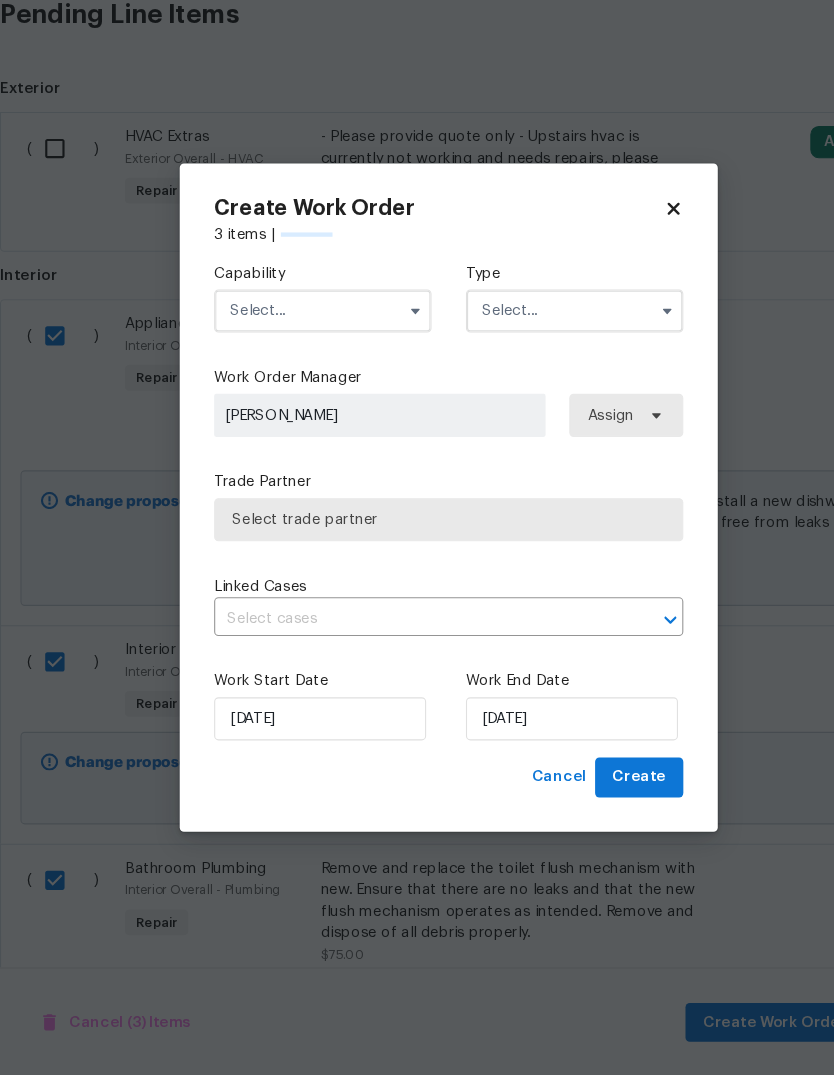 checkbox on "false" 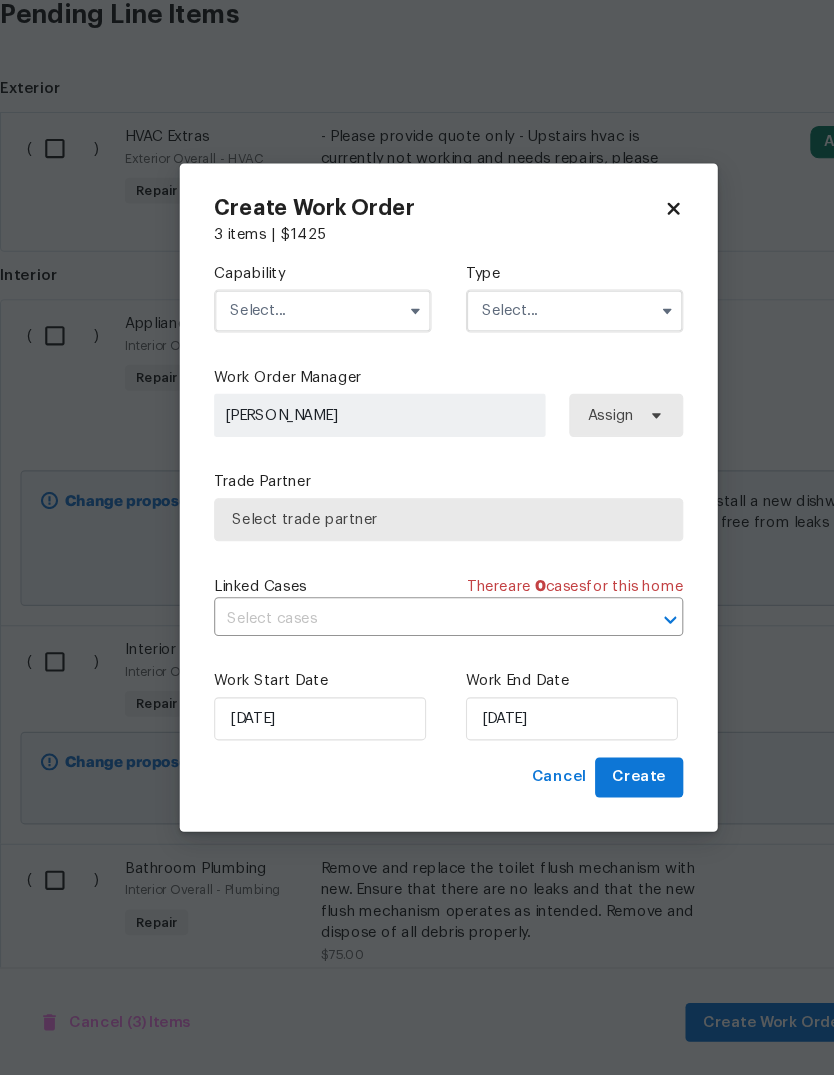 click at bounding box center [300, 364] 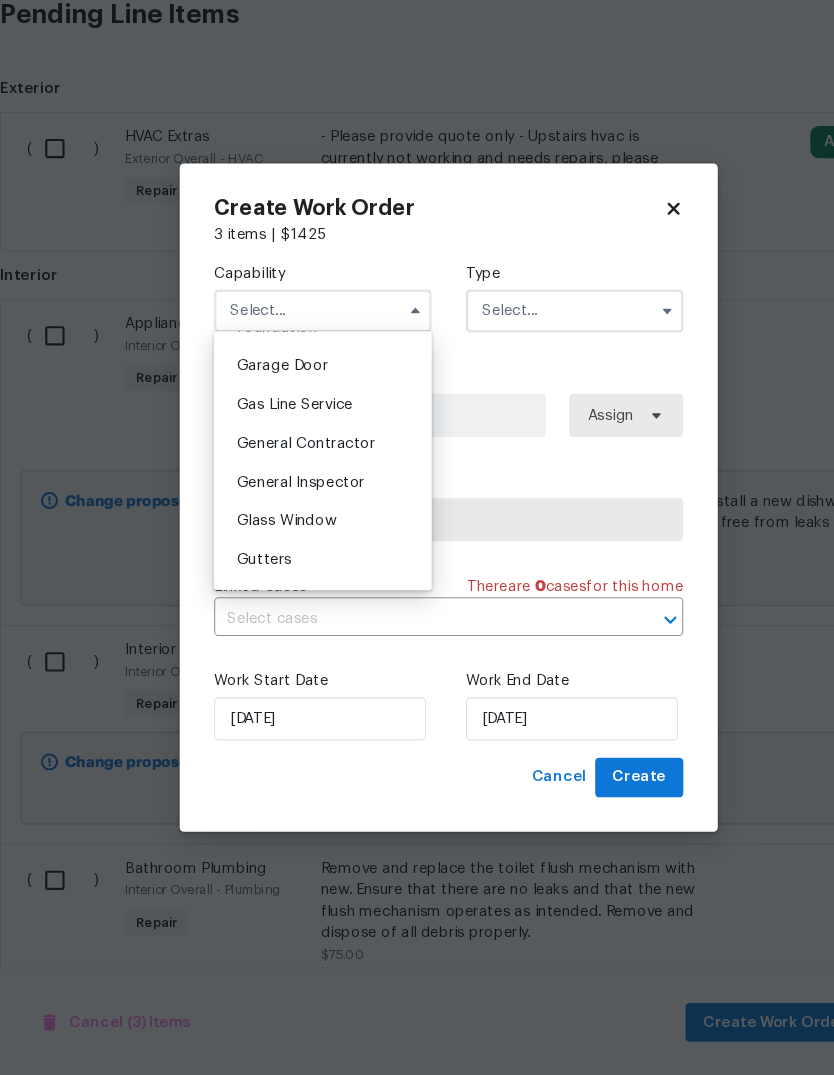 scroll, scrollTop: 879, scrollLeft: 0, axis: vertical 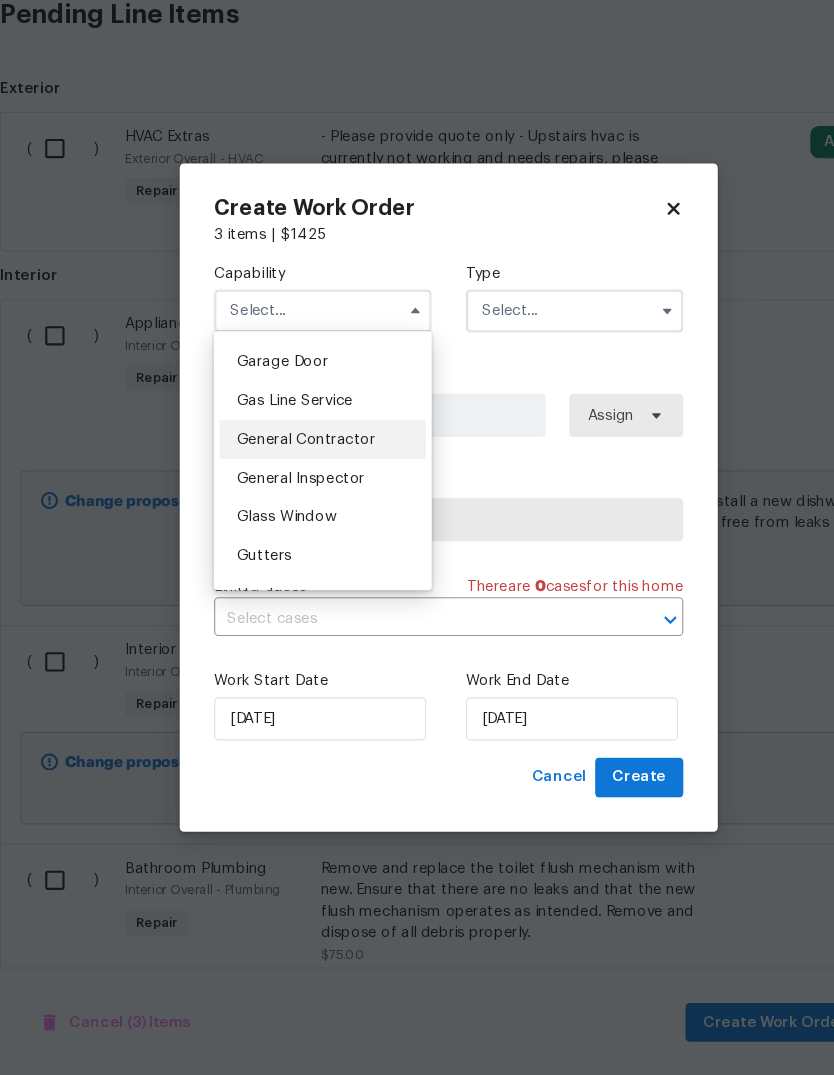 click on "General Contractor" at bounding box center (284, 483) 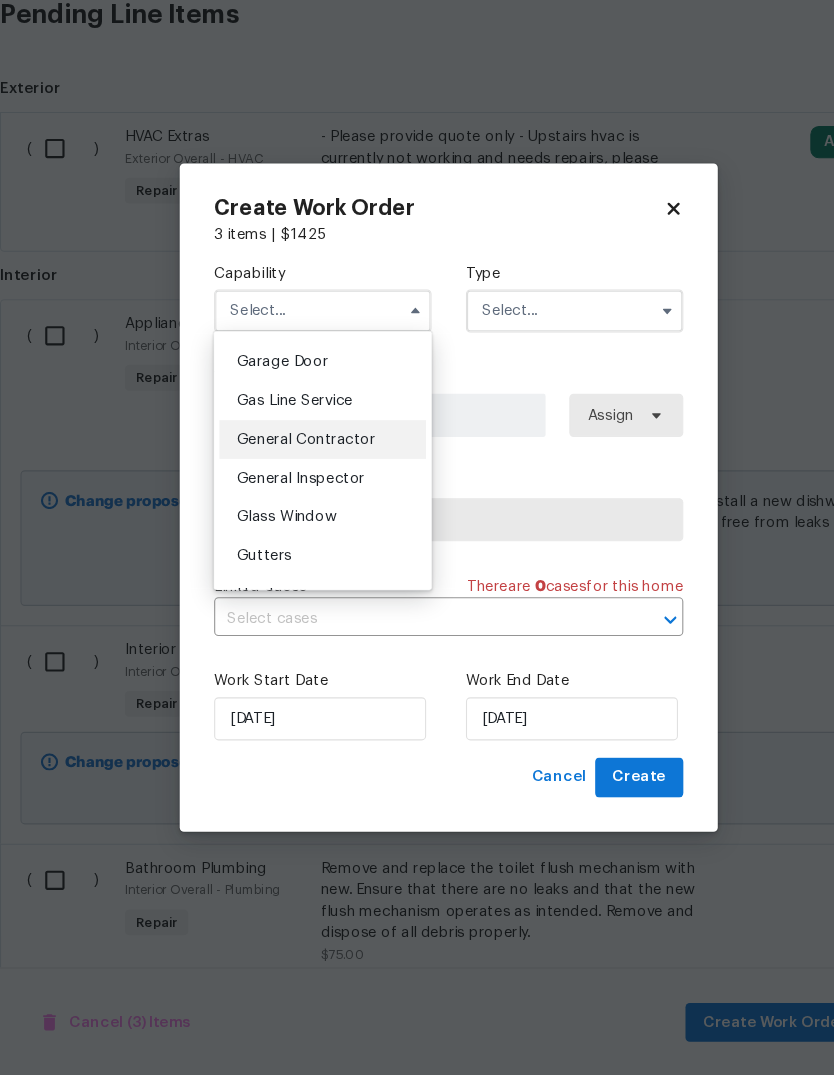 type on "General Contractor" 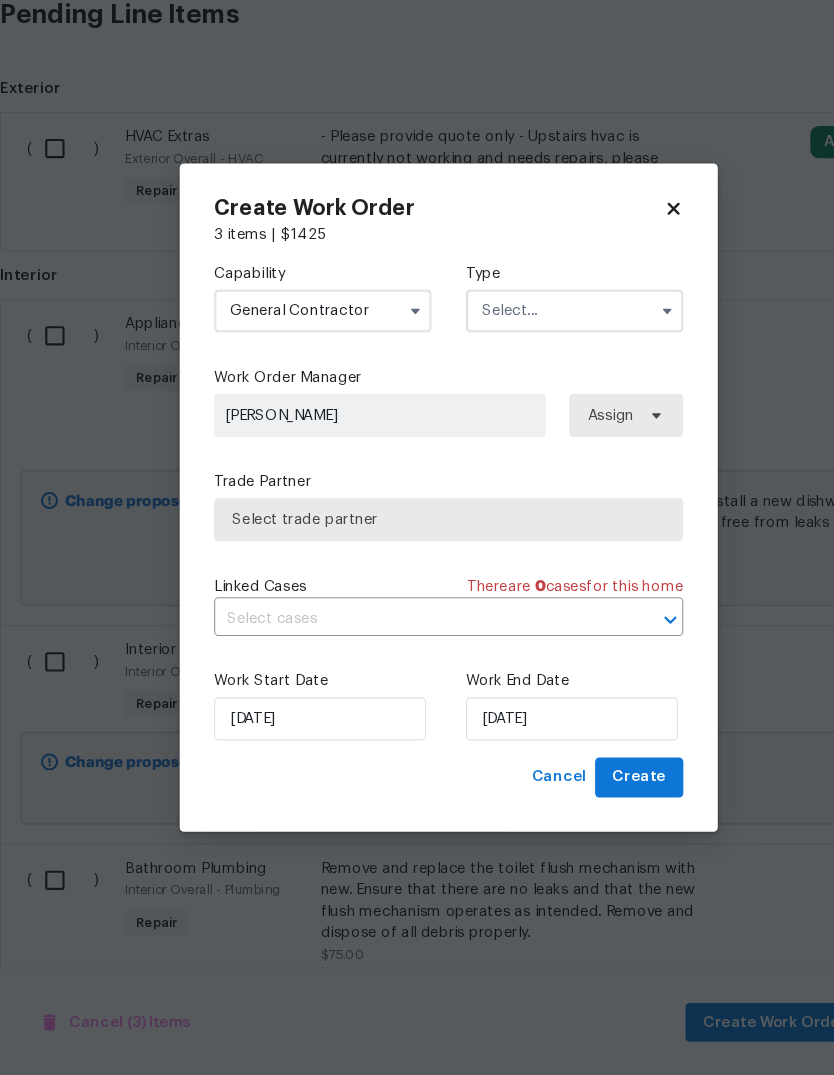 click at bounding box center (534, 364) 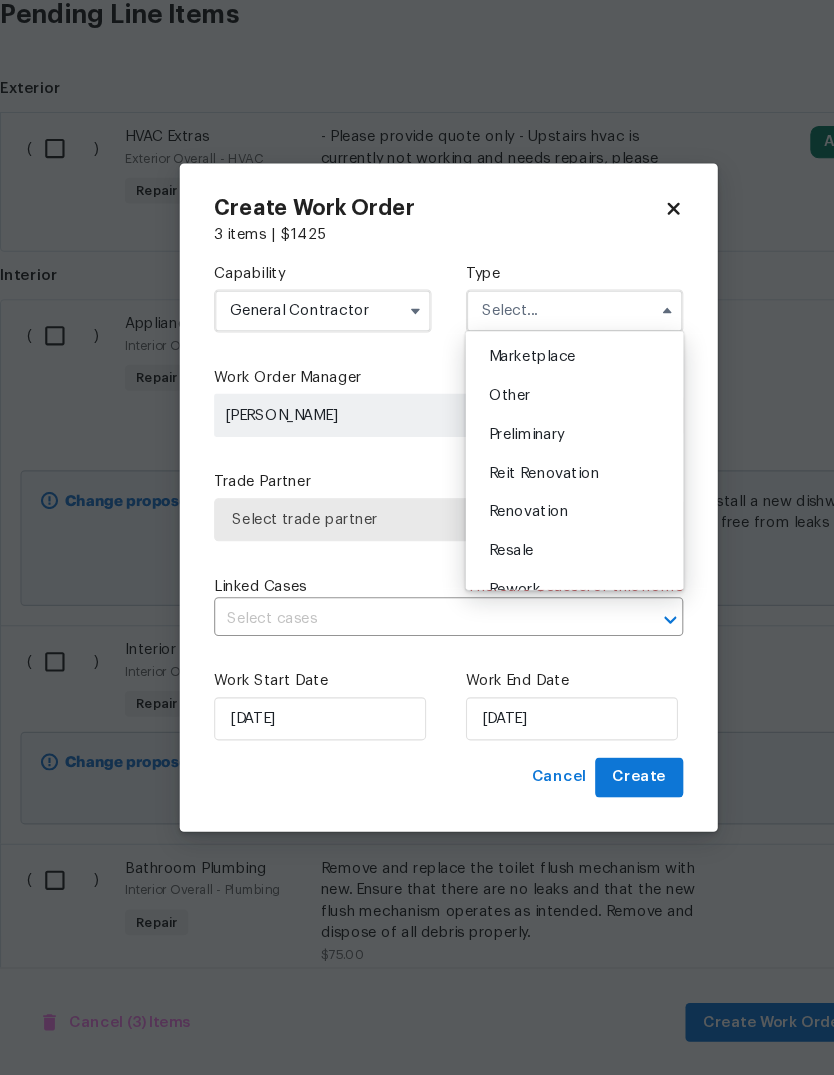 scroll, scrollTop: 394, scrollLeft: 0, axis: vertical 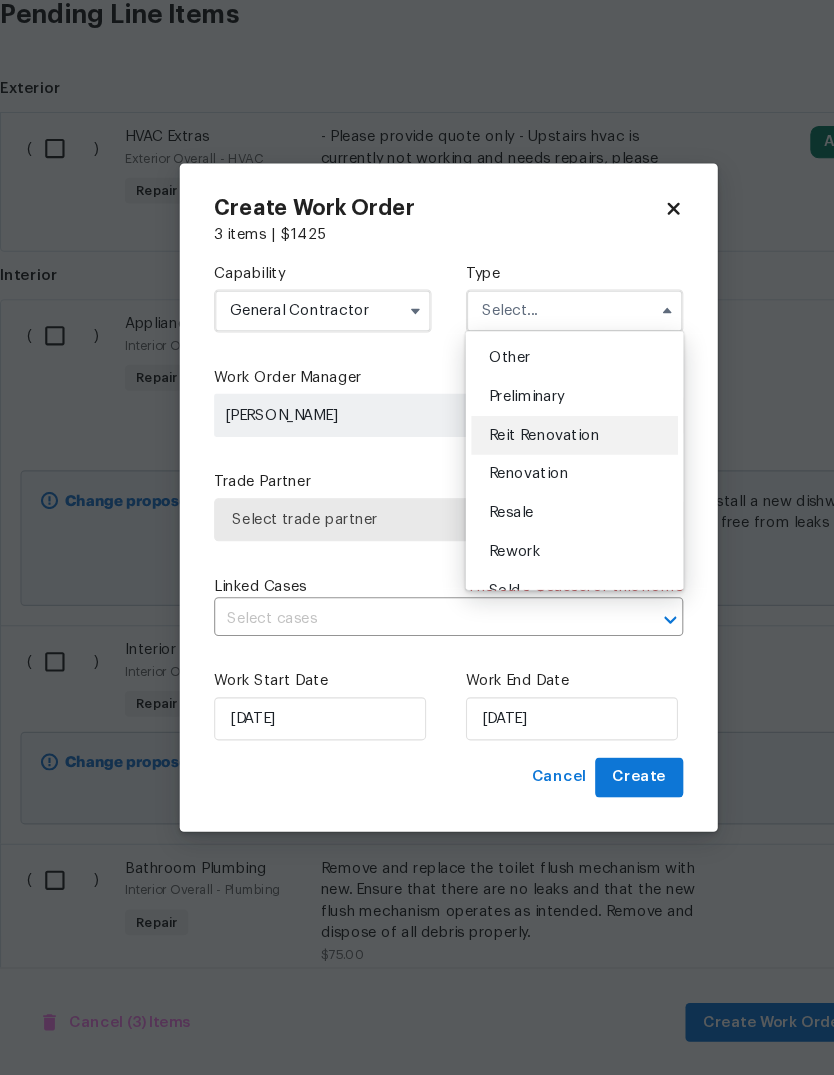click on "Reit Renovation" at bounding box center [534, 480] 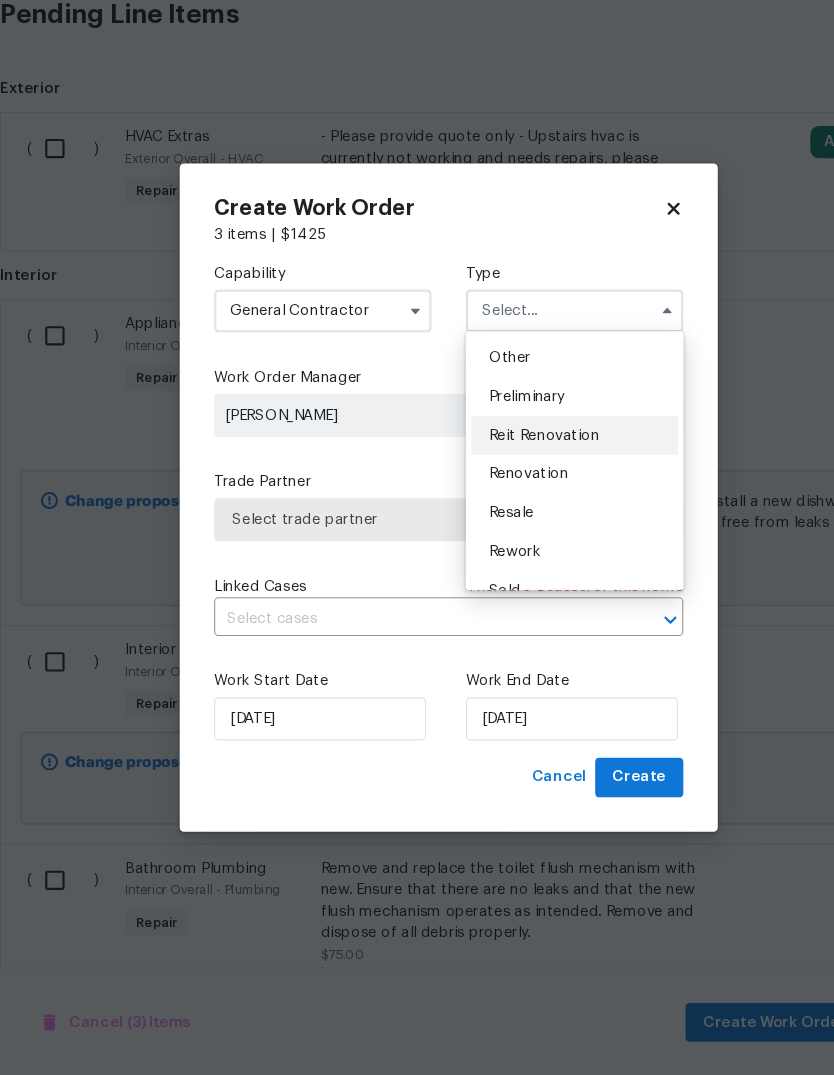 type on "Reit Renovation" 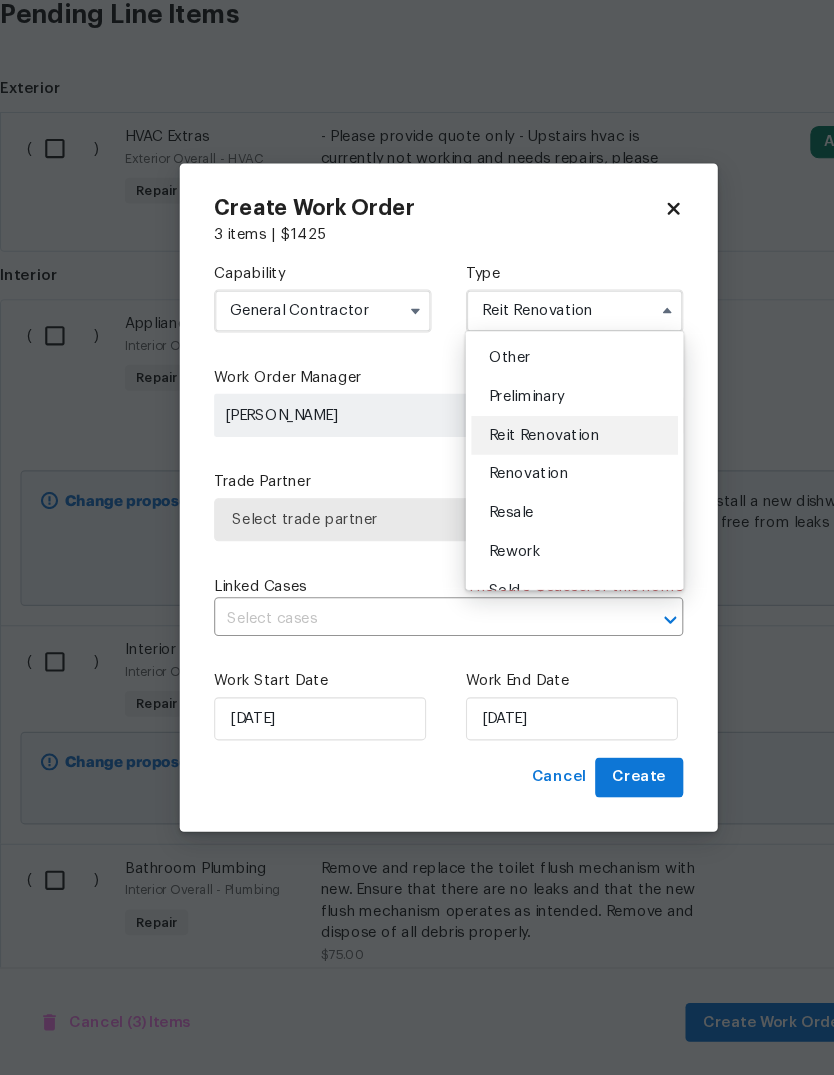 scroll, scrollTop: 0, scrollLeft: 0, axis: both 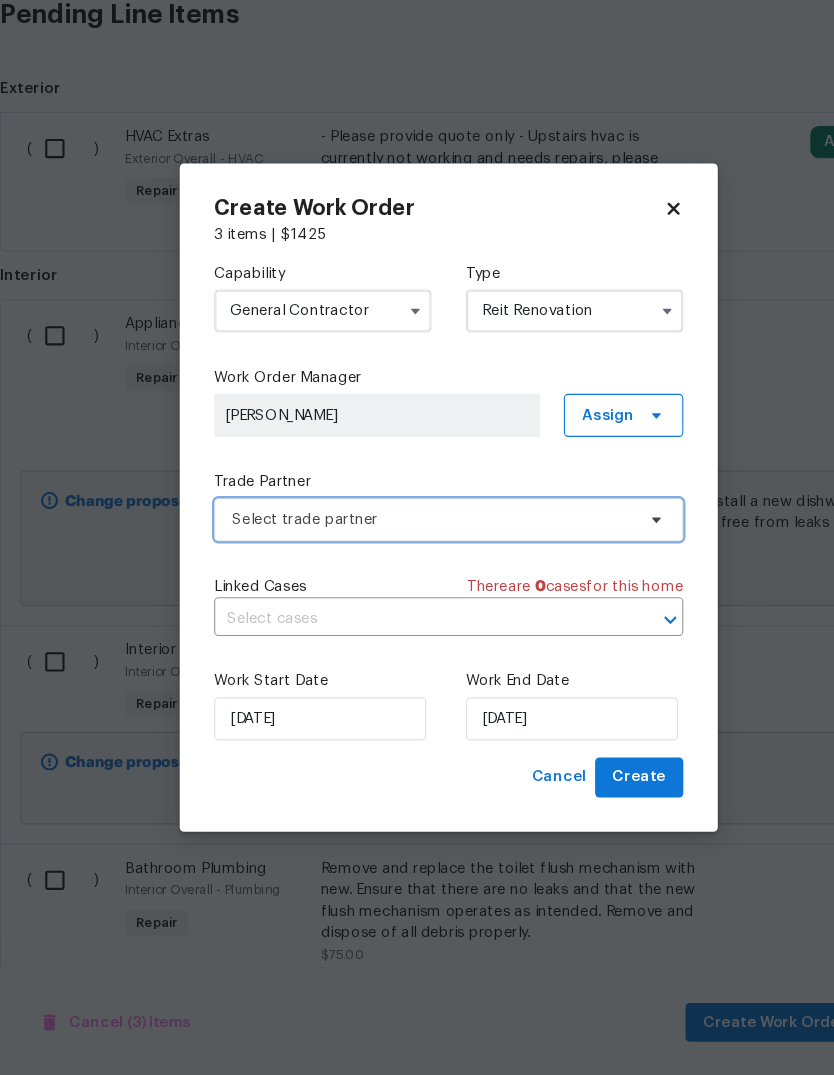 click at bounding box center [607, 558] 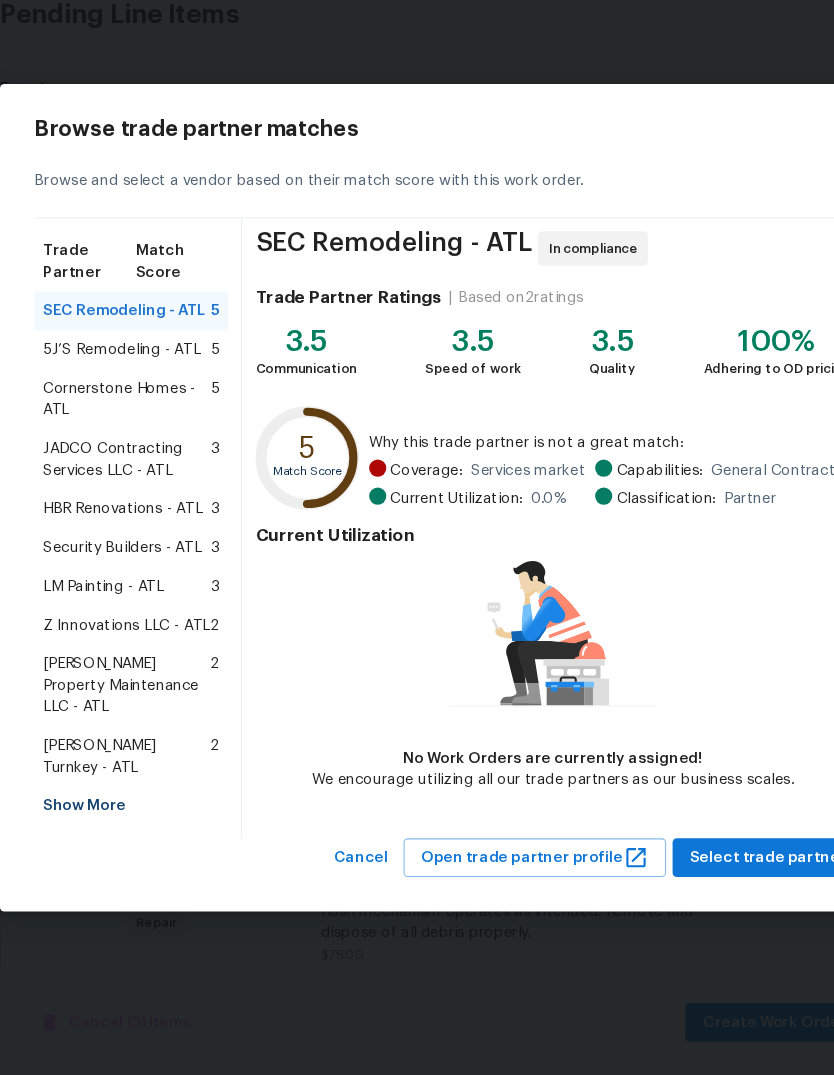 click on "LM Painting - ATL" at bounding box center (96, 620) 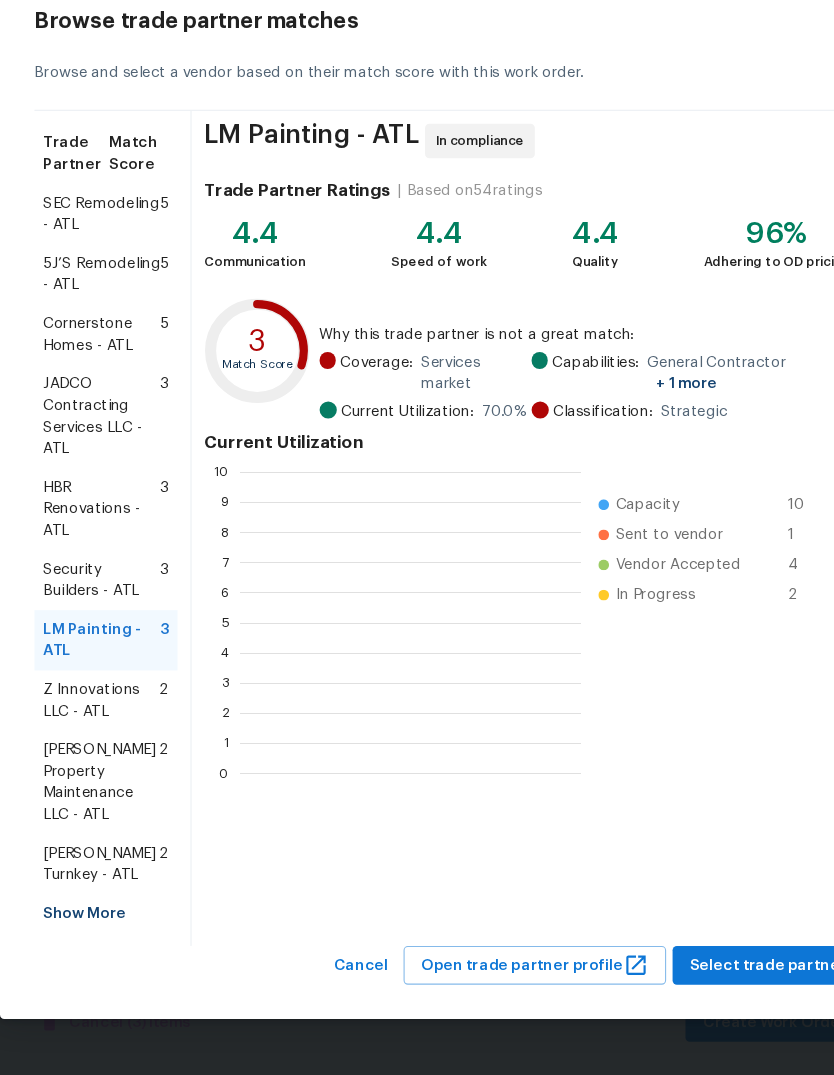 scroll, scrollTop: 2, scrollLeft: 2, axis: both 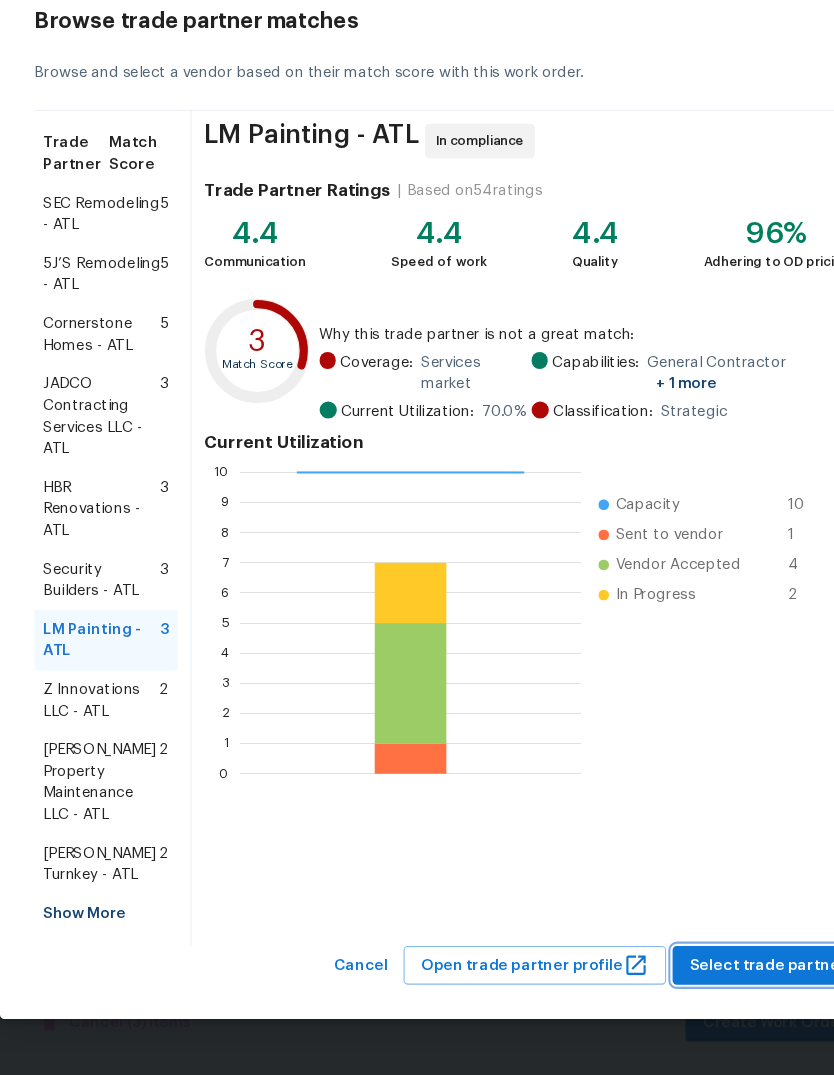 click on "Select trade partner" at bounding box center [713, 972] 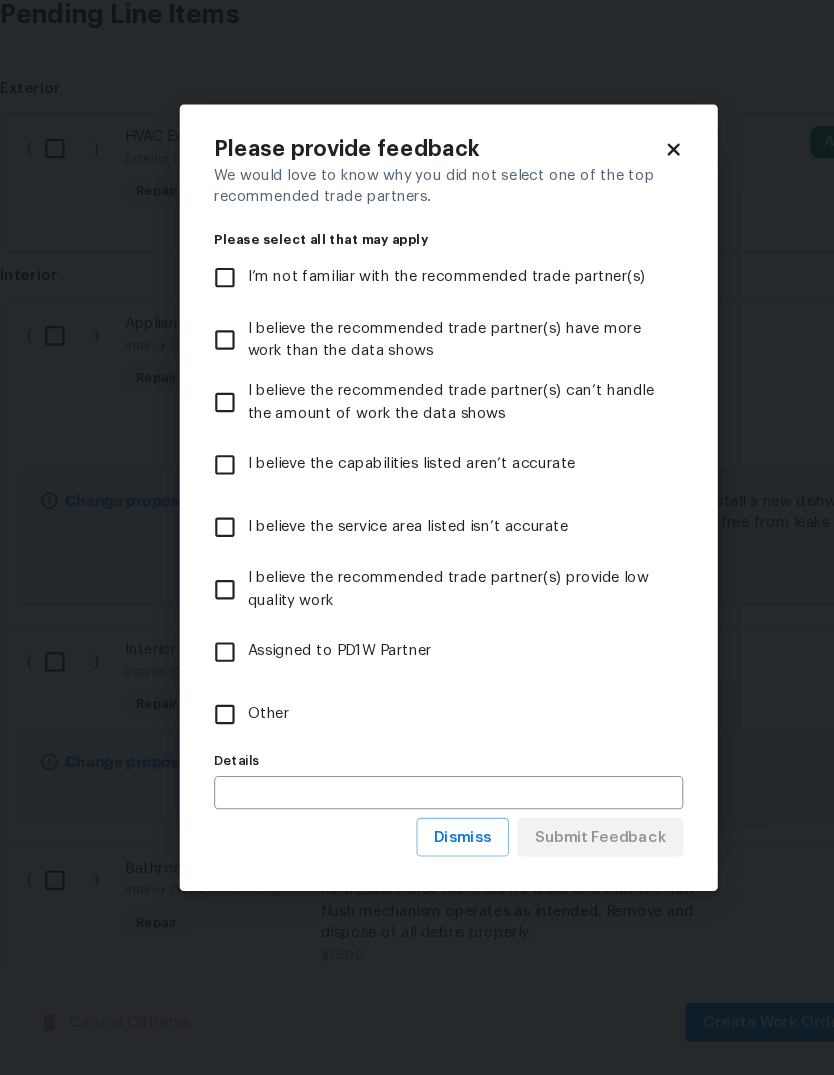 click on "Other" at bounding box center (209, 739) 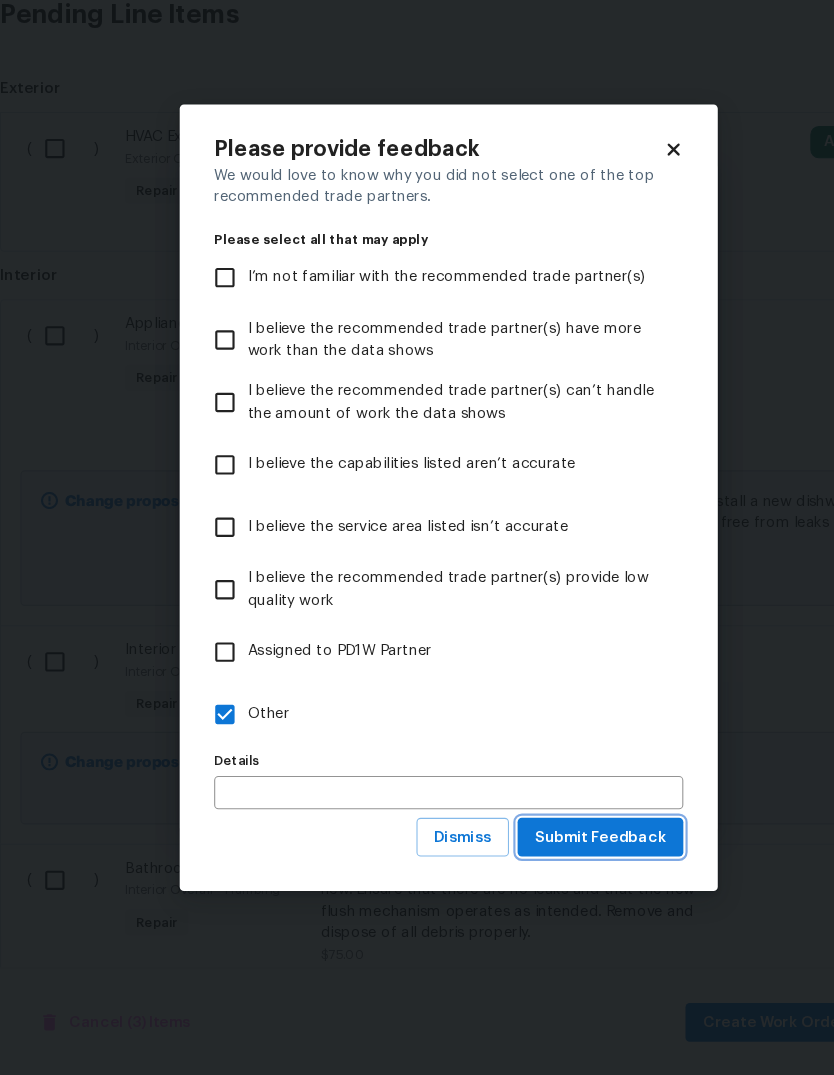 click on "Submit Feedback" at bounding box center (558, 853) 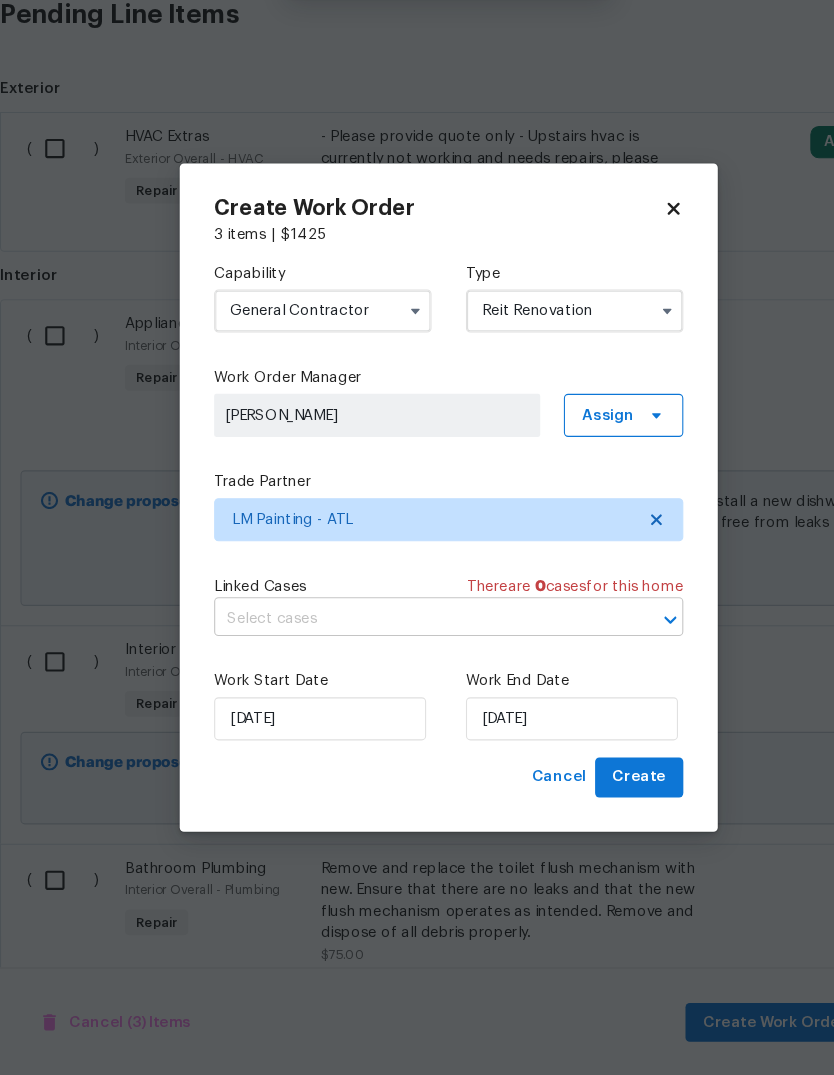 click 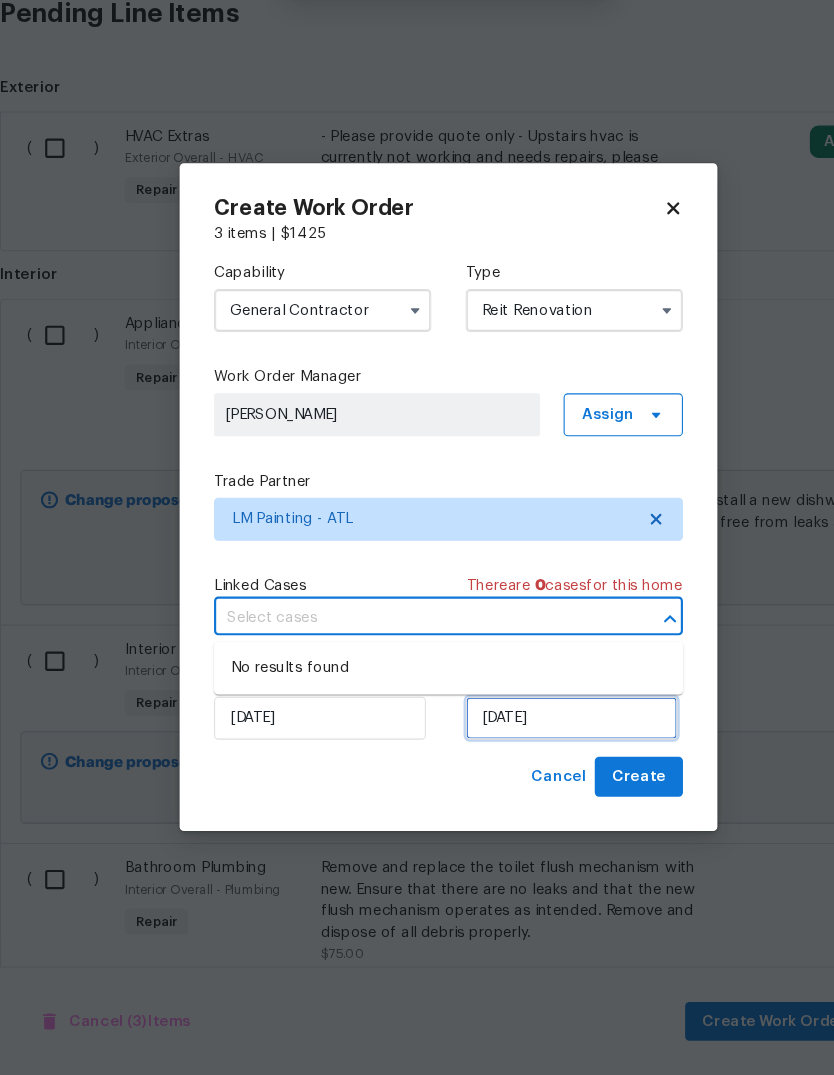 click on "7/21/2025" at bounding box center (531, 743) 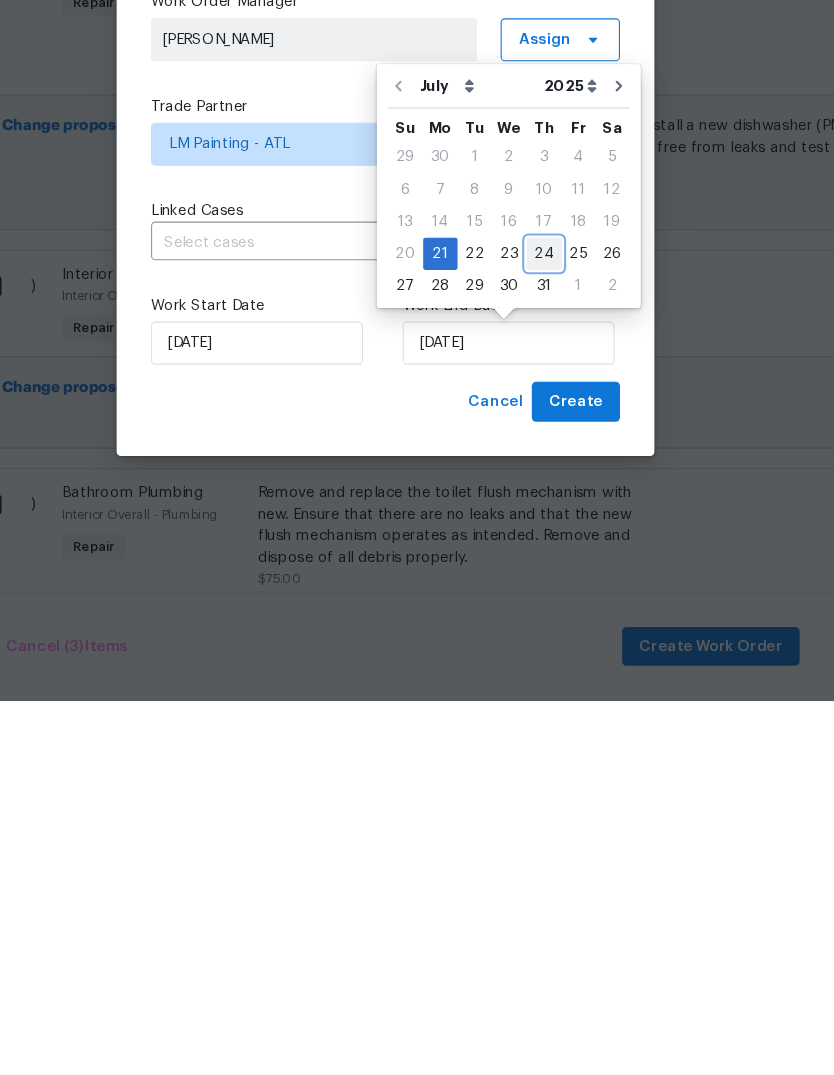 click on "24" at bounding box center [564, 660] 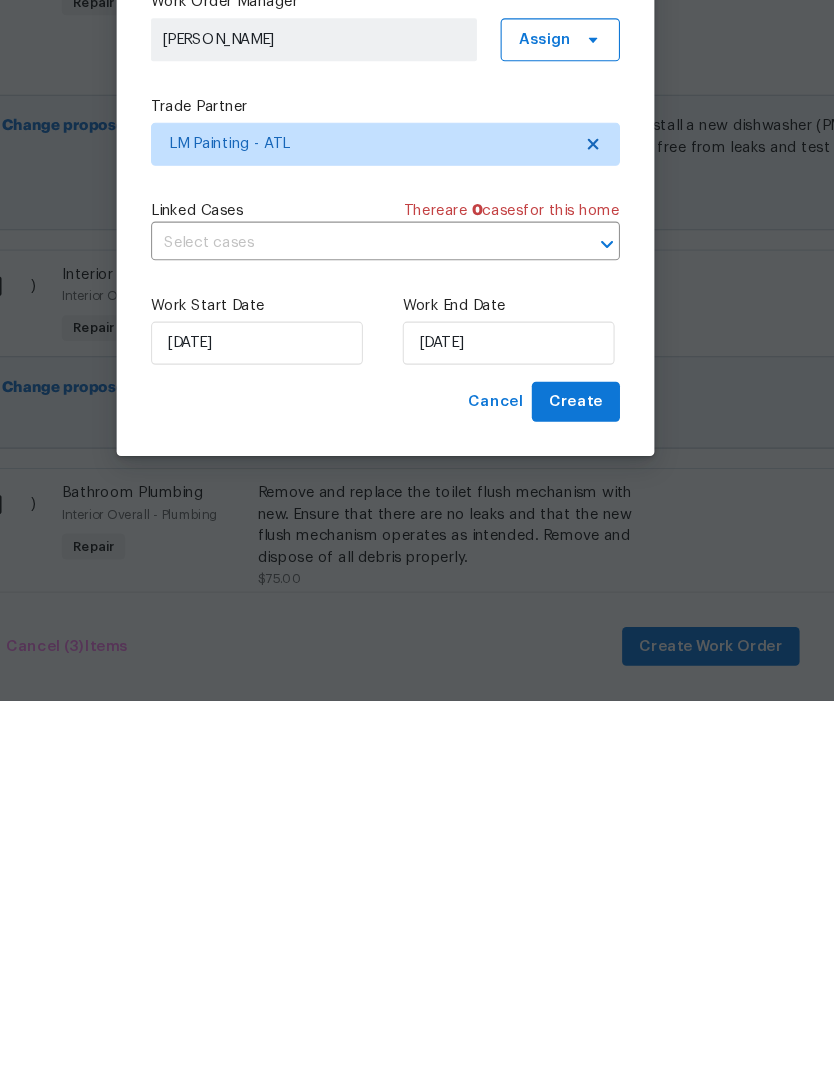 scroll, scrollTop: 74, scrollLeft: 0, axis: vertical 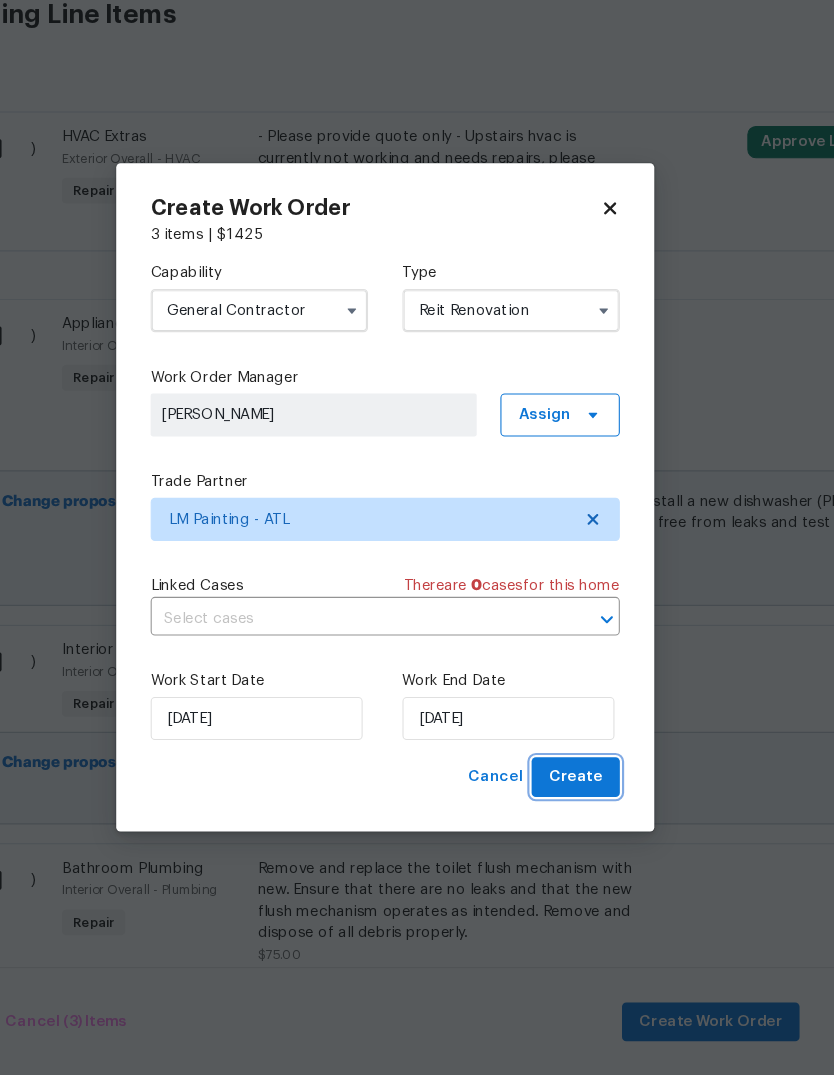 click on "Create" at bounding box center (594, 797) 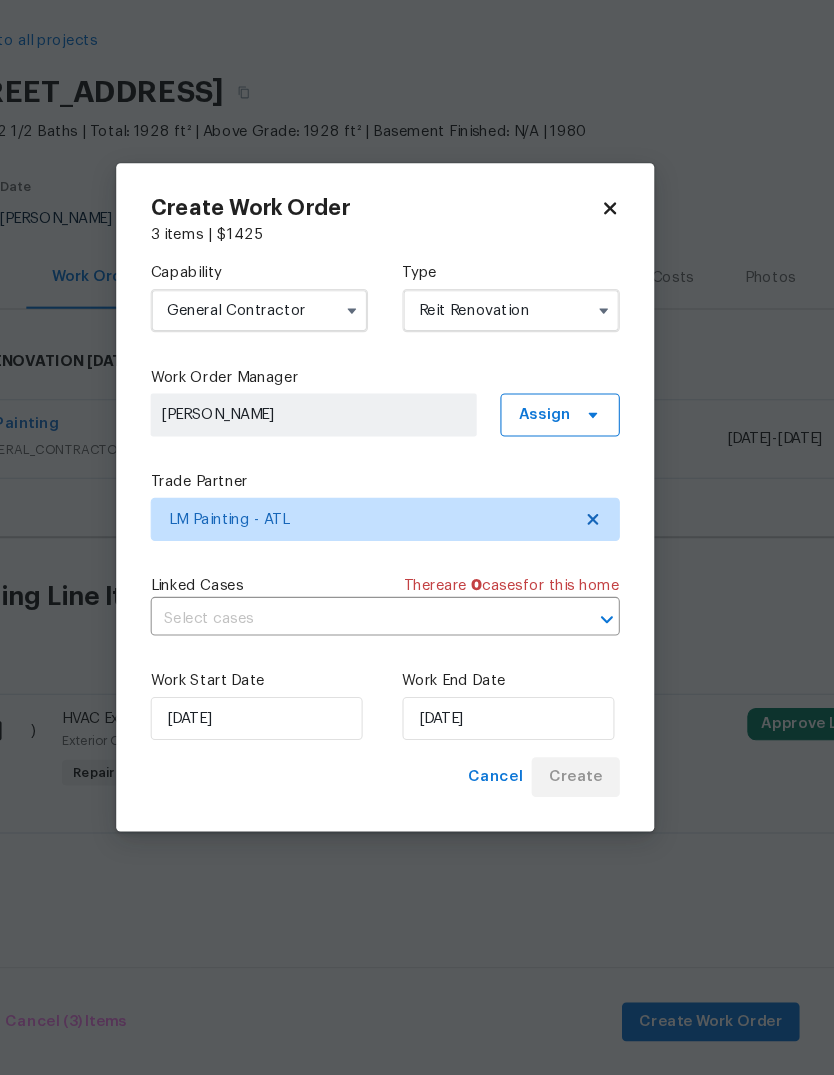 scroll, scrollTop: 0, scrollLeft: 0, axis: both 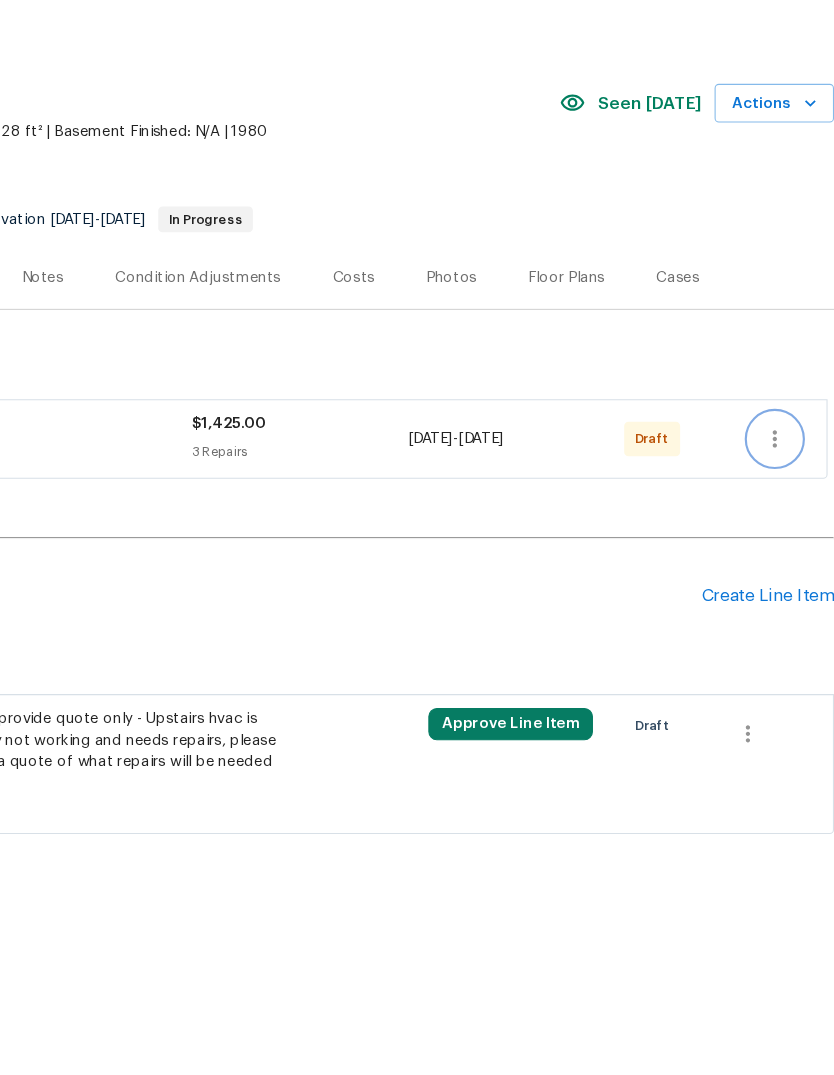click 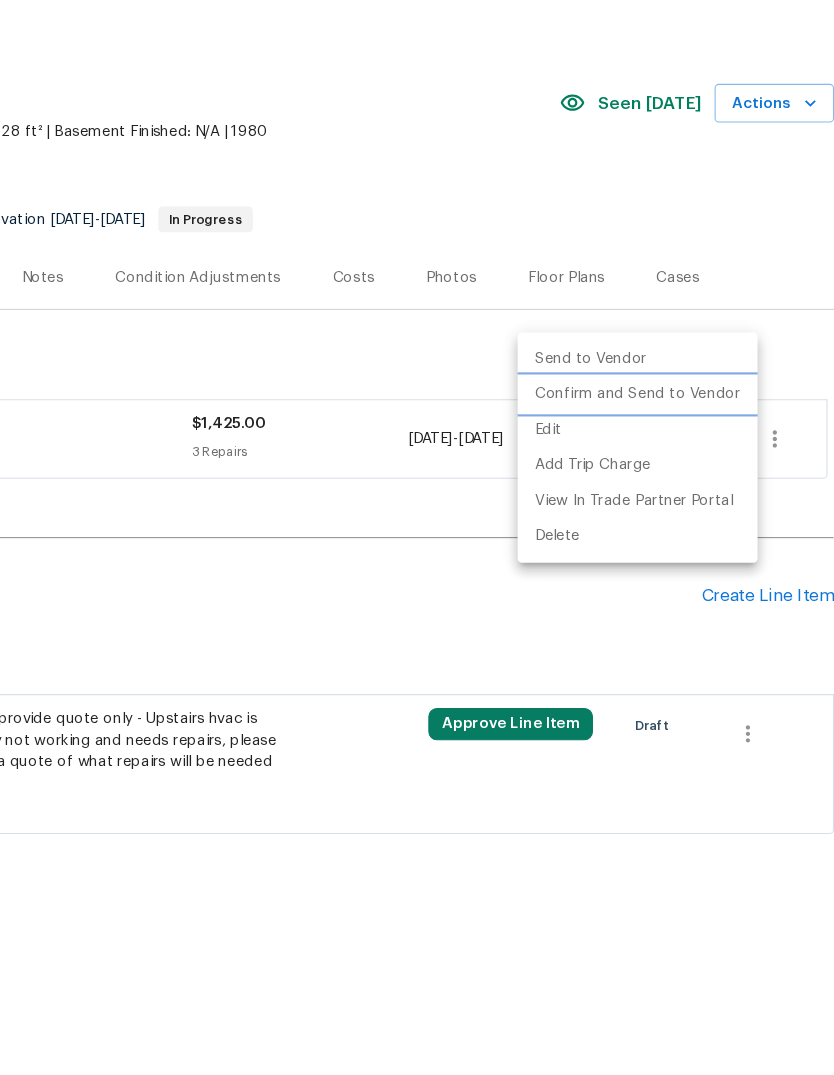 click on "Confirm and Send to Vendor" at bounding box center [651, 441] 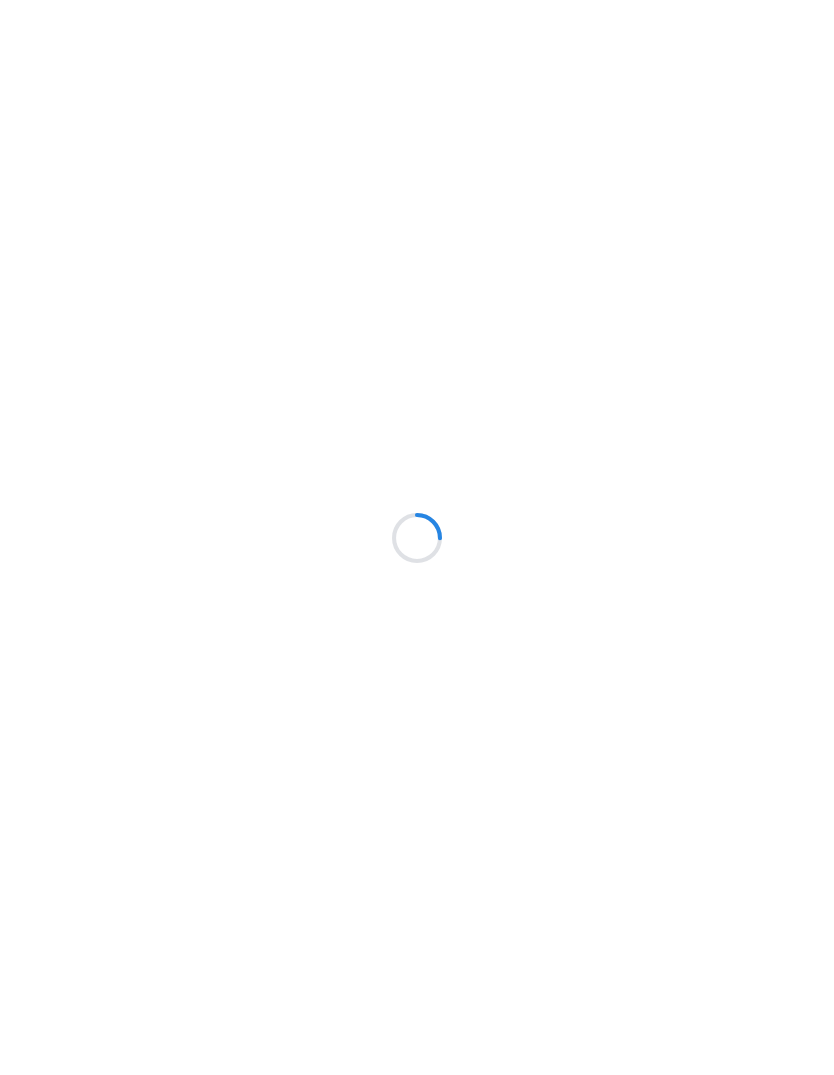 scroll, scrollTop: 0, scrollLeft: 0, axis: both 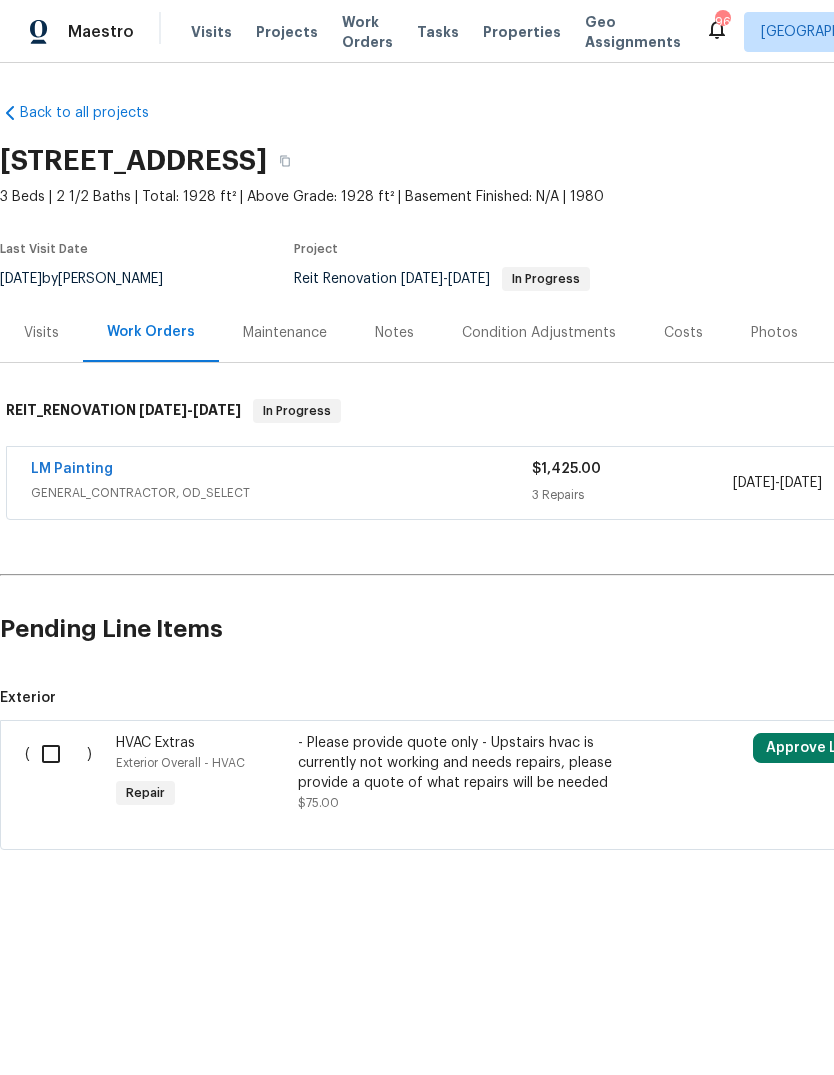 click at bounding box center (58, 754) 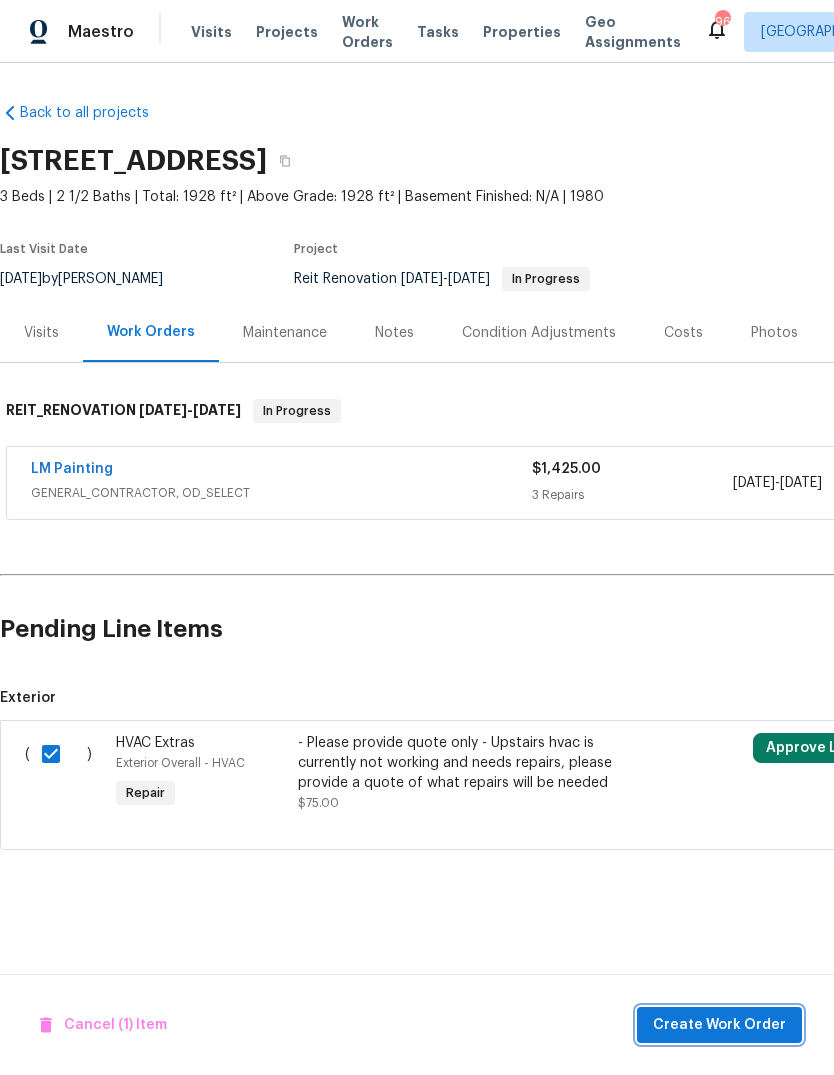click on "Create Work Order" at bounding box center (719, 1025) 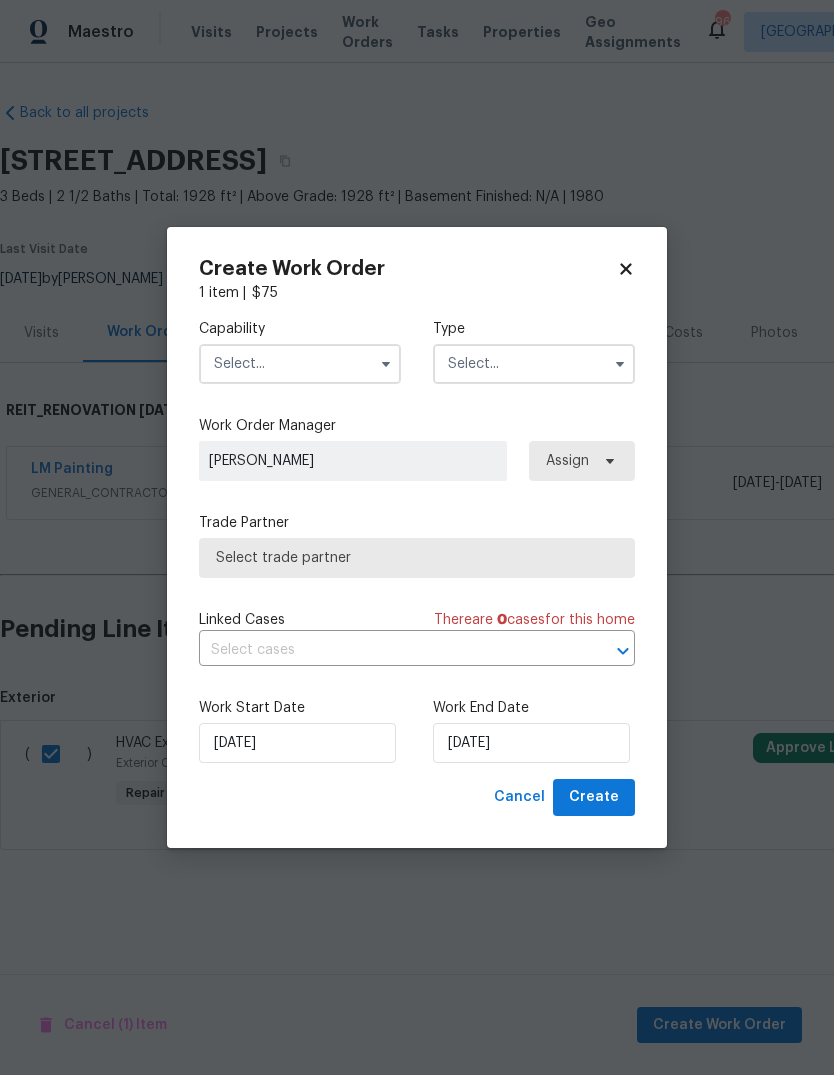 click at bounding box center (300, 364) 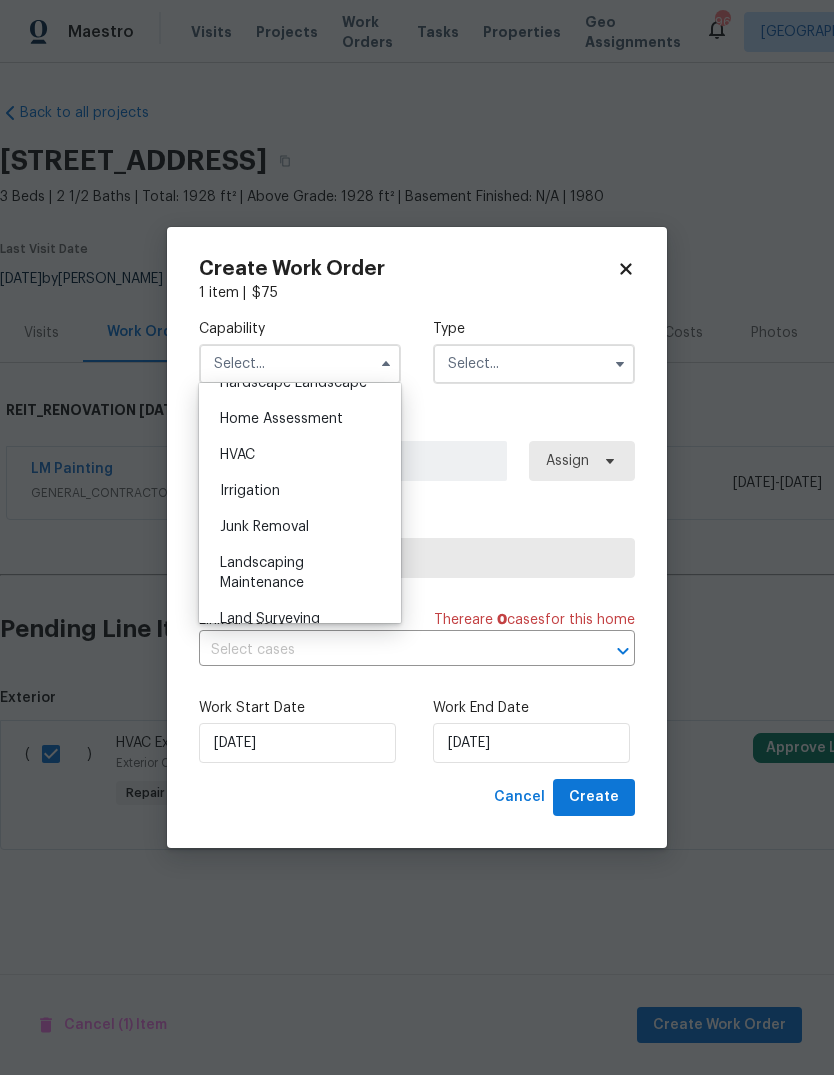 scroll, scrollTop: 1154, scrollLeft: 0, axis: vertical 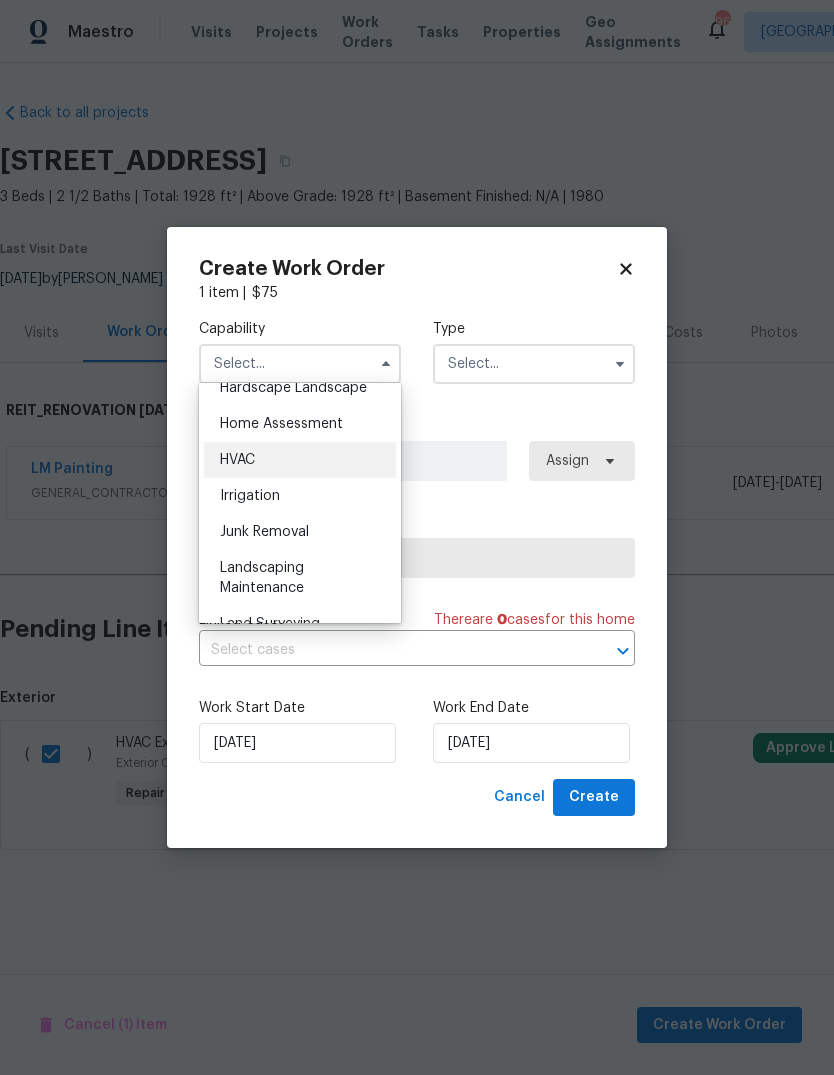 click on "HVAC" at bounding box center (300, 460) 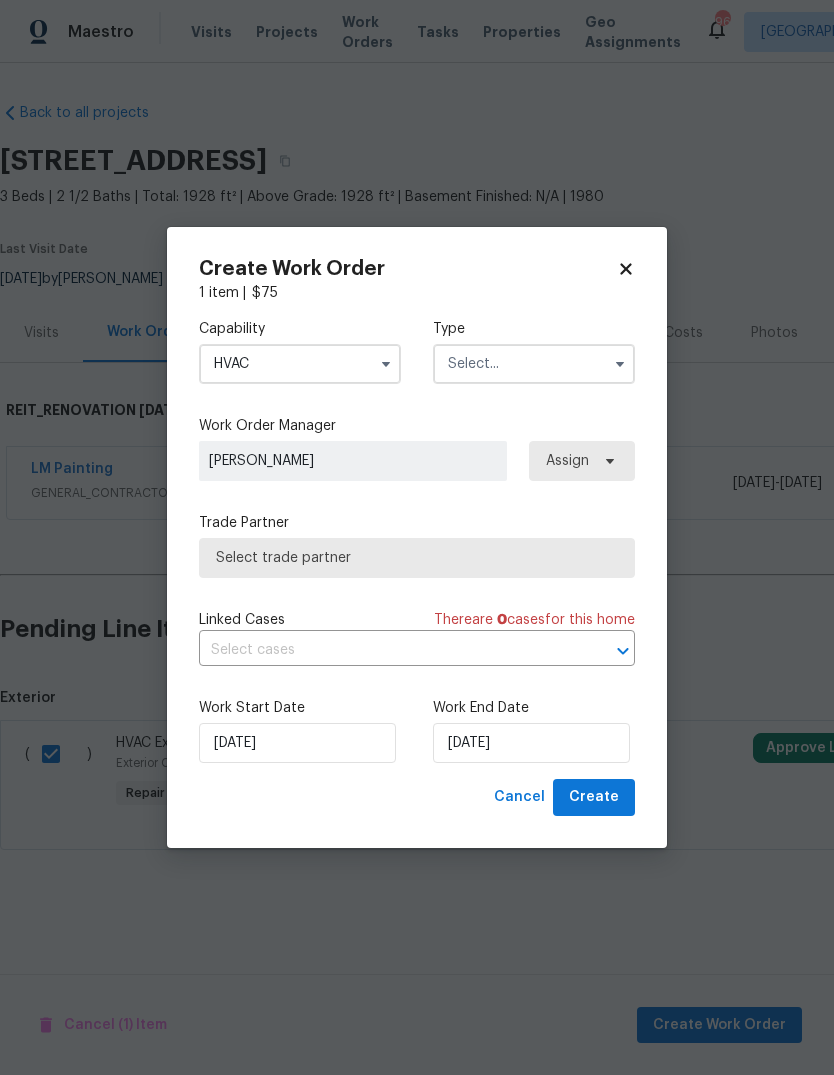 click at bounding box center [534, 364] 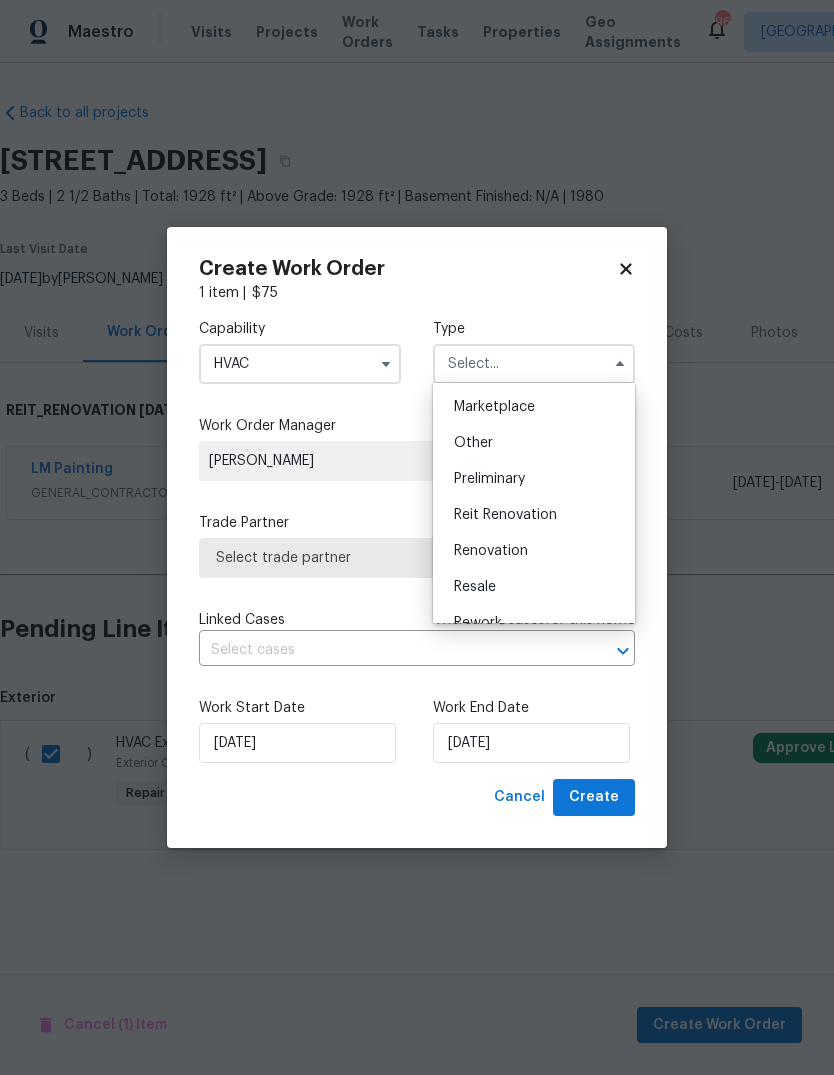scroll, scrollTop: 373, scrollLeft: 0, axis: vertical 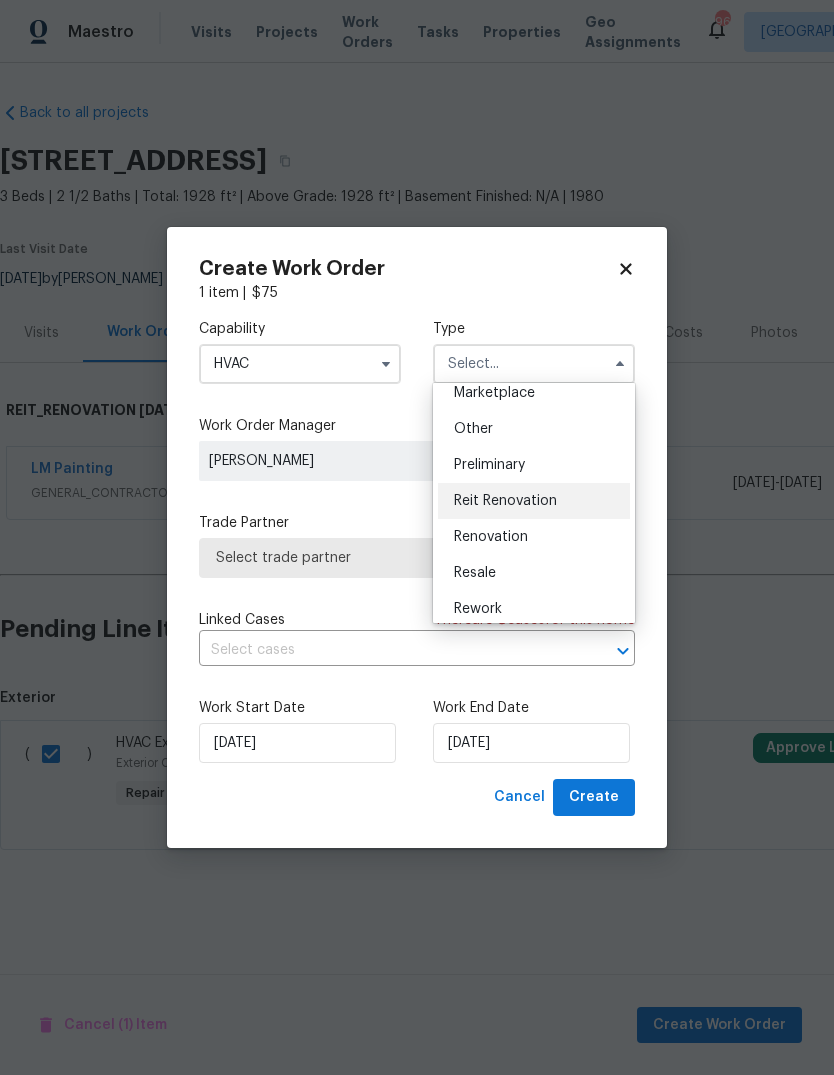 click on "Reit Renovation" at bounding box center [505, 501] 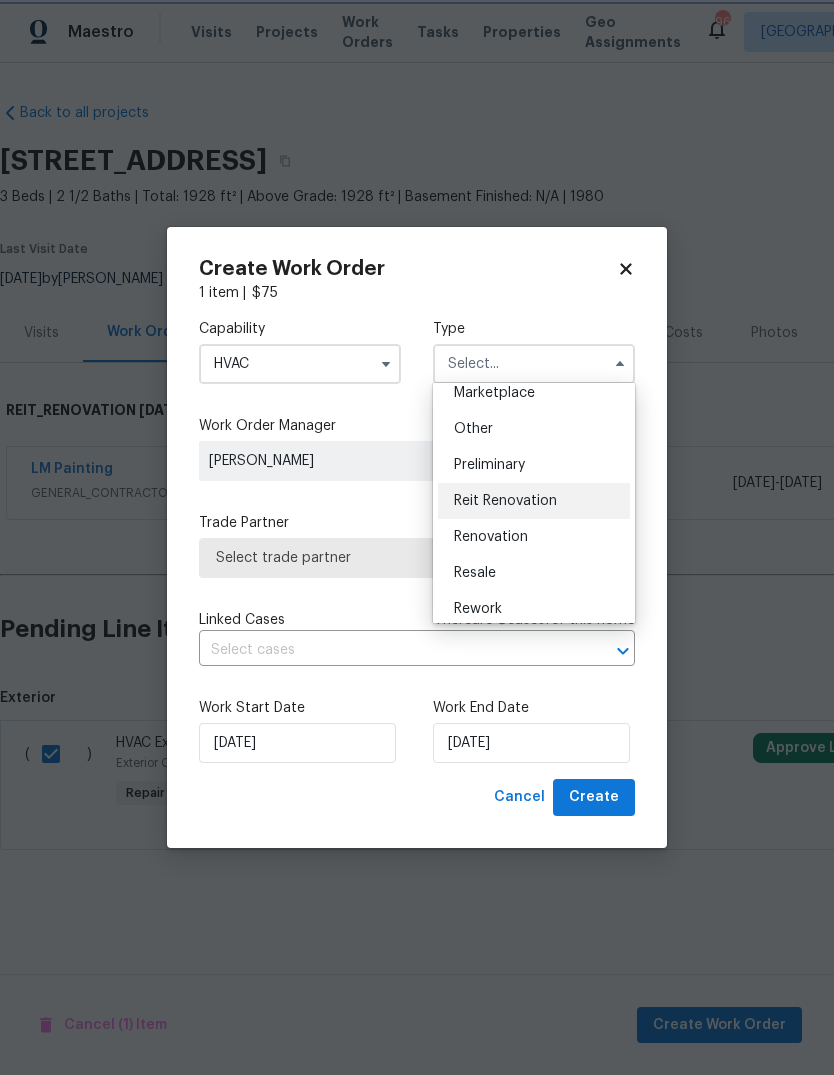 type on "Reit Renovation" 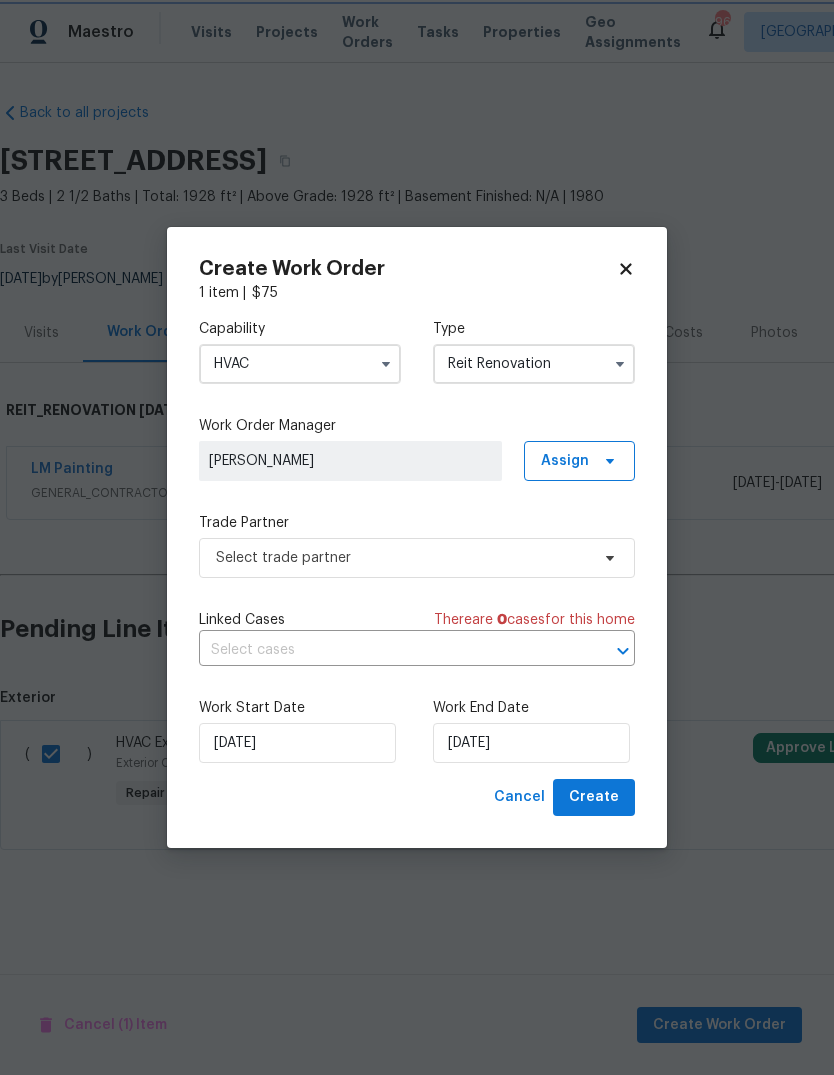 scroll, scrollTop: 0, scrollLeft: 0, axis: both 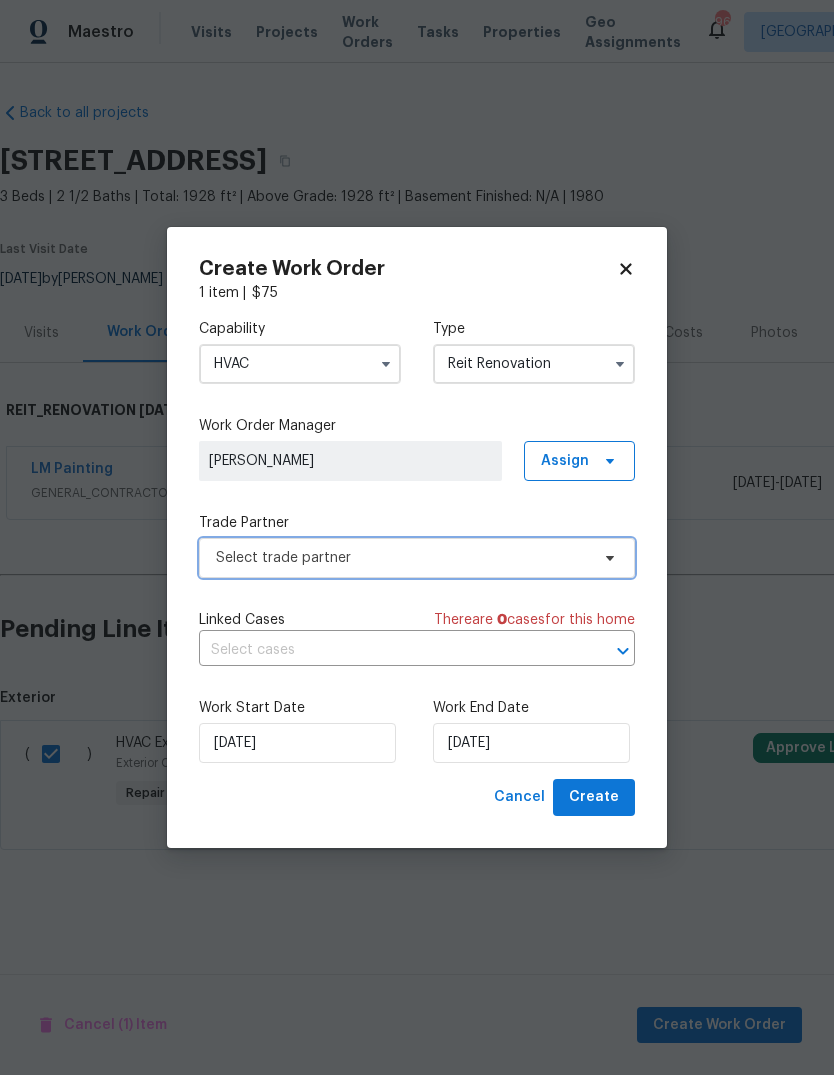 click on "Select trade partner" at bounding box center [402, 558] 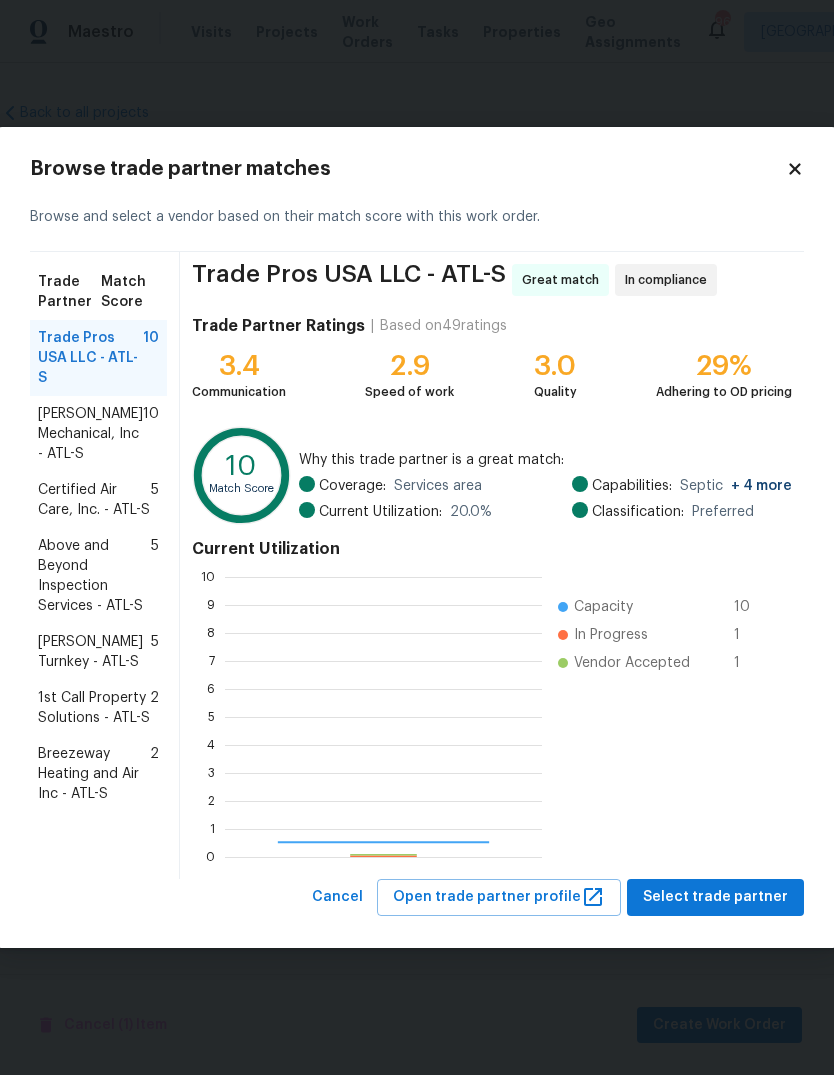 scroll, scrollTop: 2, scrollLeft: 2, axis: both 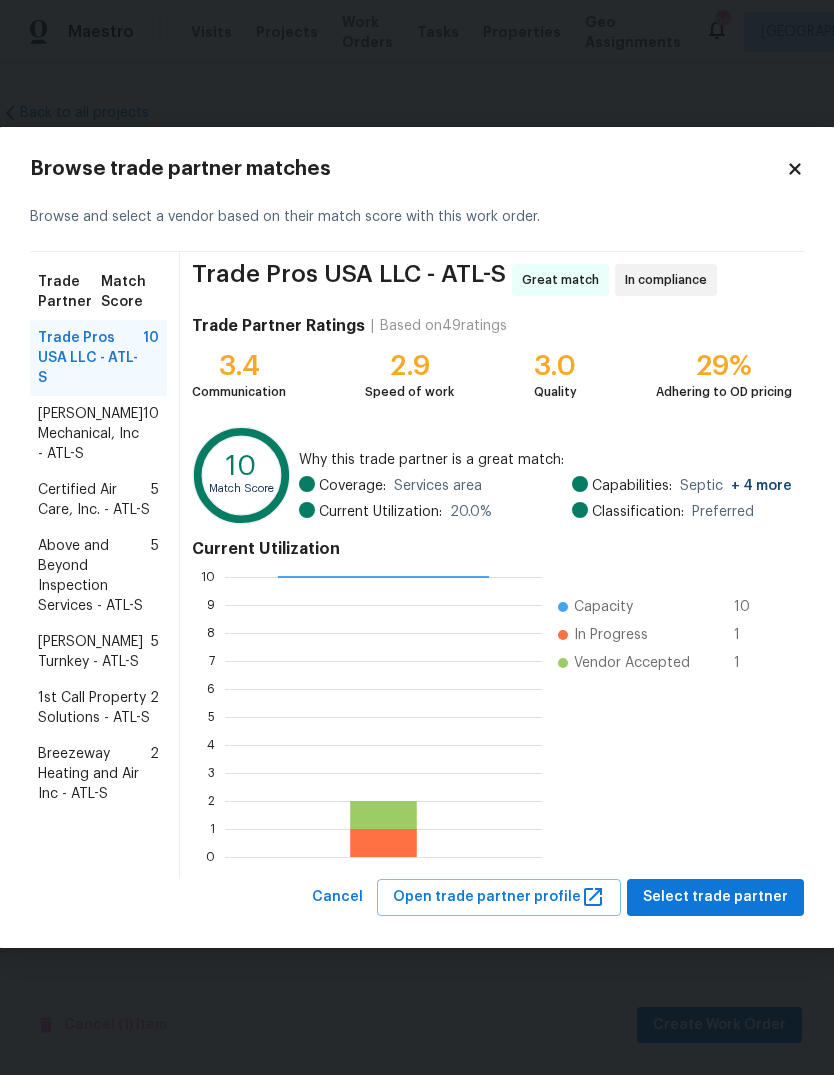 click on "[PERSON_NAME] Mechanical, Inc - ATL-S" at bounding box center [90, 434] 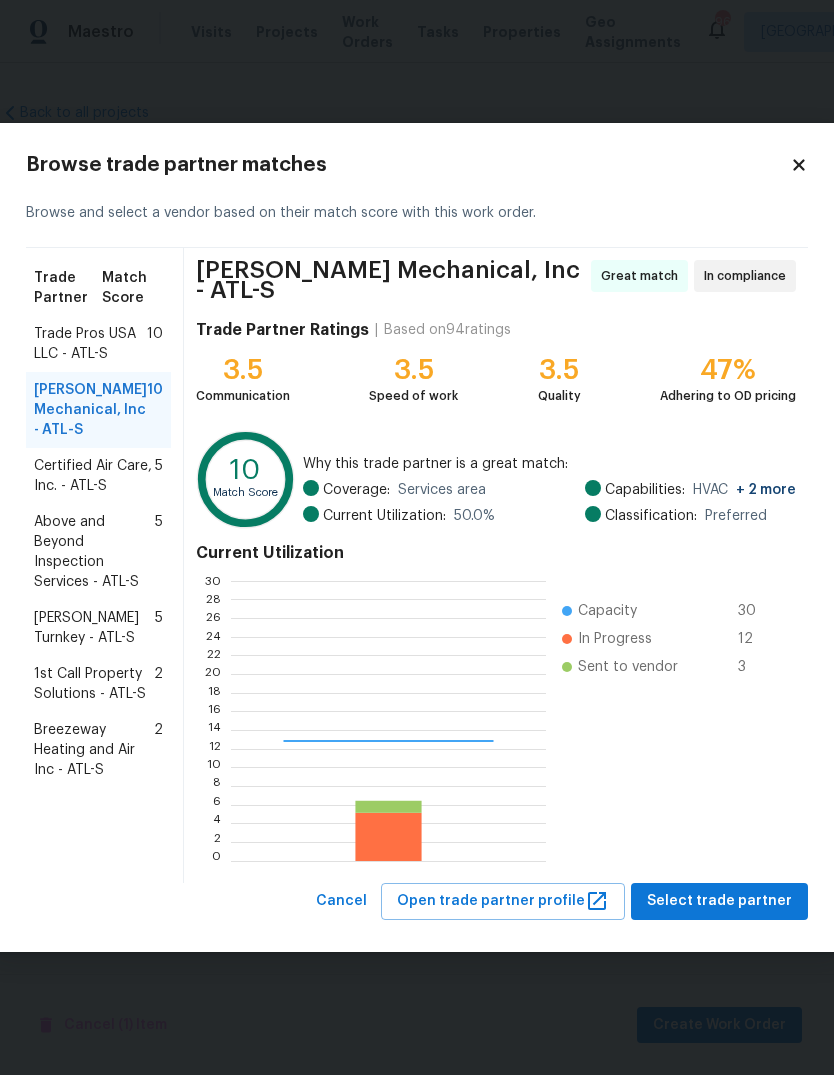 scroll, scrollTop: 2, scrollLeft: 2, axis: both 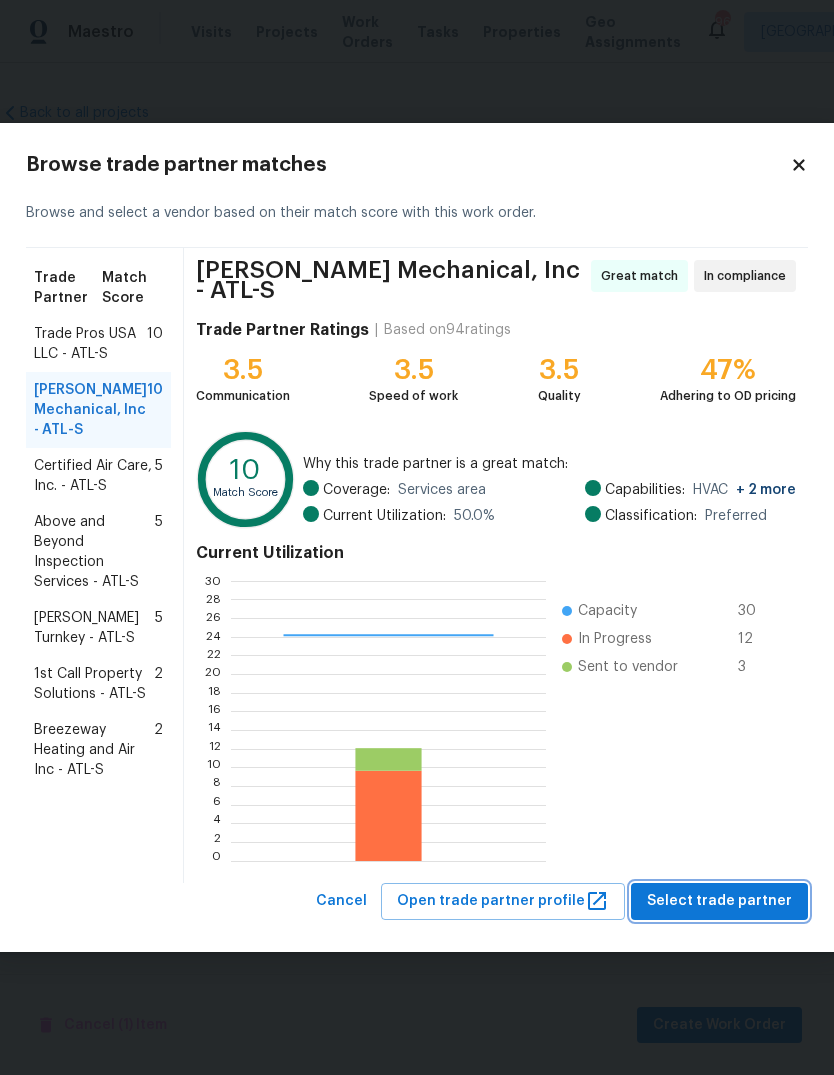 click on "Select trade partner" at bounding box center [719, 901] 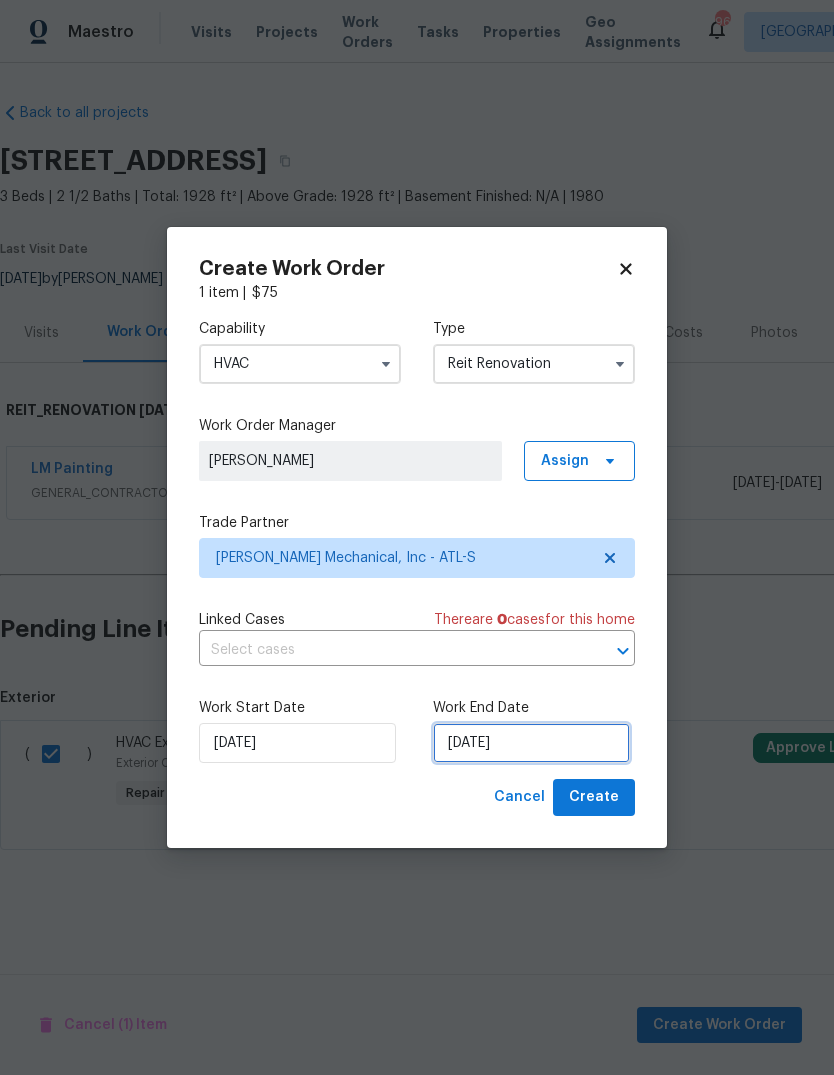 click on "[DATE]" at bounding box center [531, 743] 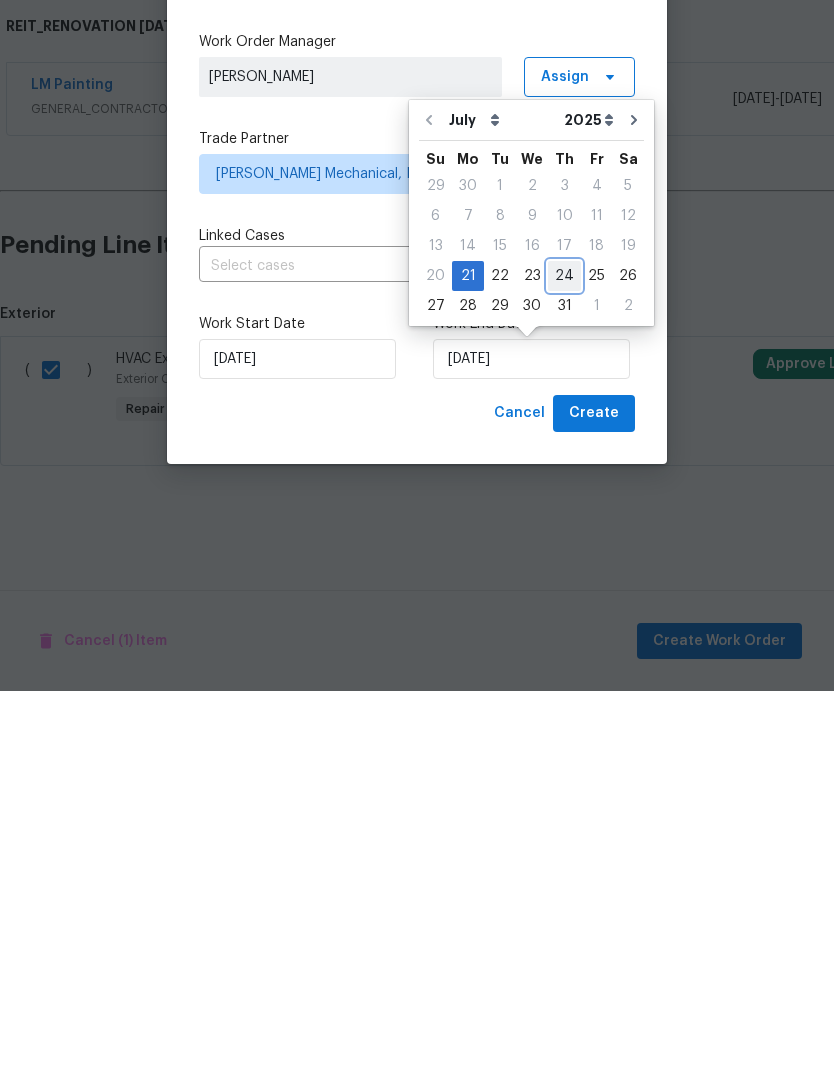 click on "24" at bounding box center (564, 660) 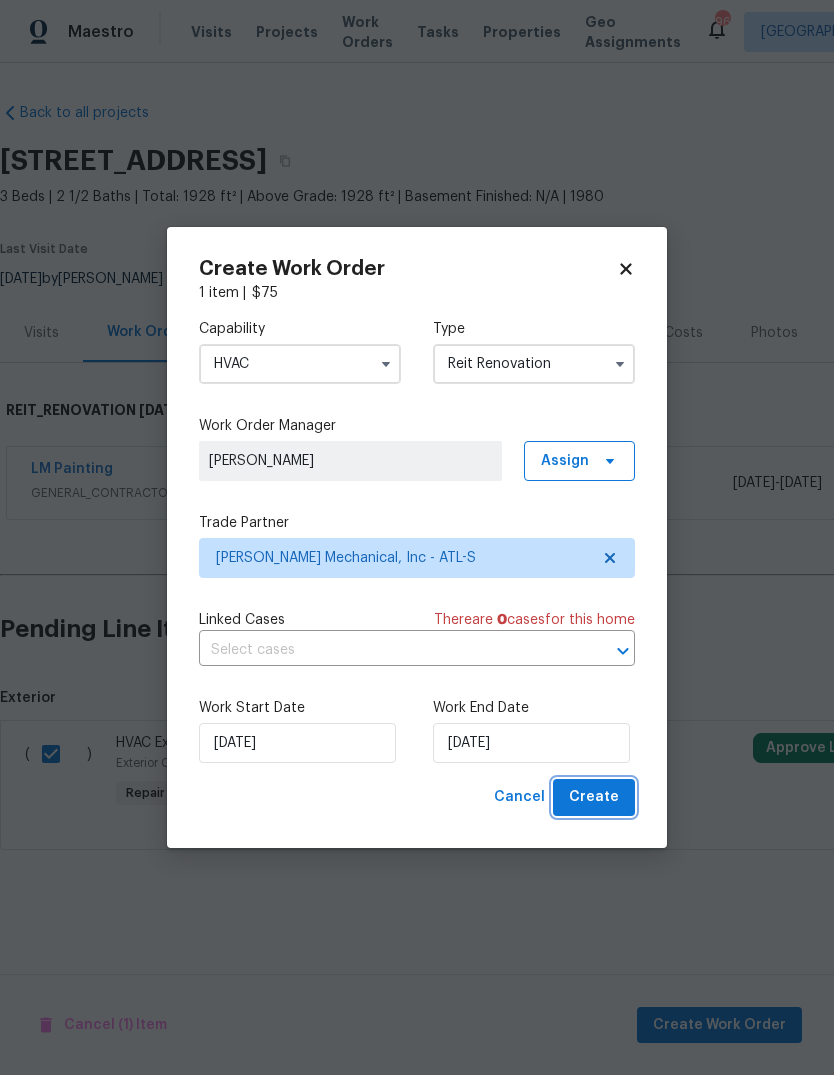 click on "Create" at bounding box center (594, 797) 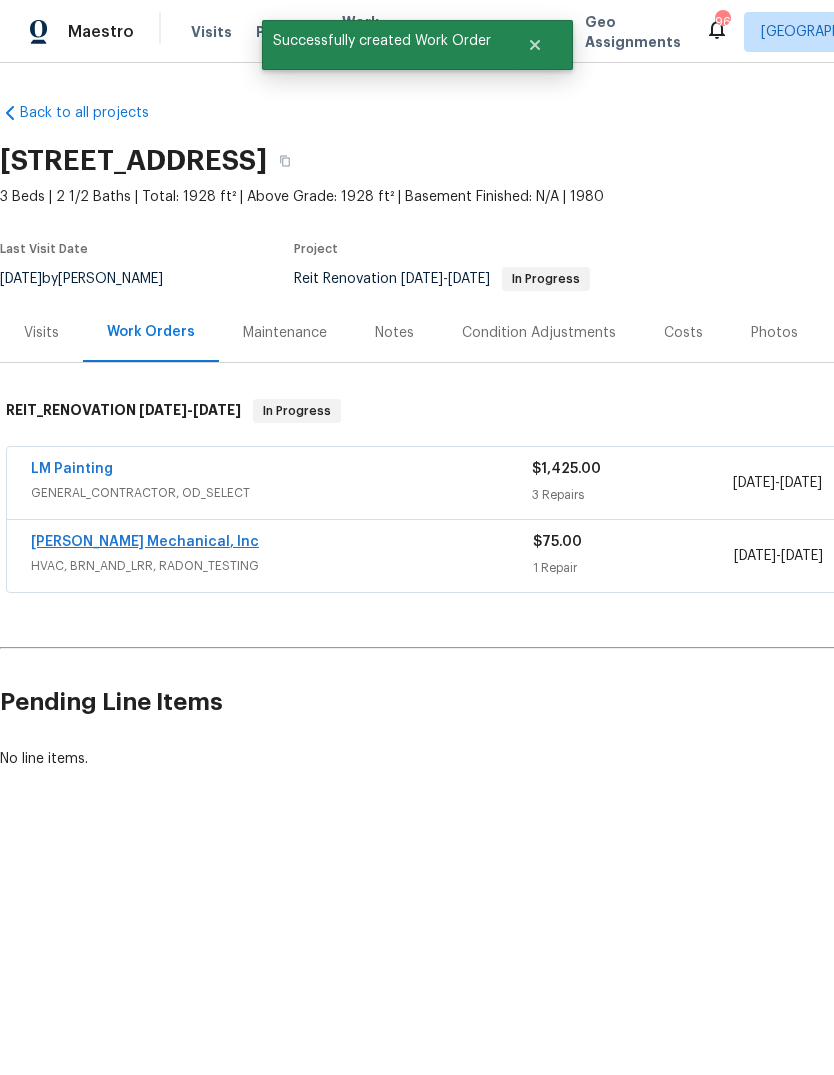 click on "[PERSON_NAME] Mechanical, Inc" at bounding box center (145, 542) 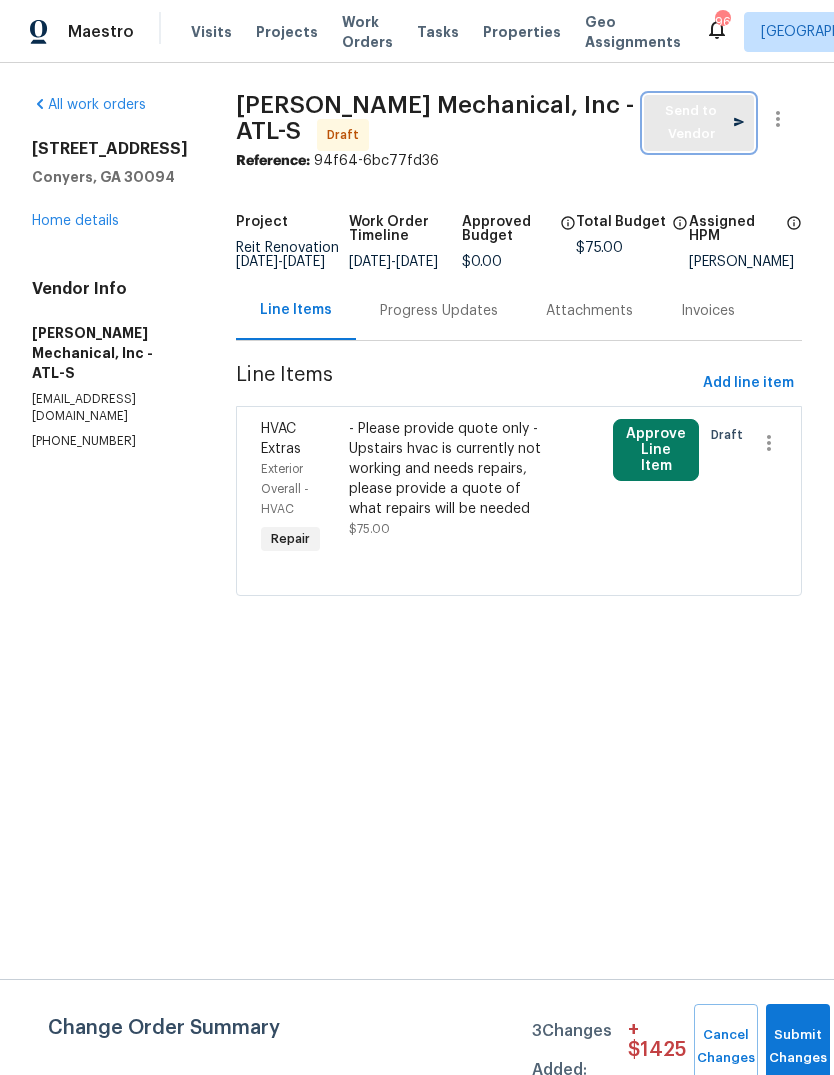 click on "Send to Vendor" at bounding box center [699, 123] 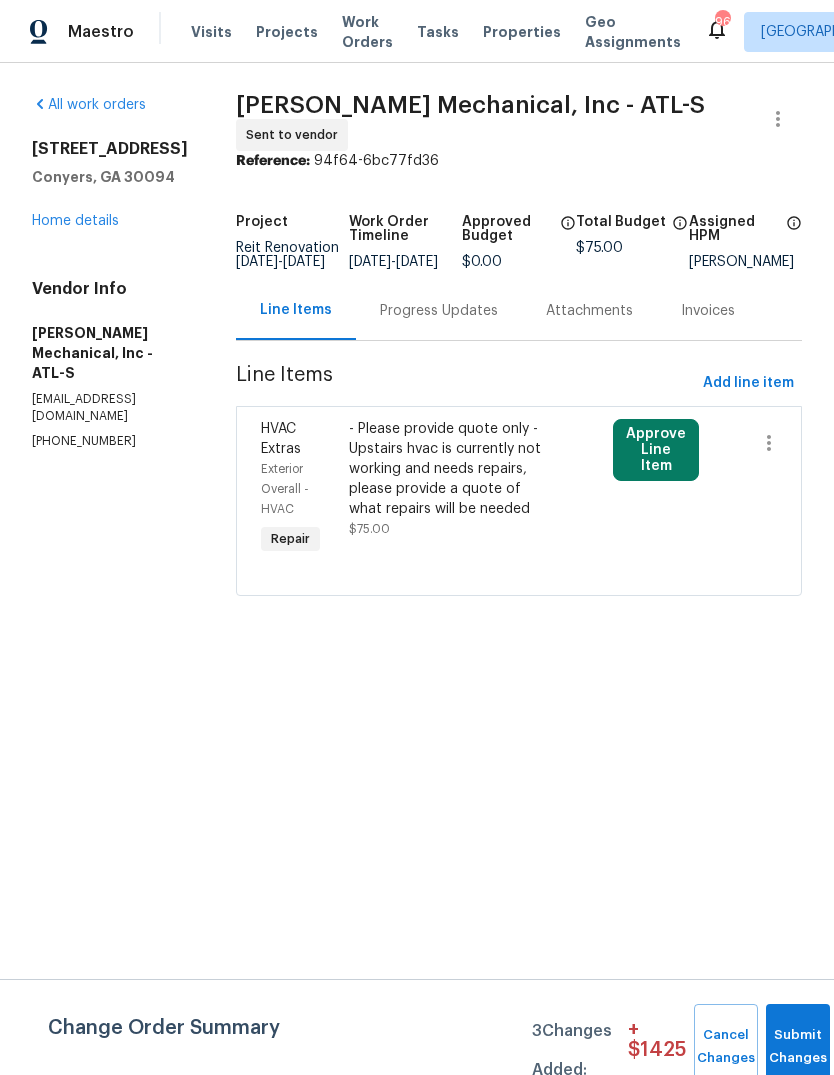 click on "Progress Updates" at bounding box center (439, 311) 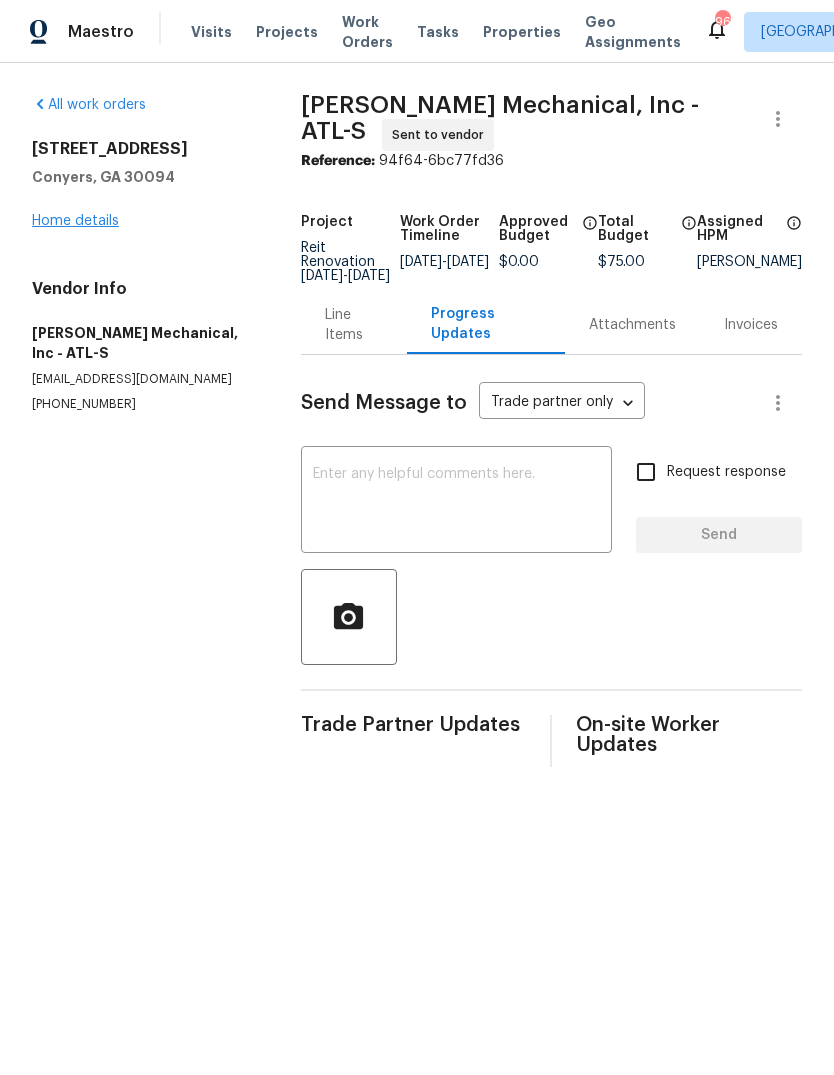 click on "Home details" at bounding box center [75, 221] 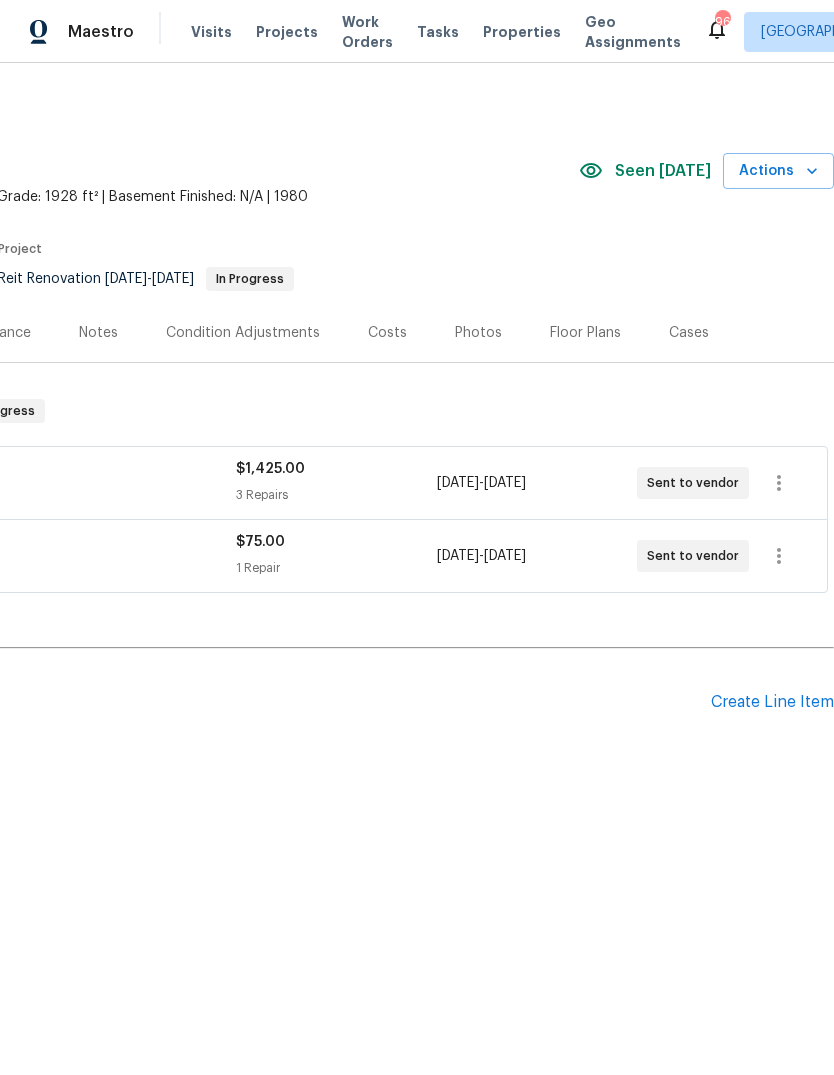 scroll, scrollTop: 0, scrollLeft: 296, axis: horizontal 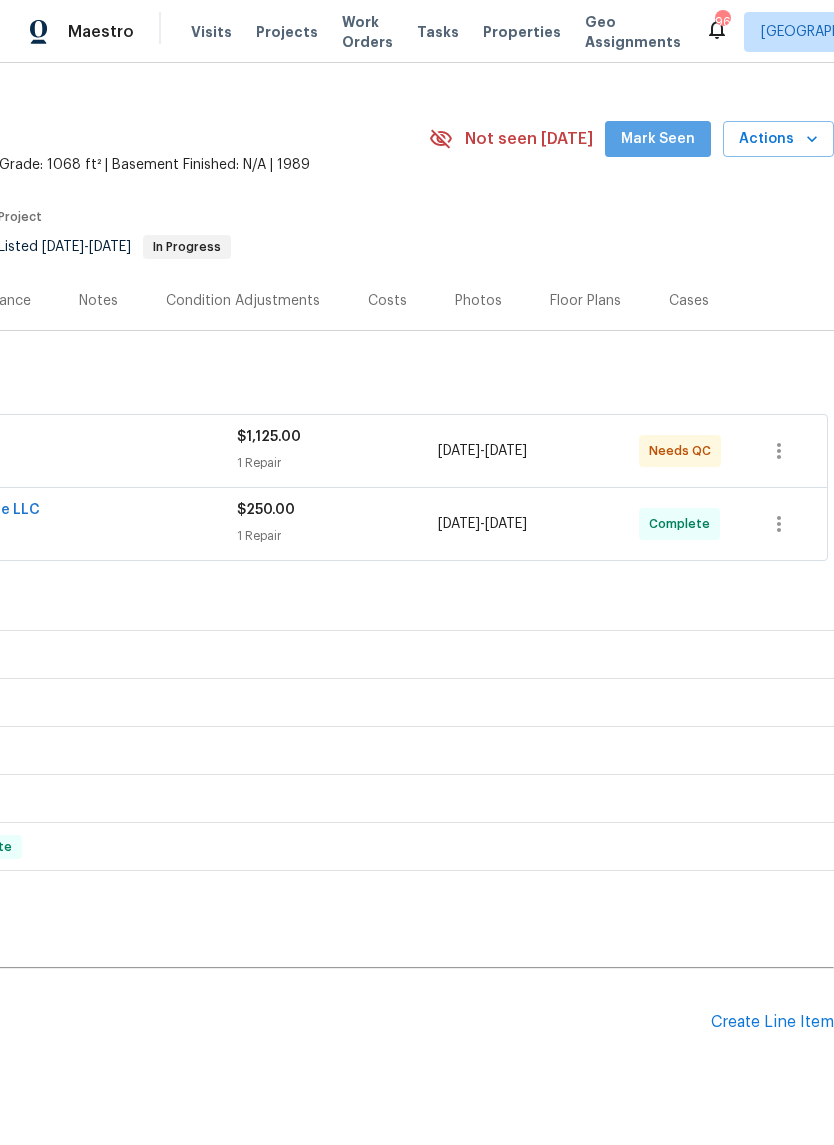click on "Mark Seen" at bounding box center [658, 139] 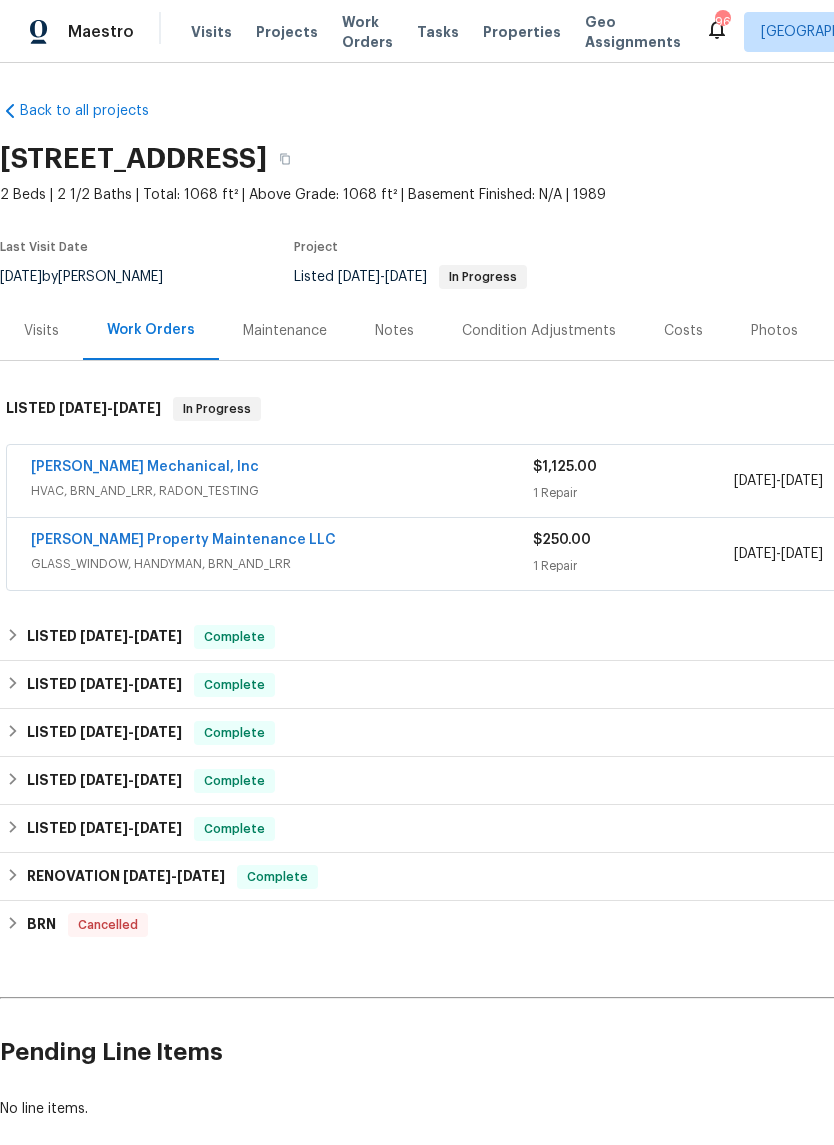 scroll, scrollTop: 0, scrollLeft: 0, axis: both 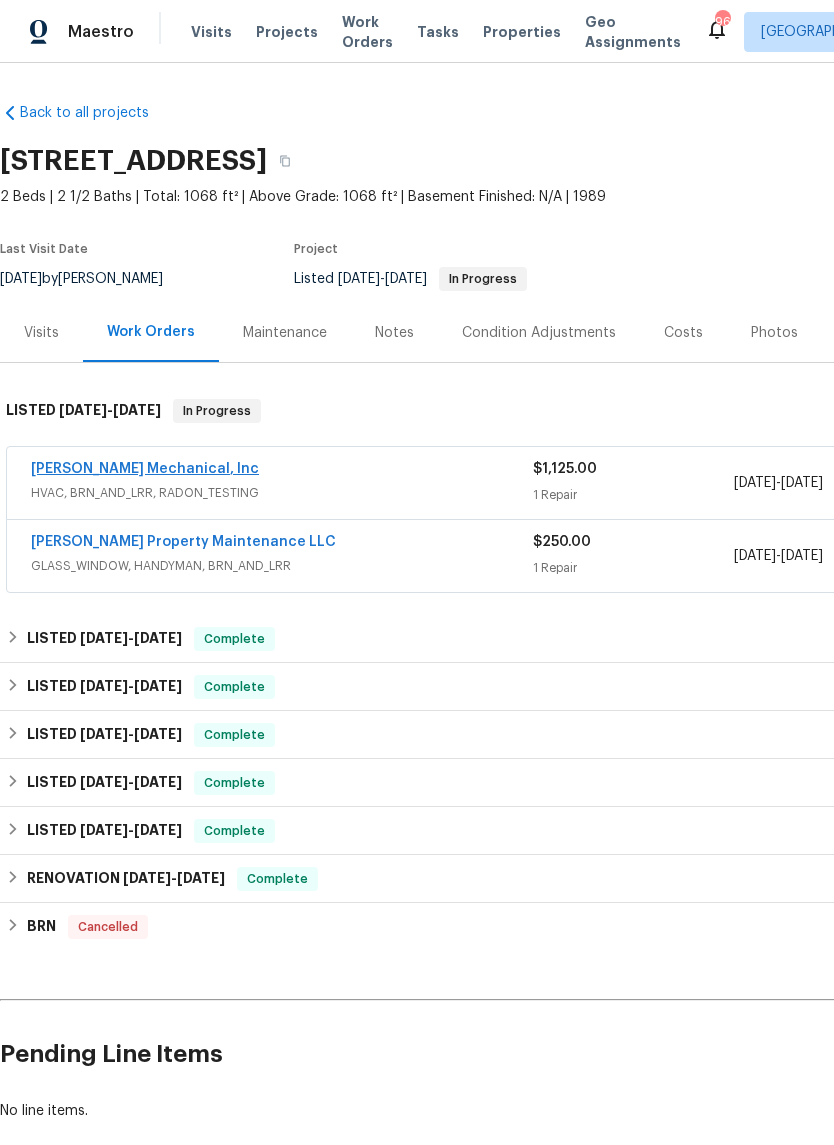 click on "[PERSON_NAME] Mechanical, Inc" at bounding box center (145, 469) 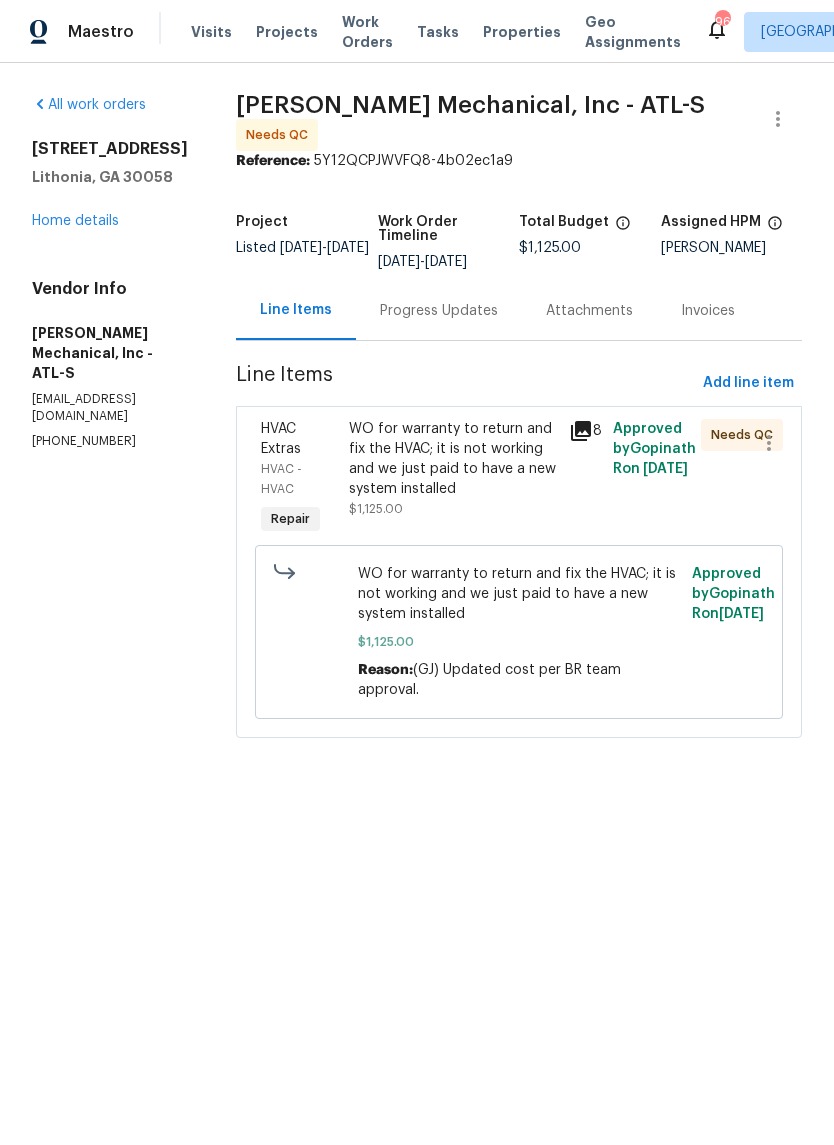 click on "WO for warranty to return and fix the HVAC; it is not working and we just paid to have a new system installed" at bounding box center [453, 459] 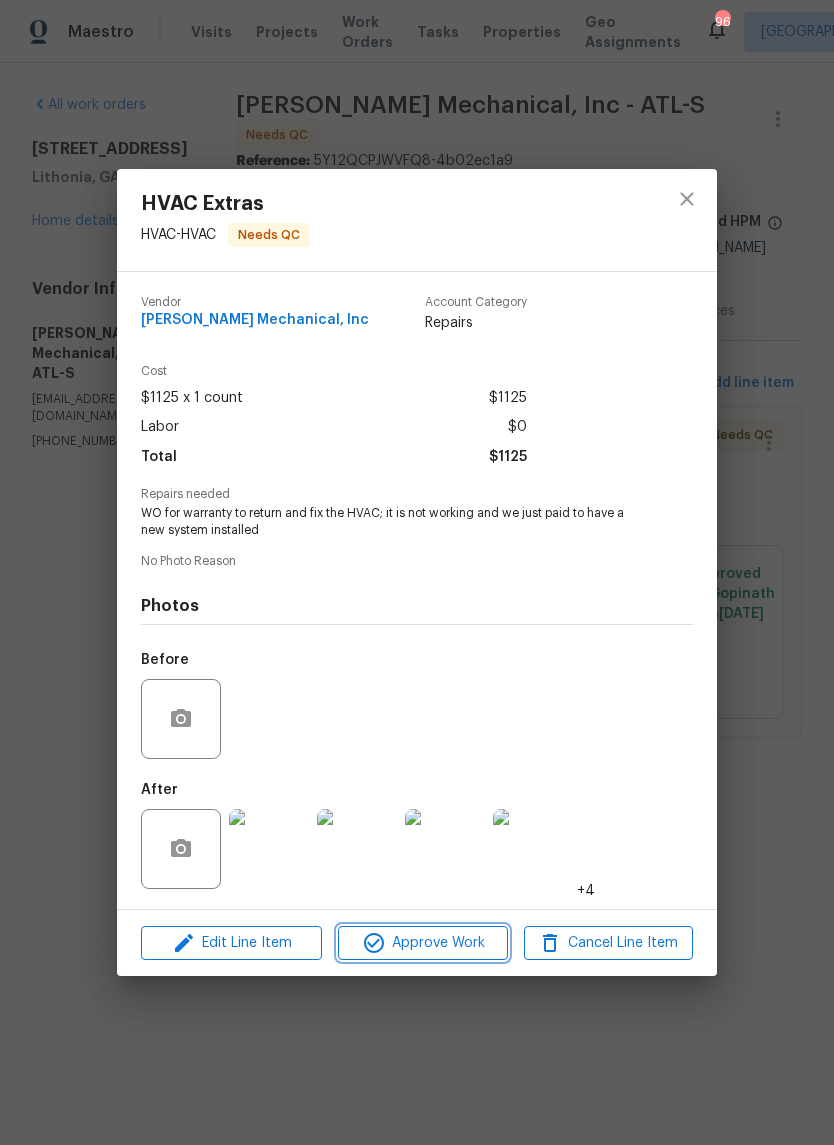 click on "Approve Work" at bounding box center [422, 943] 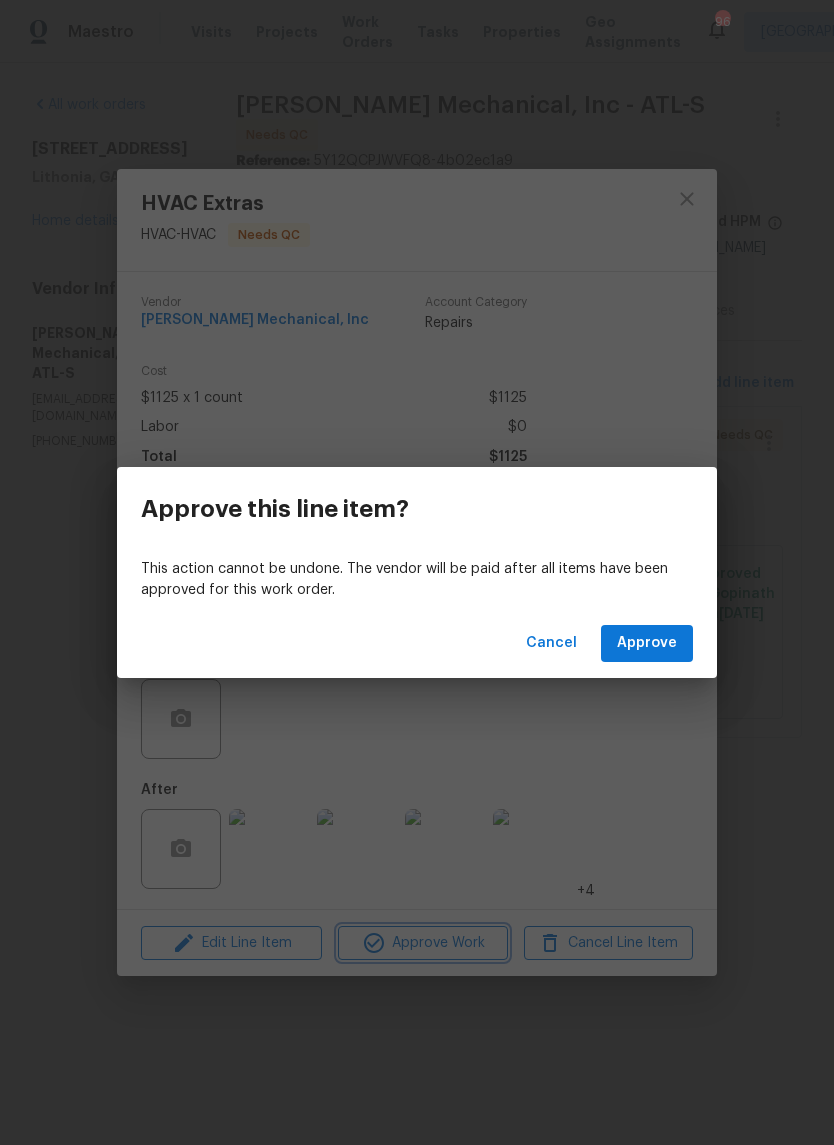 click on "Approve this line item? This action cannot be undone. The vendor will be paid after all items have been approved for this work order. Cancel Approve" at bounding box center [417, 572] 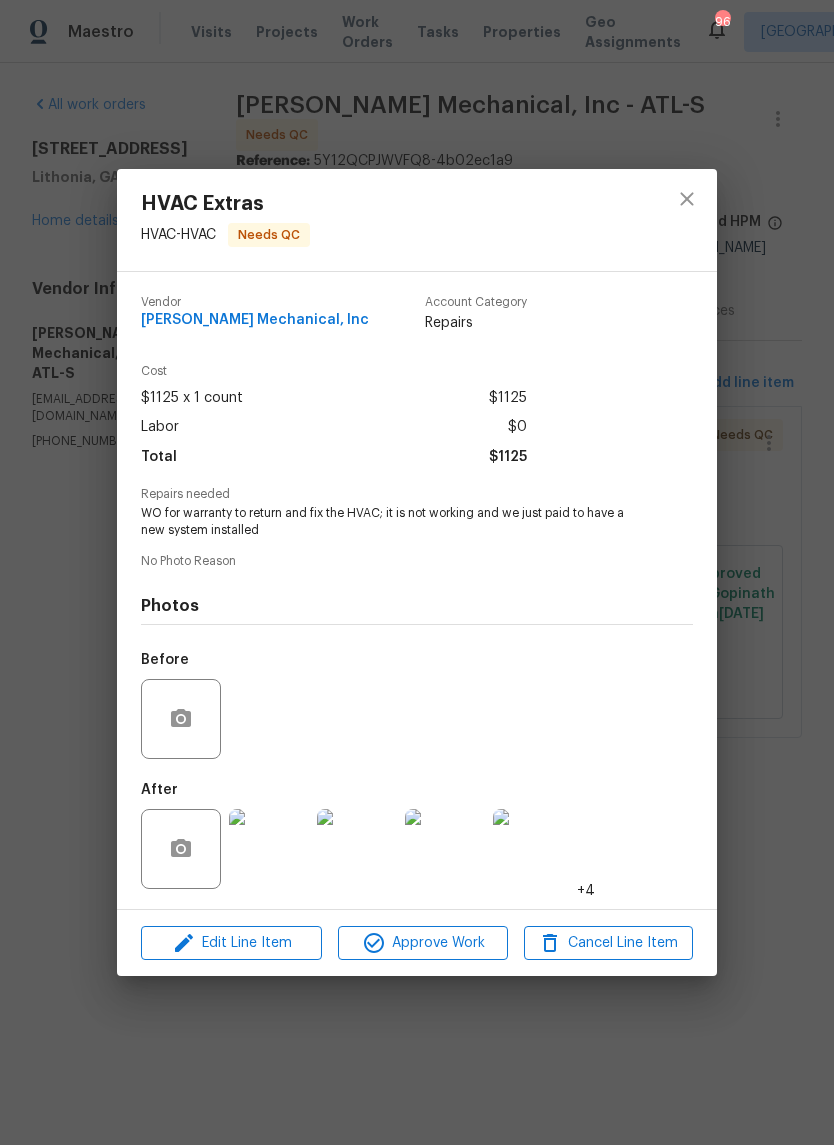 click on "HVAC Extras HVAC  -  HVAC Needs QC Vendor [PERSON_NAME] Mechanical, Inc Account Category Repairs Cost $1125 x 1 count $1125 Labor $0 Total $1125 Repairs needed WO for warranty to return and fix the HVAC; it is not working and we just paid to have a new system installed No Photo Reason   Photos Before After  +4  Edit Line Item  Approve Work  Cancel Line Item" at bounding box center [417, 572] 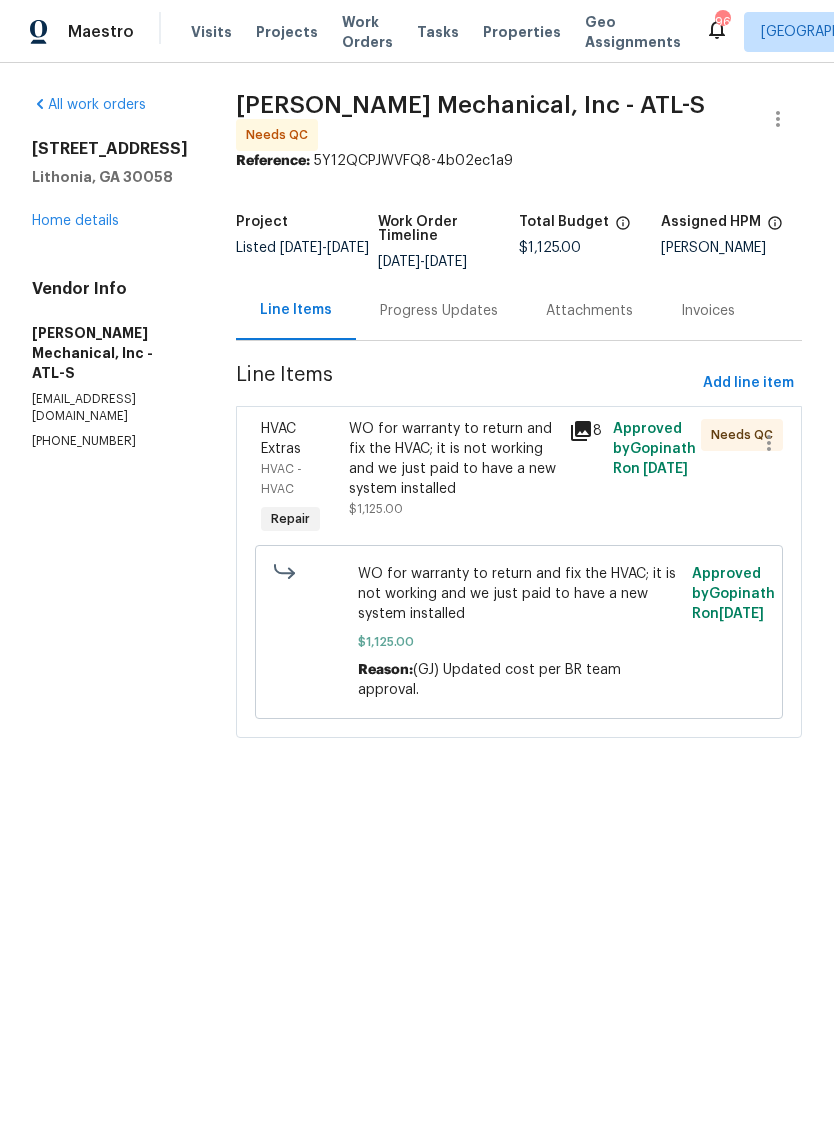 click on "Progress Updates" at bounding box center [439, 311] 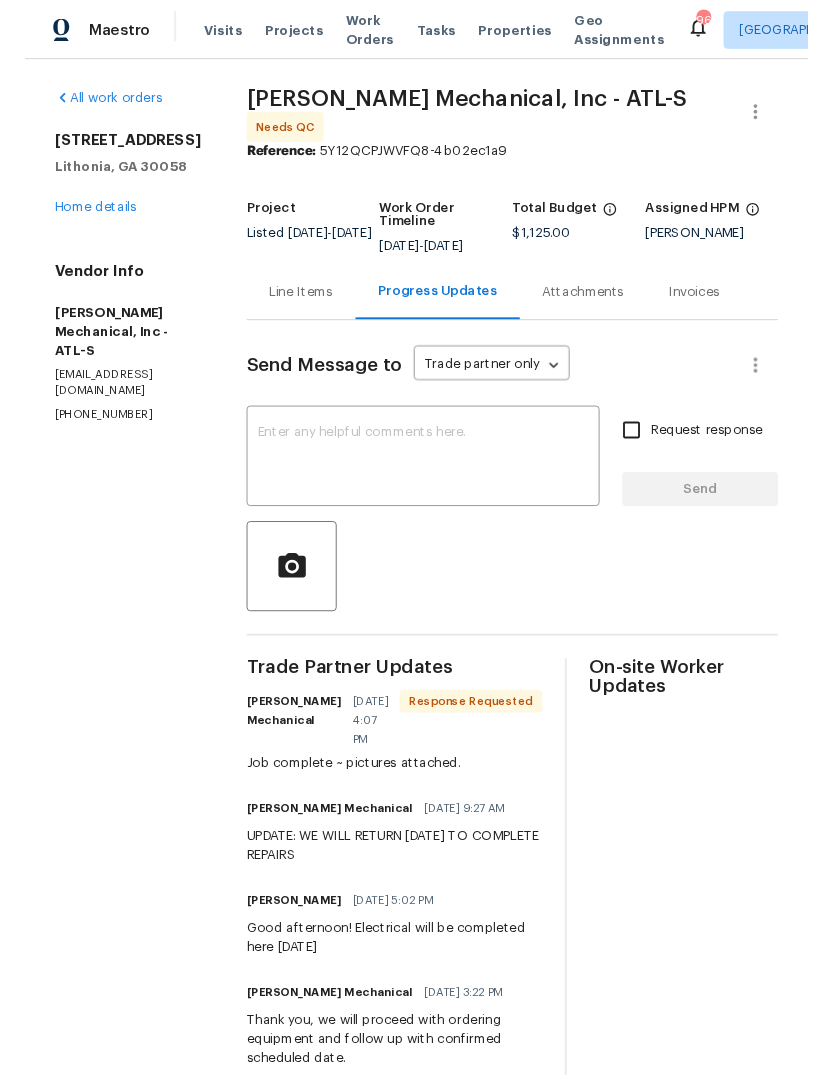 scroll, scrollTop: 0, scrollLeft: 83, axis: horizontal 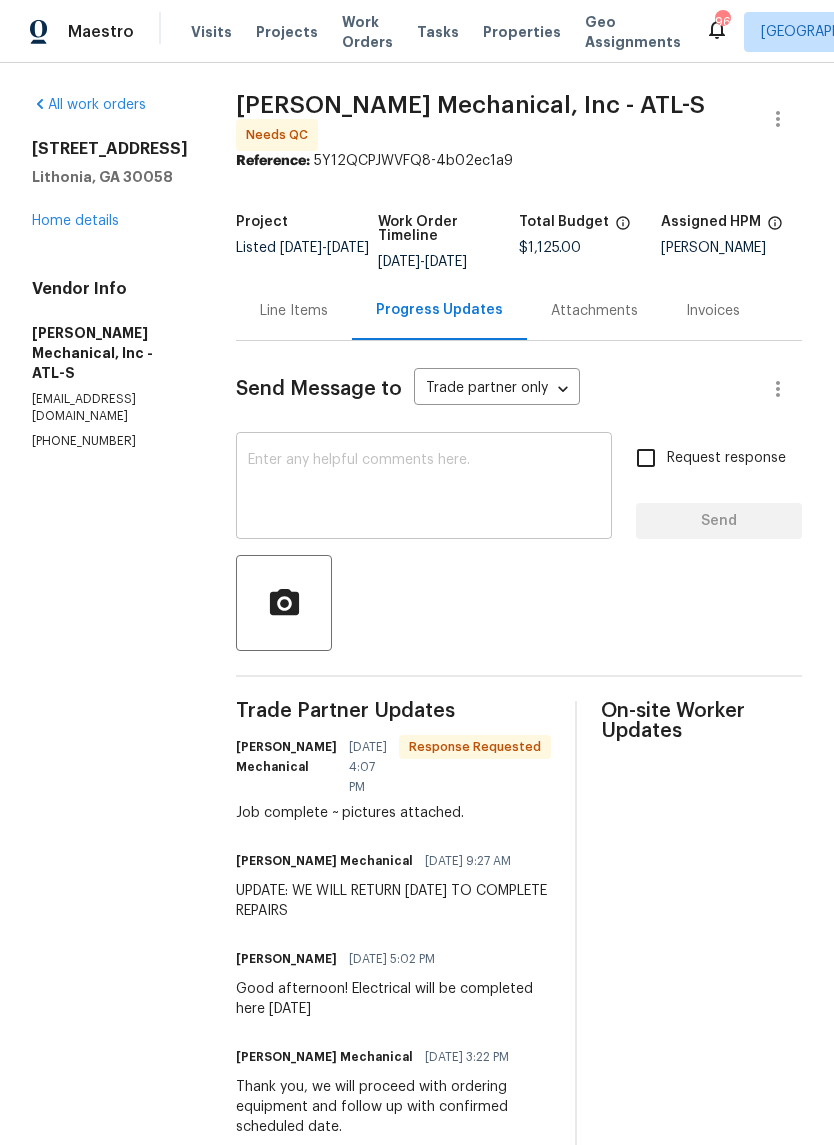 click at bounding box center [424, 488] 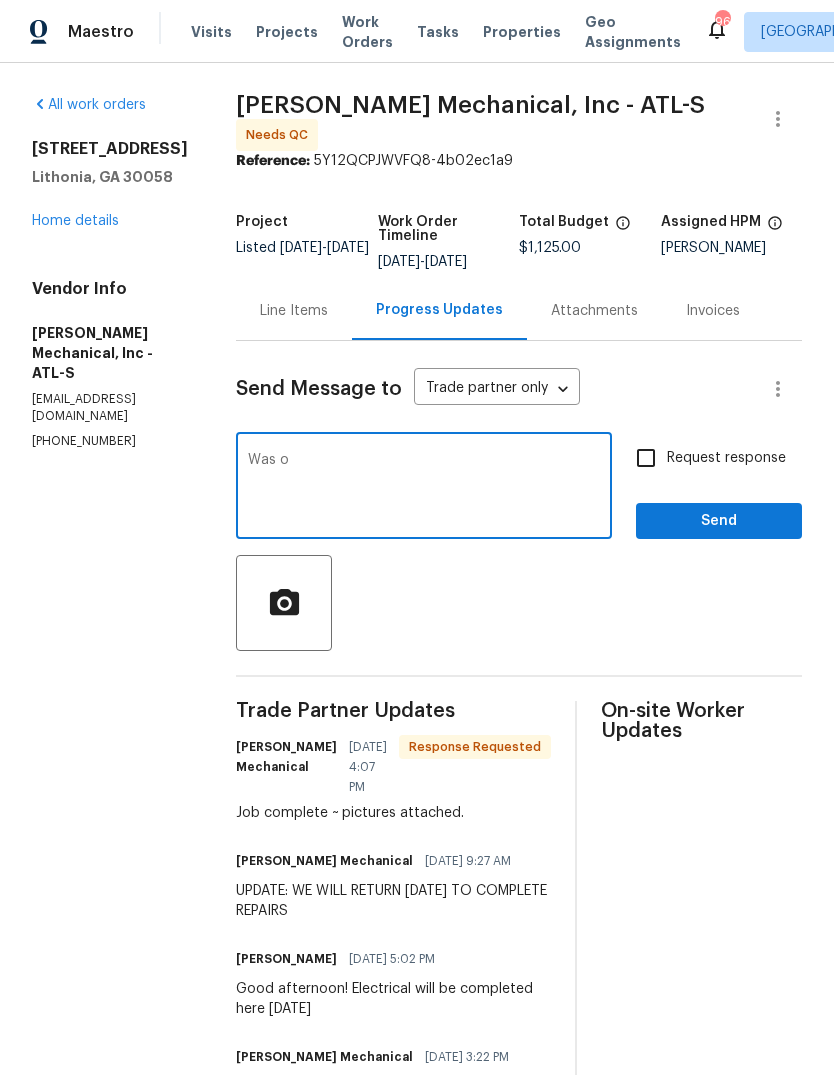 type on "Was" 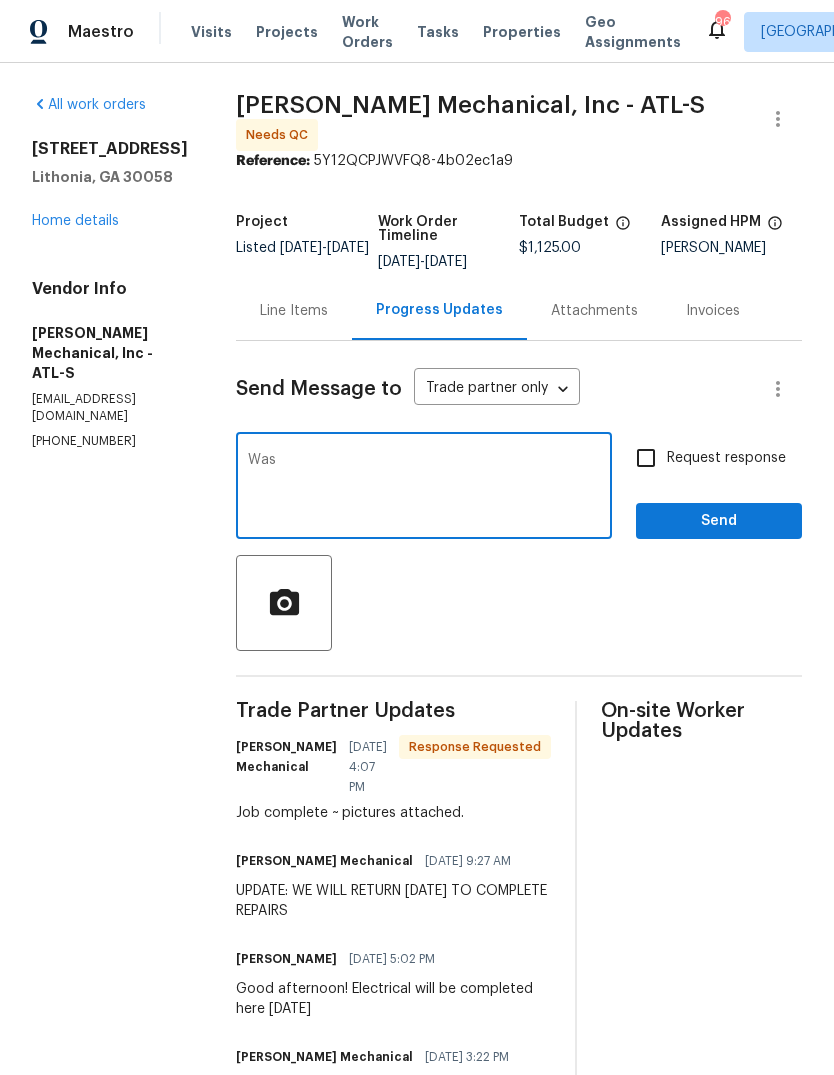 type 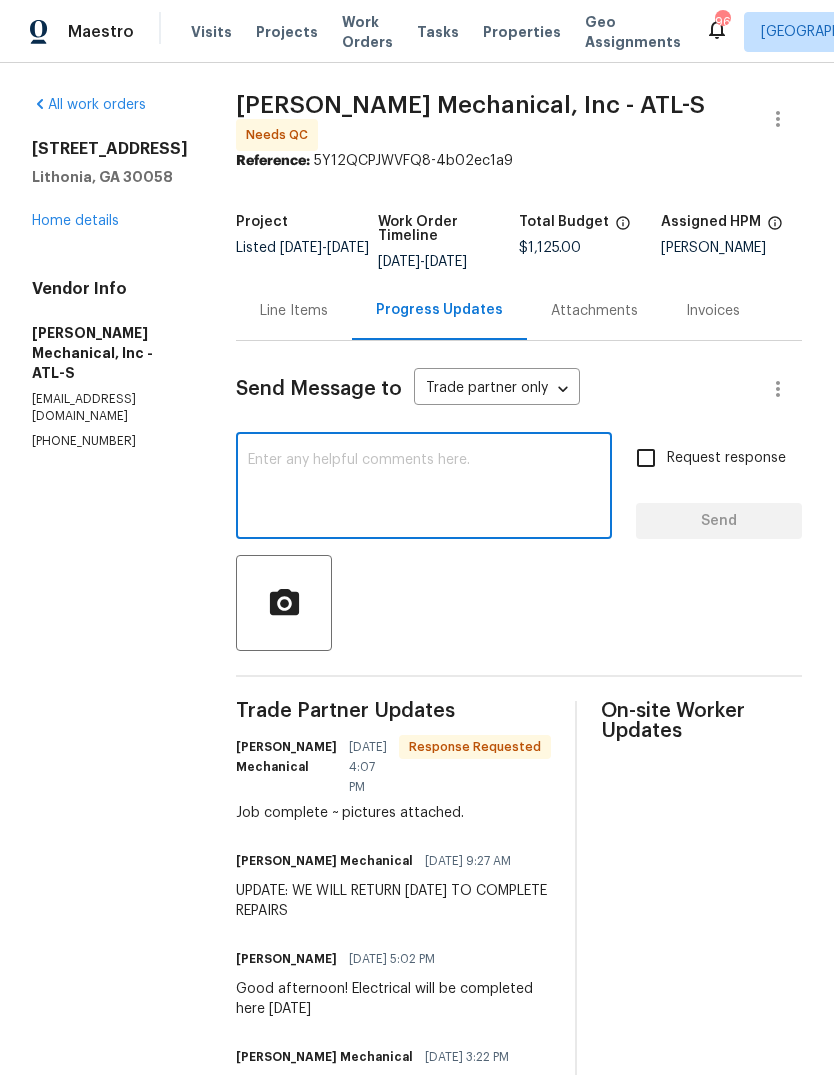 click on "Line Items" at bounding box center (294, 311) 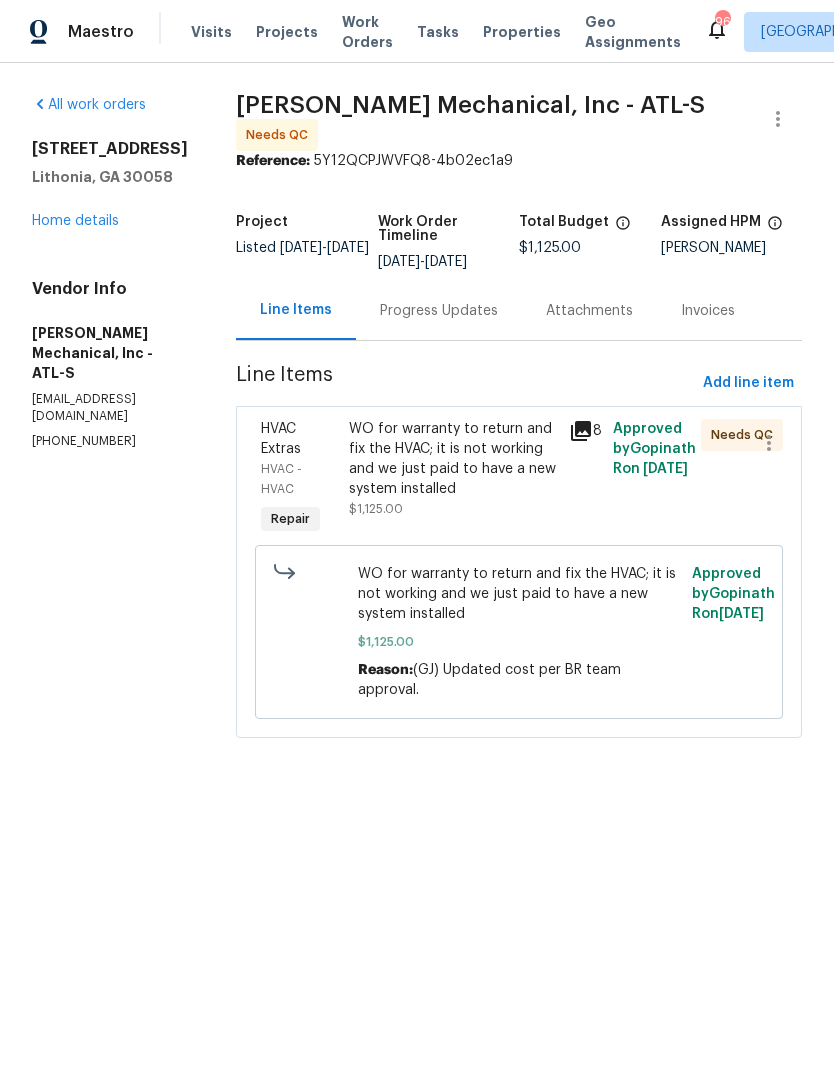 click on "WO for warranty to return and fix the HVAC; it is not working and we just paid to have a new system installed" at bounding box center [453, 459] 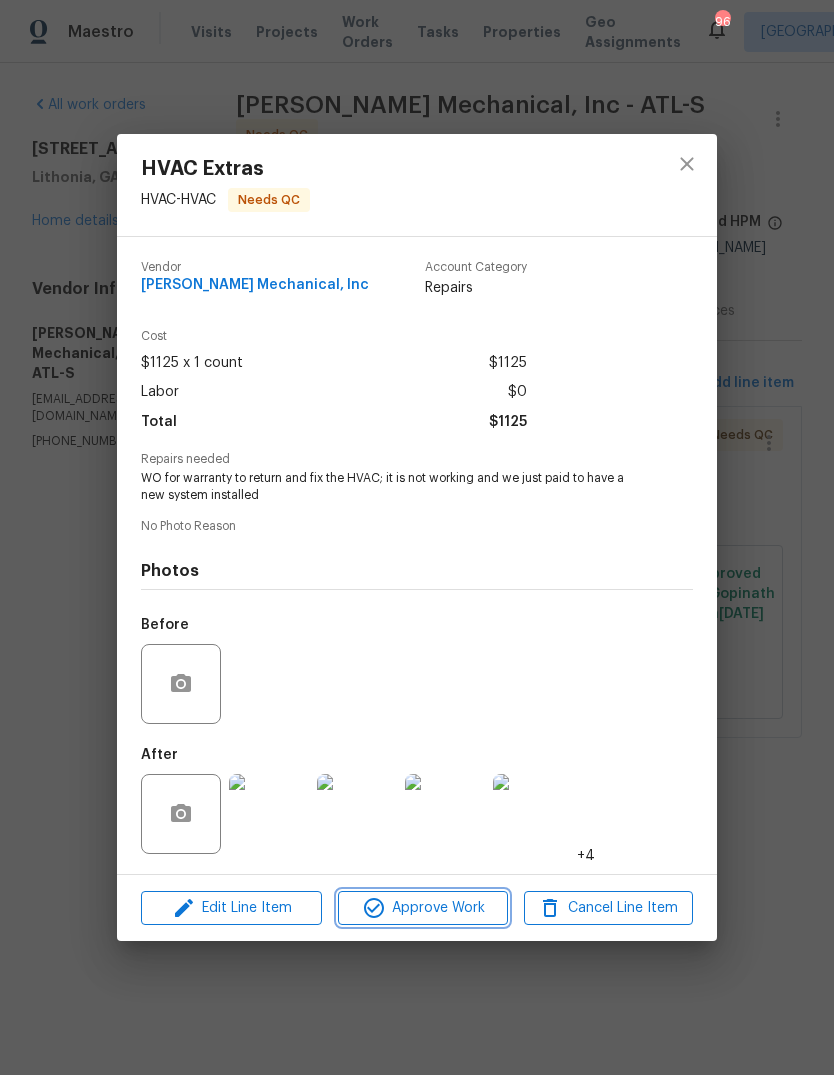 click on "Approve Work" at bounding box center [422, 908] 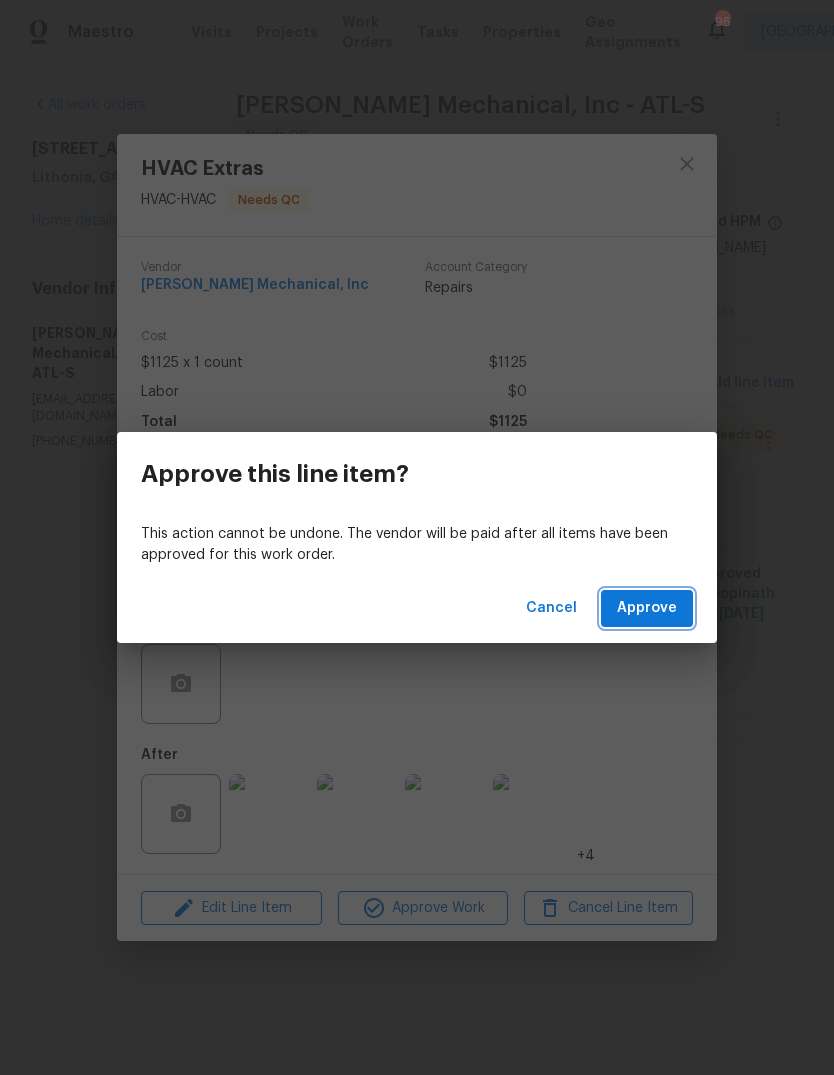 click on "Approve" at bounding box center [647, 608] 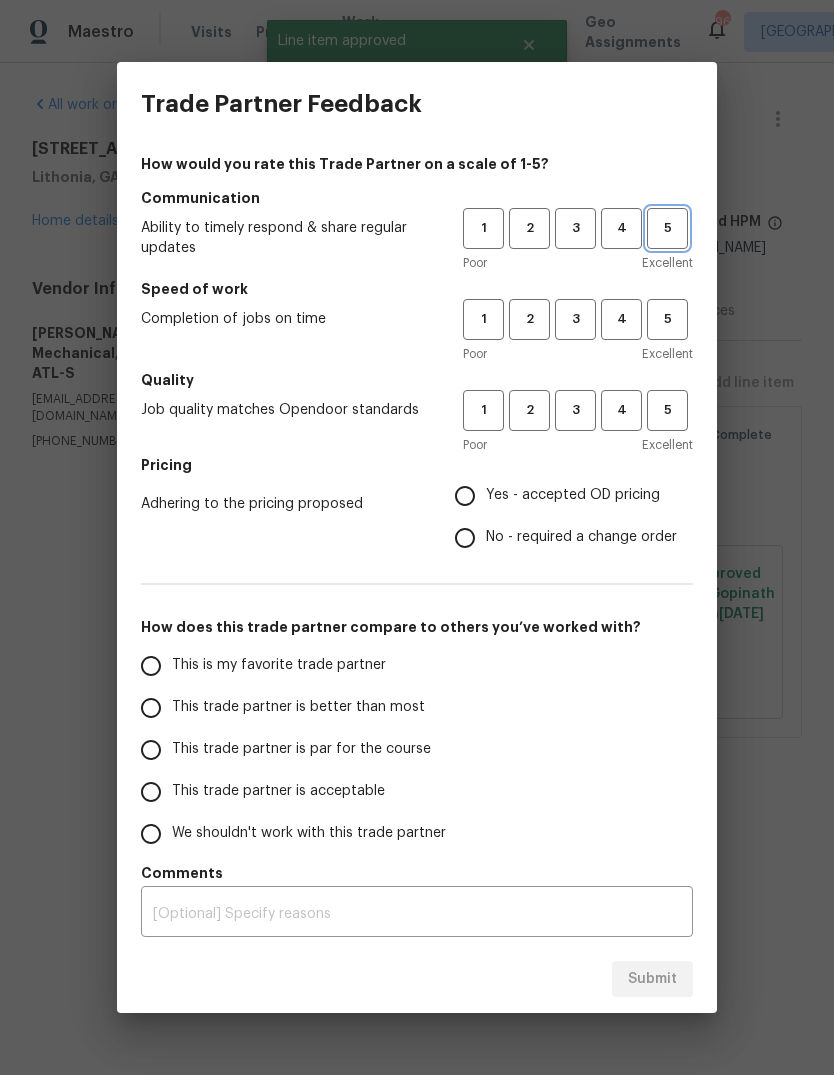 click on "5" at bounding box center (667, 228) 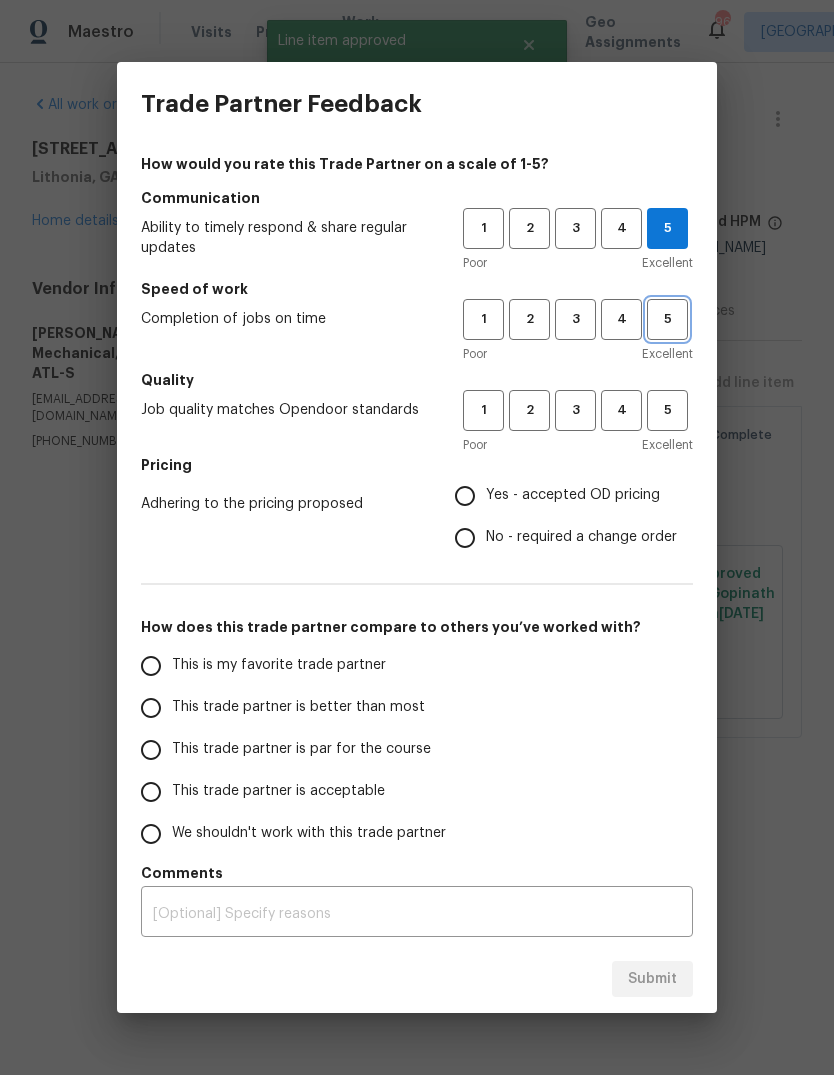 click on "5" at bounding box center [667, 319] 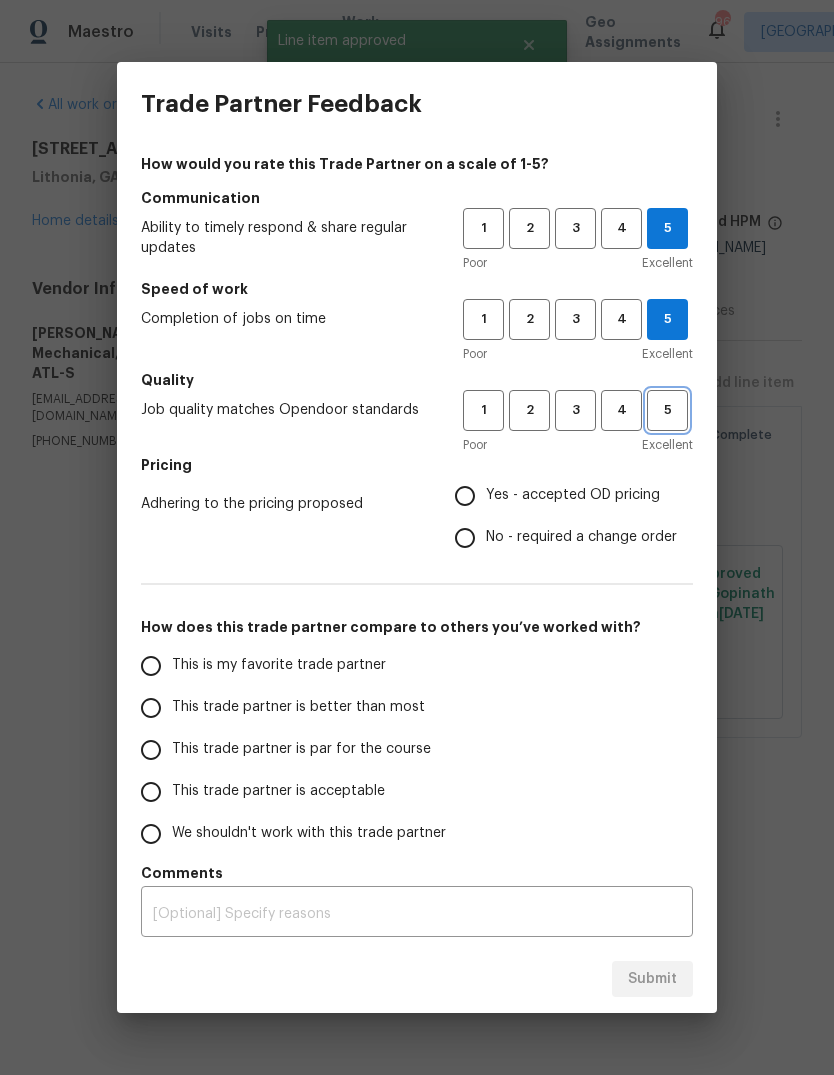 click on "5" at bounding box center [667, 410] 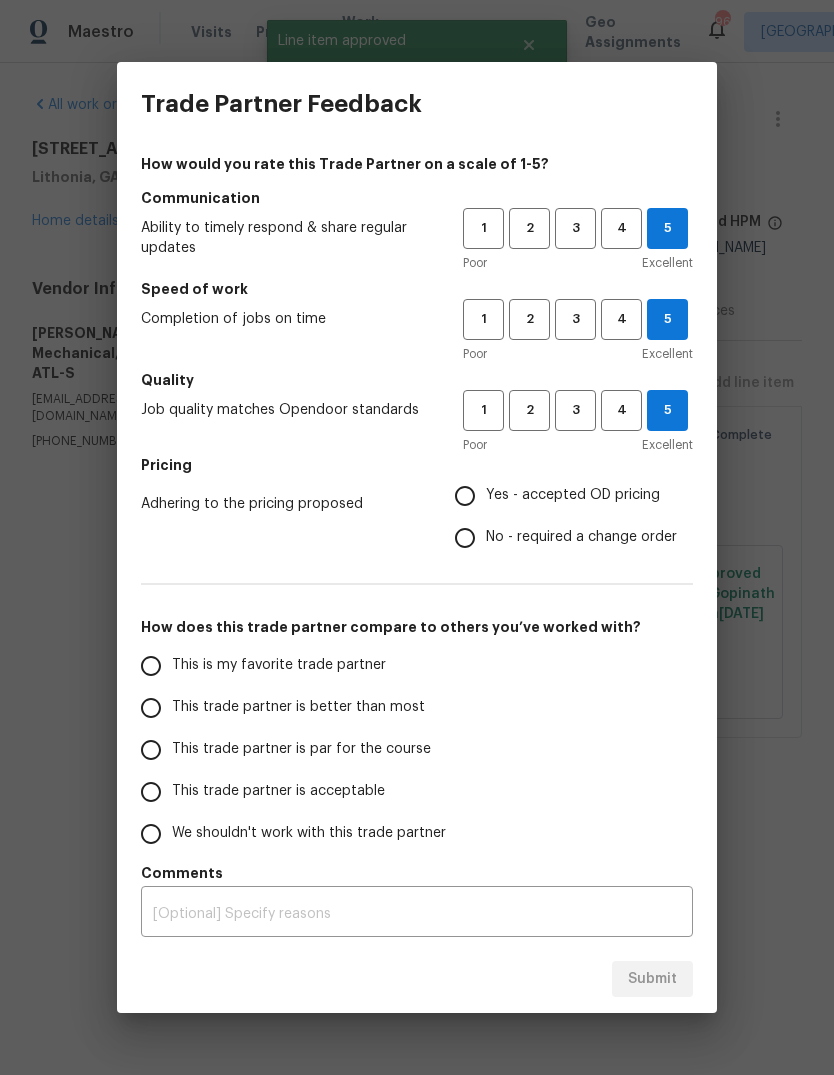 click on "Yes - accepted OD pricing" at bounding box center (573, 495) 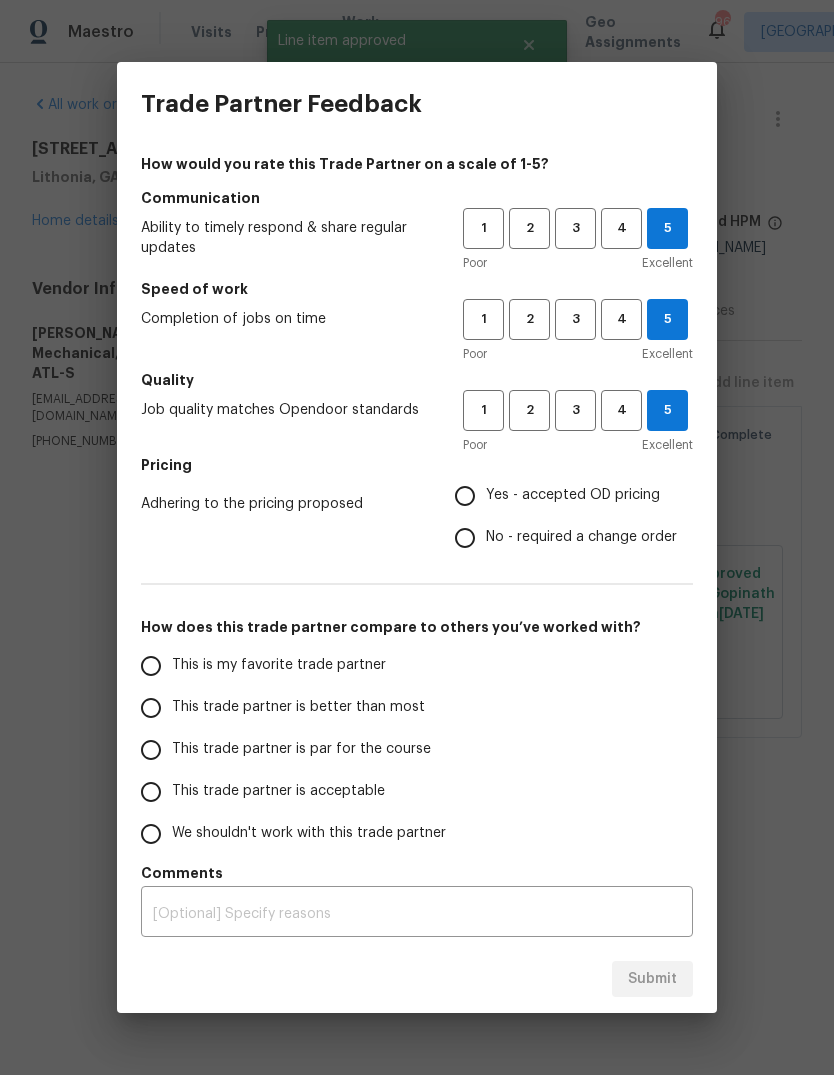 click on "Yes - accepted OD pricing" at bounding box center [465, 496] 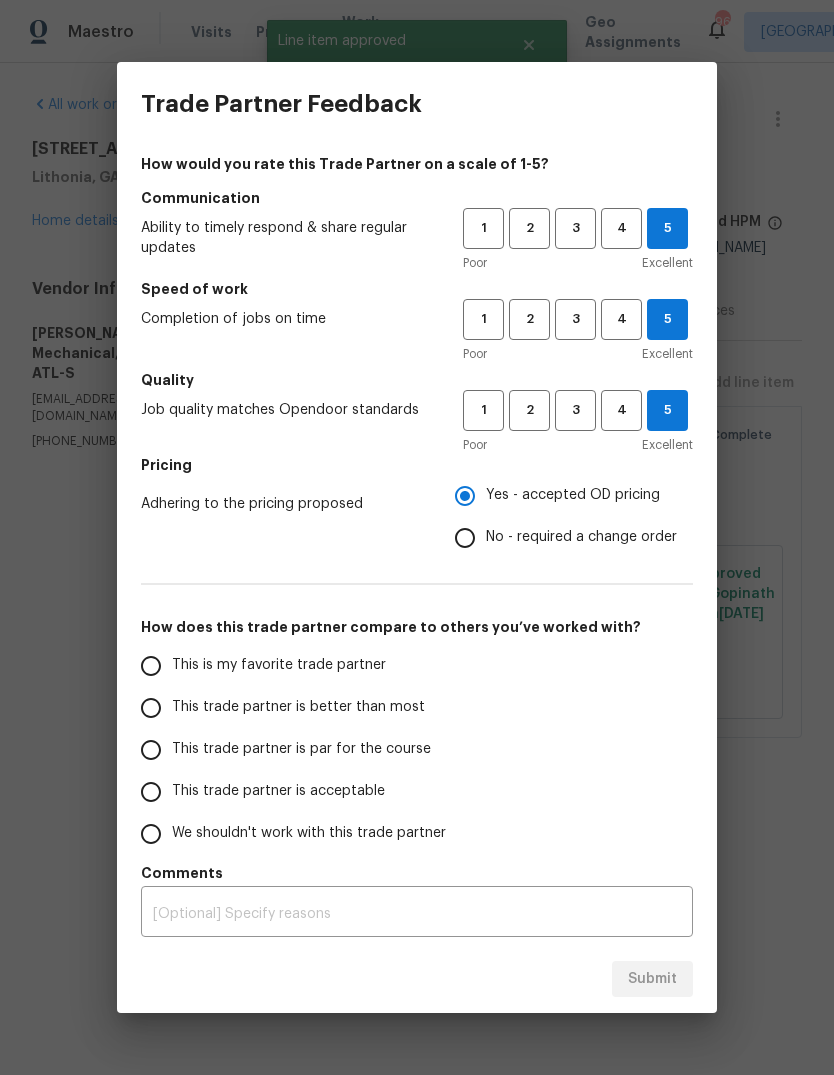 click on "This is my favorite trade partner" at bounding box center [151, 666] 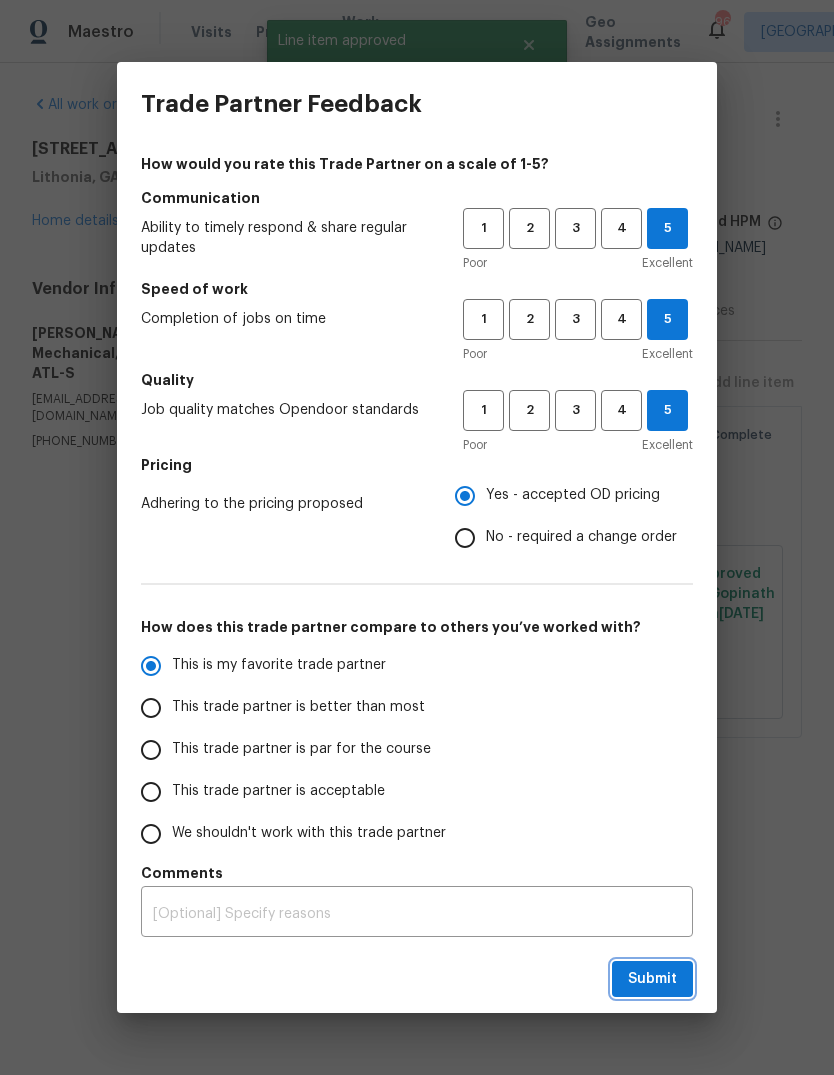 click on "Submit" at bounding box center (652, 979) 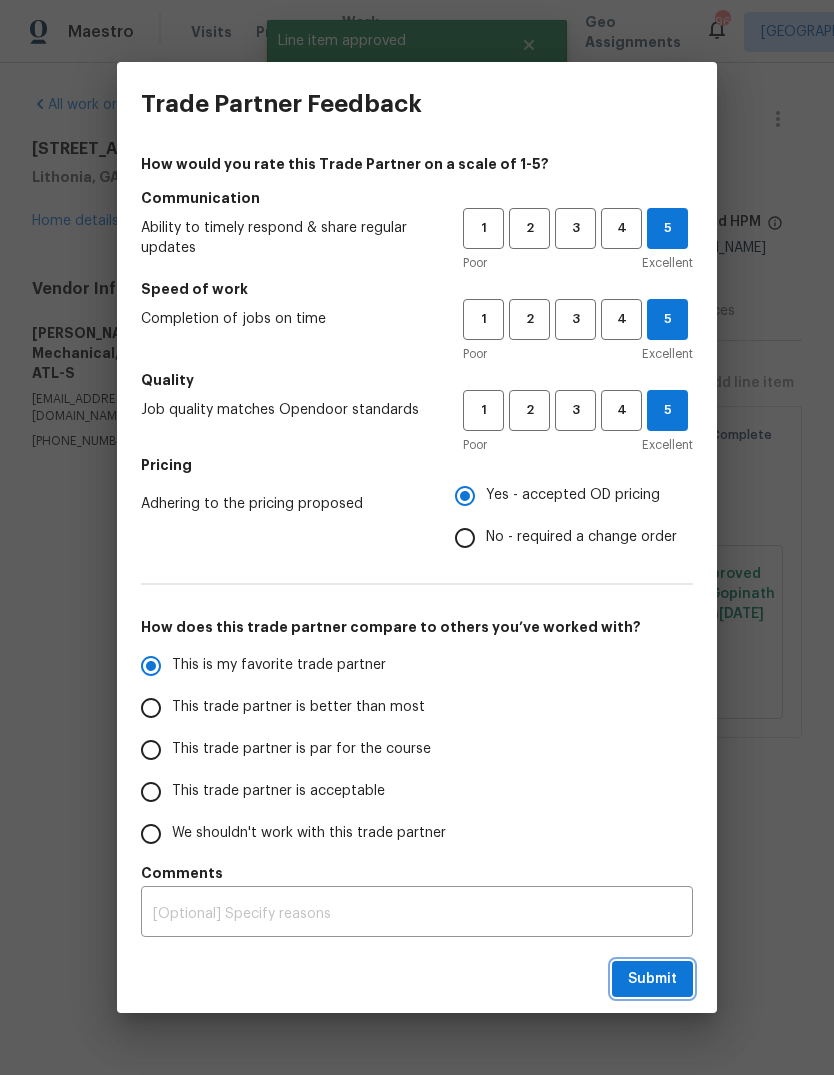 radio on "true" 